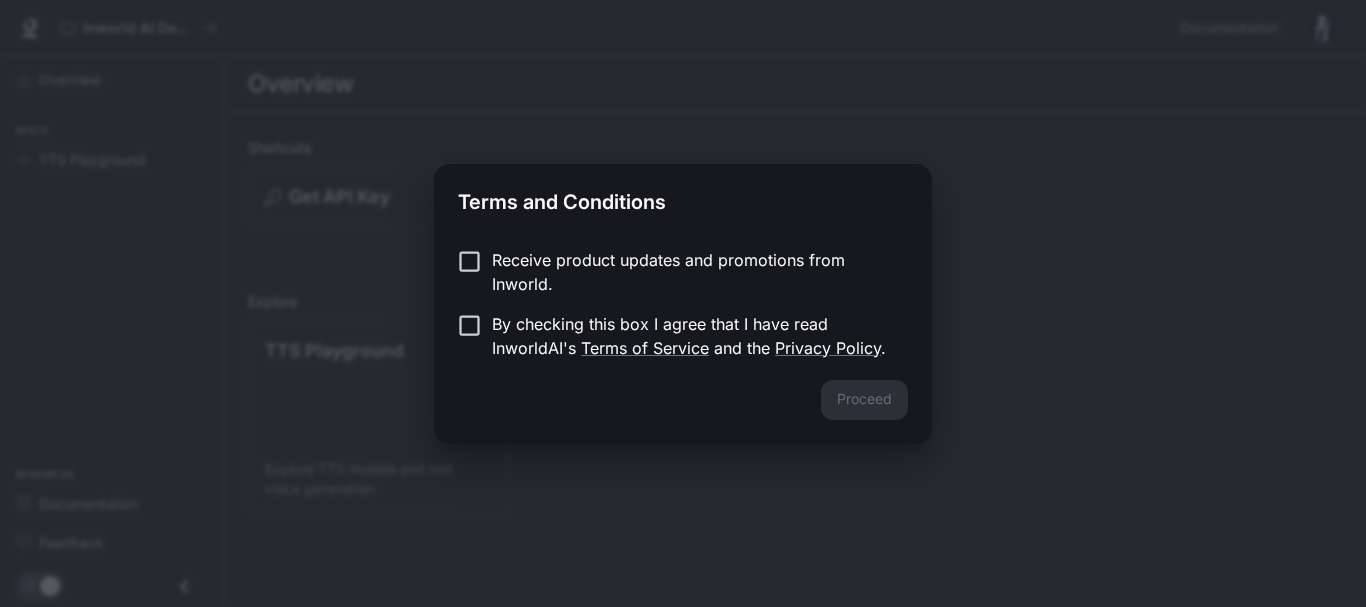 scroll, scrollTop: 0, scrollLeft: 0, axis: both 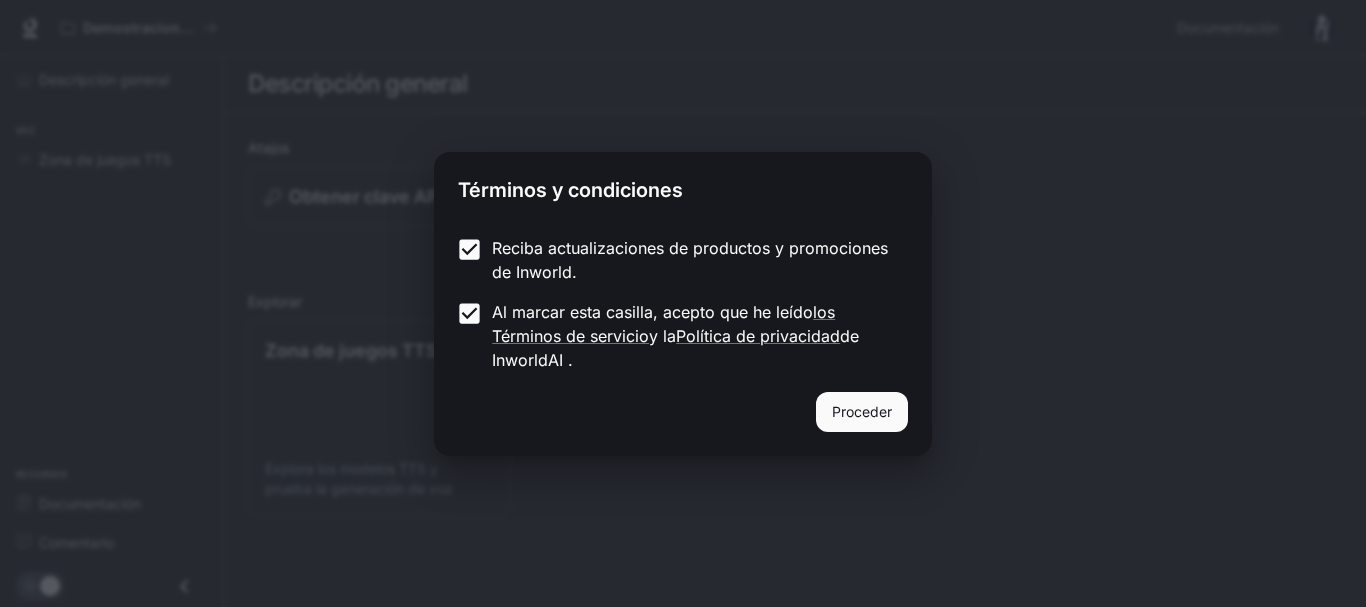 click on "Proceder" at bounding box center [862, 411] 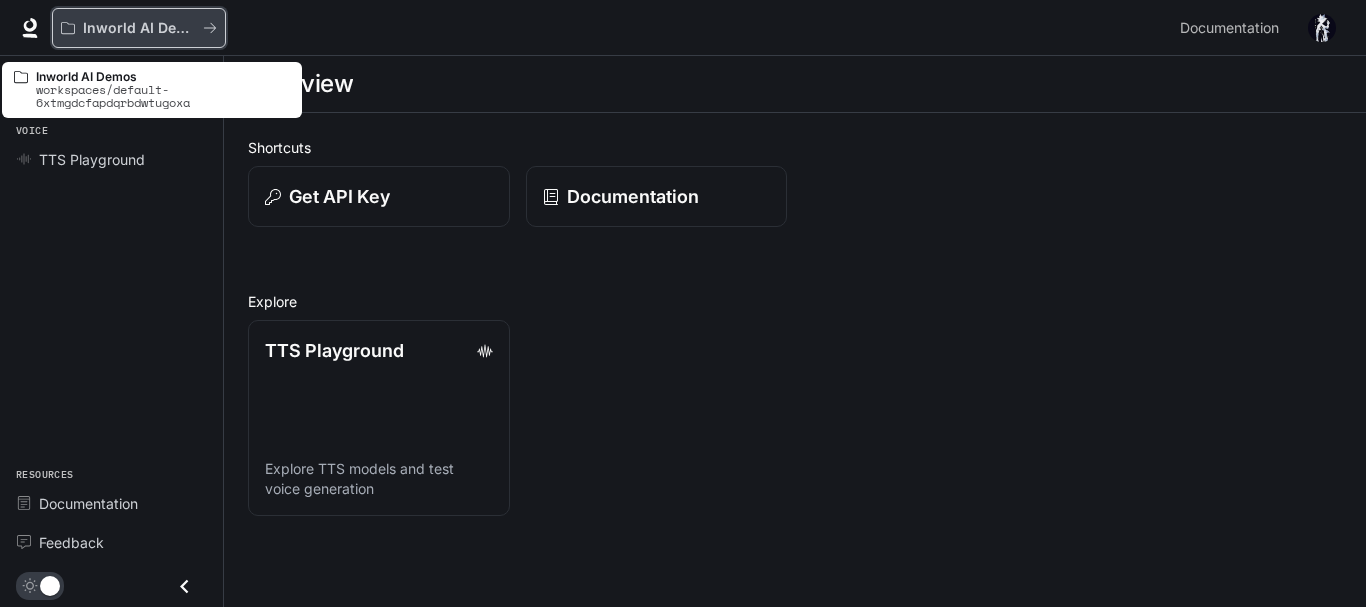 click 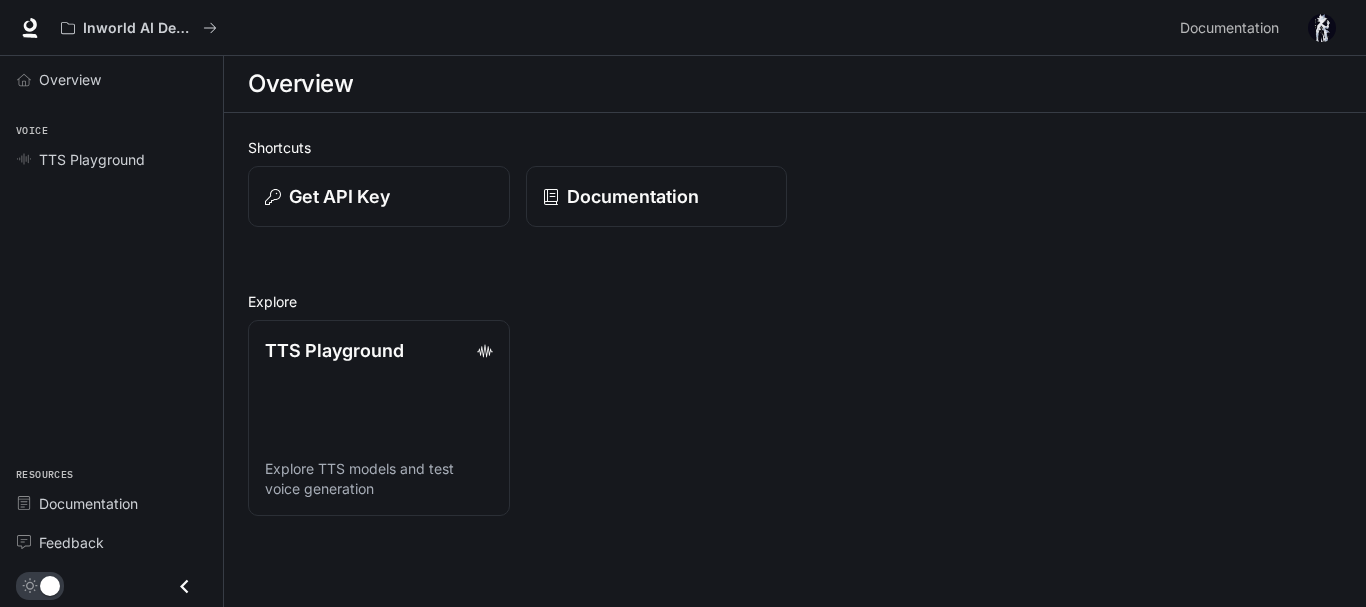 click 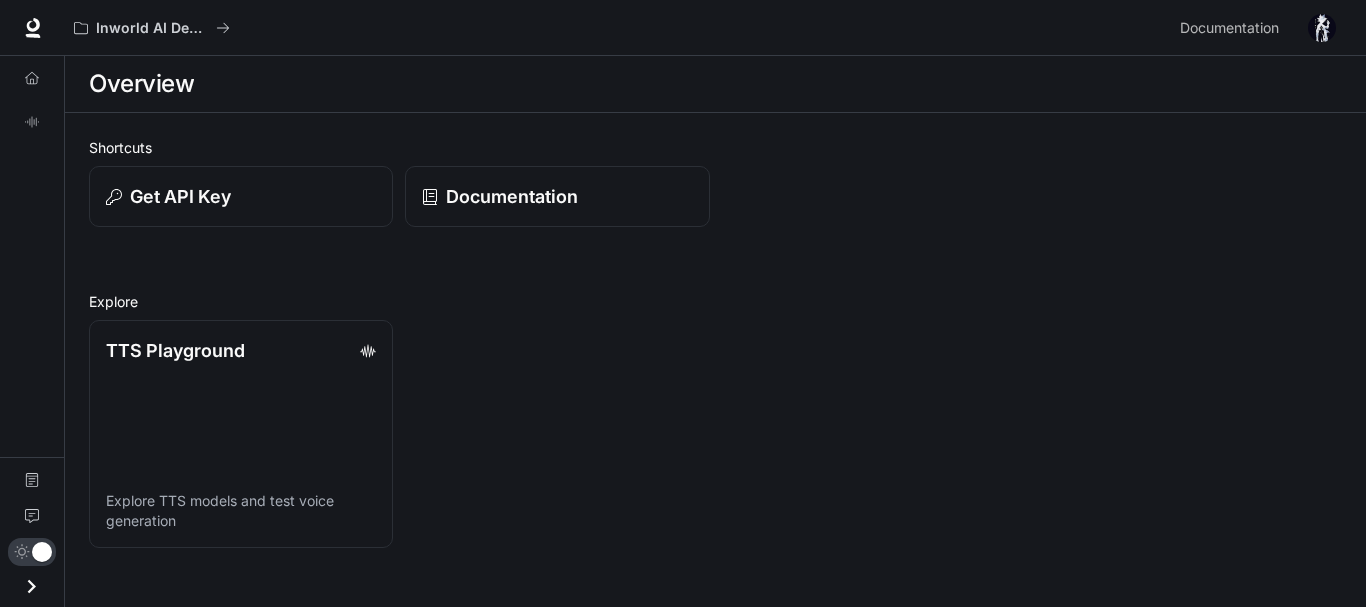 click 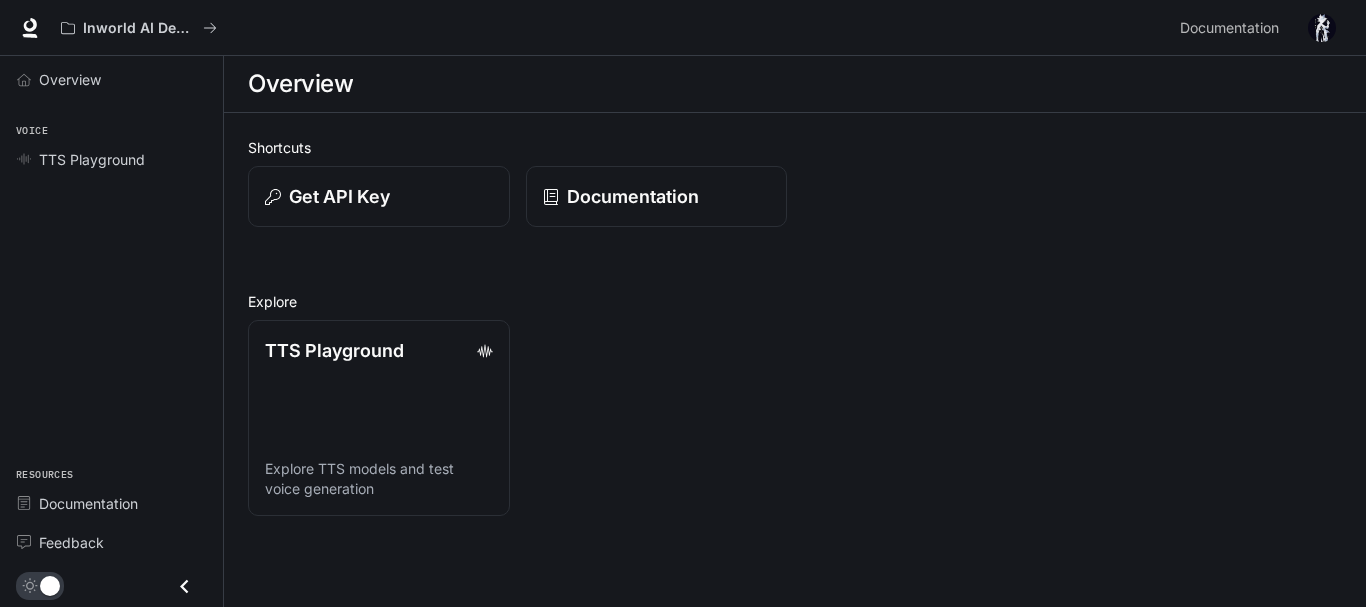 click at bounding box center (1322, 28) 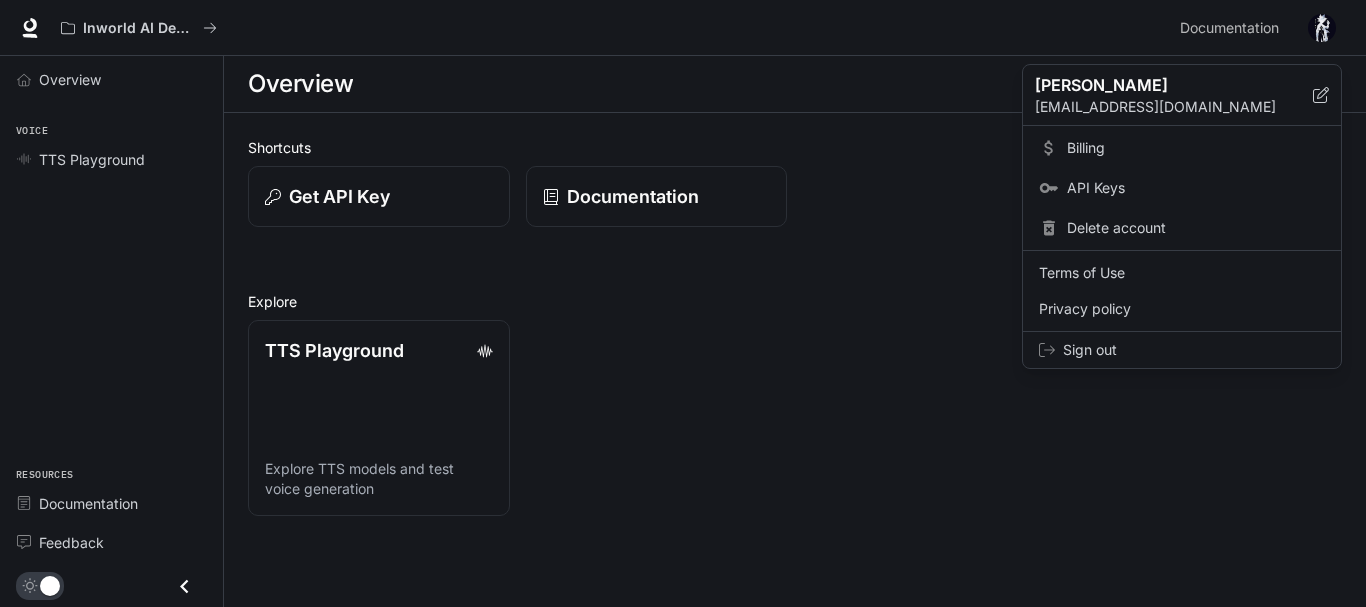 click at bounding box center (683, 303) 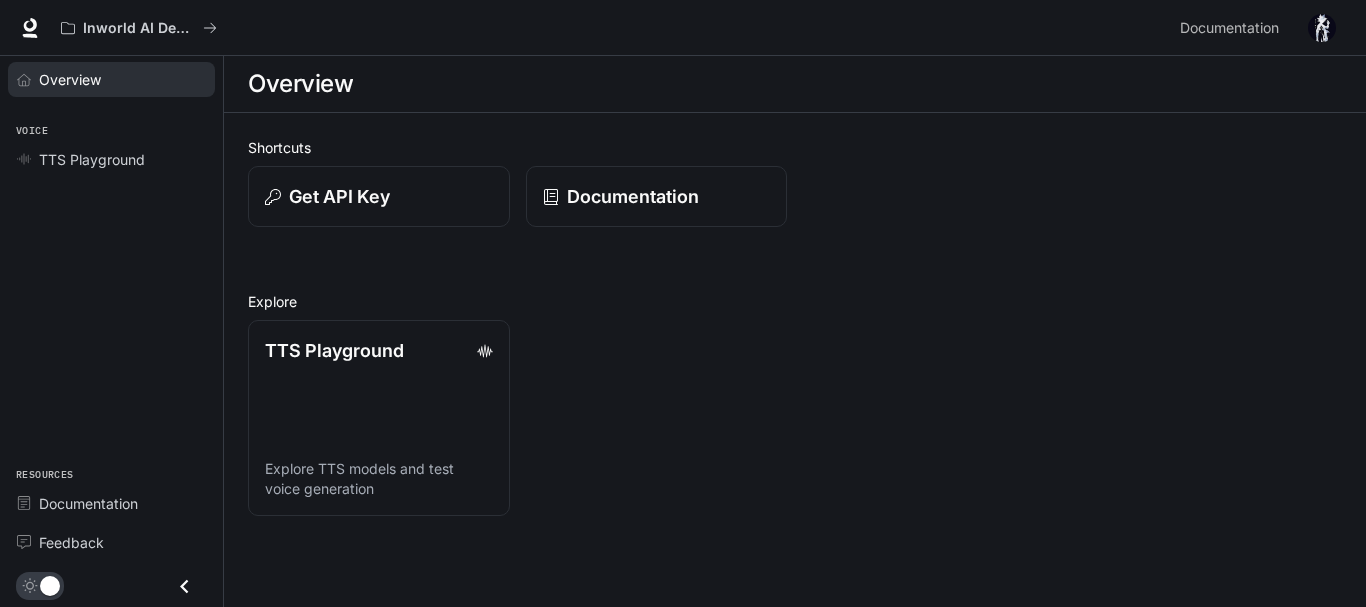 click on "Overview" at bounding box center (70, 79) 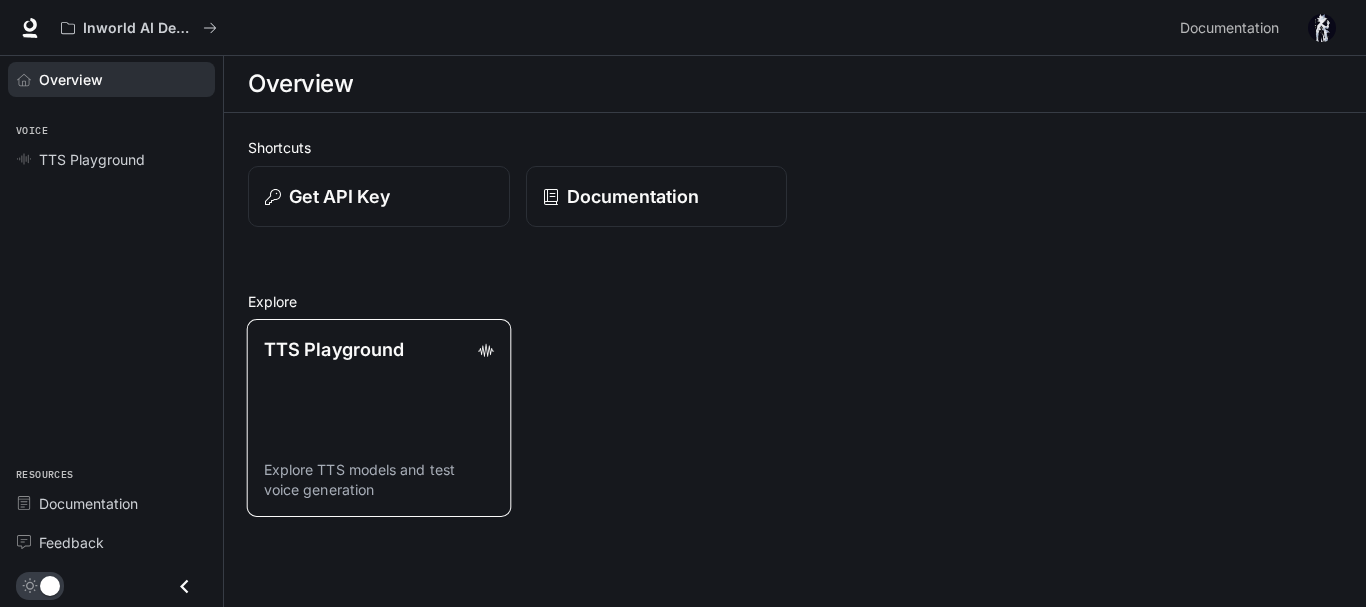click on "TTS Playground" at bounding box center [379, 349] 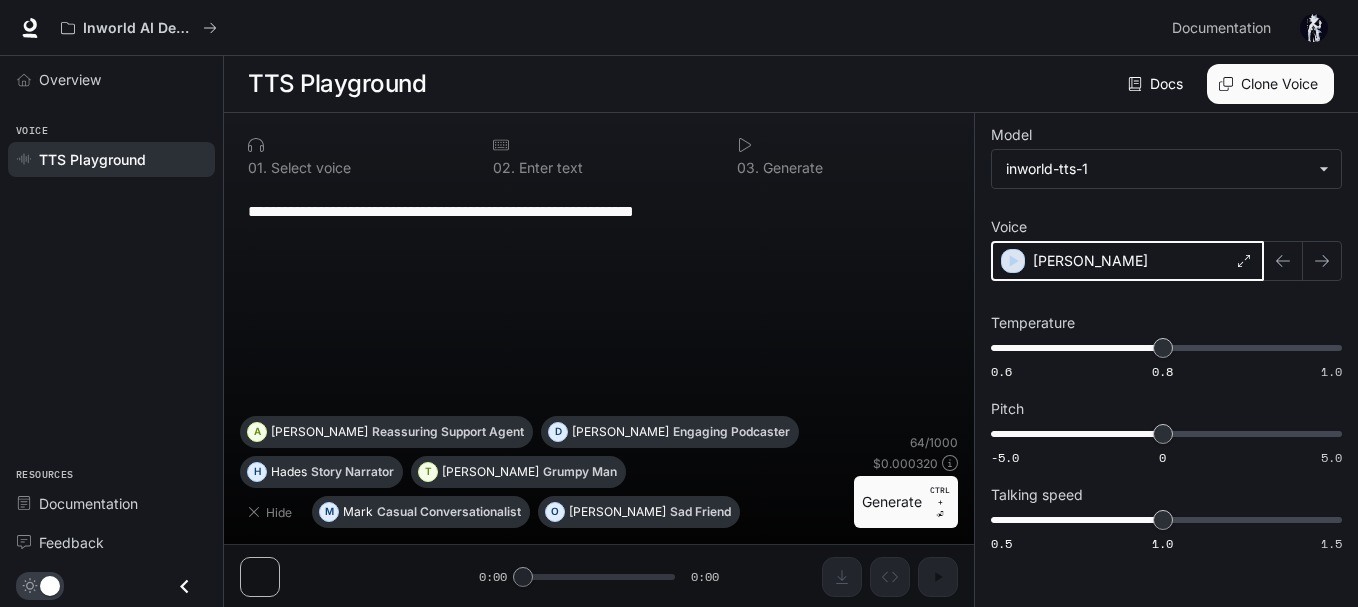 click 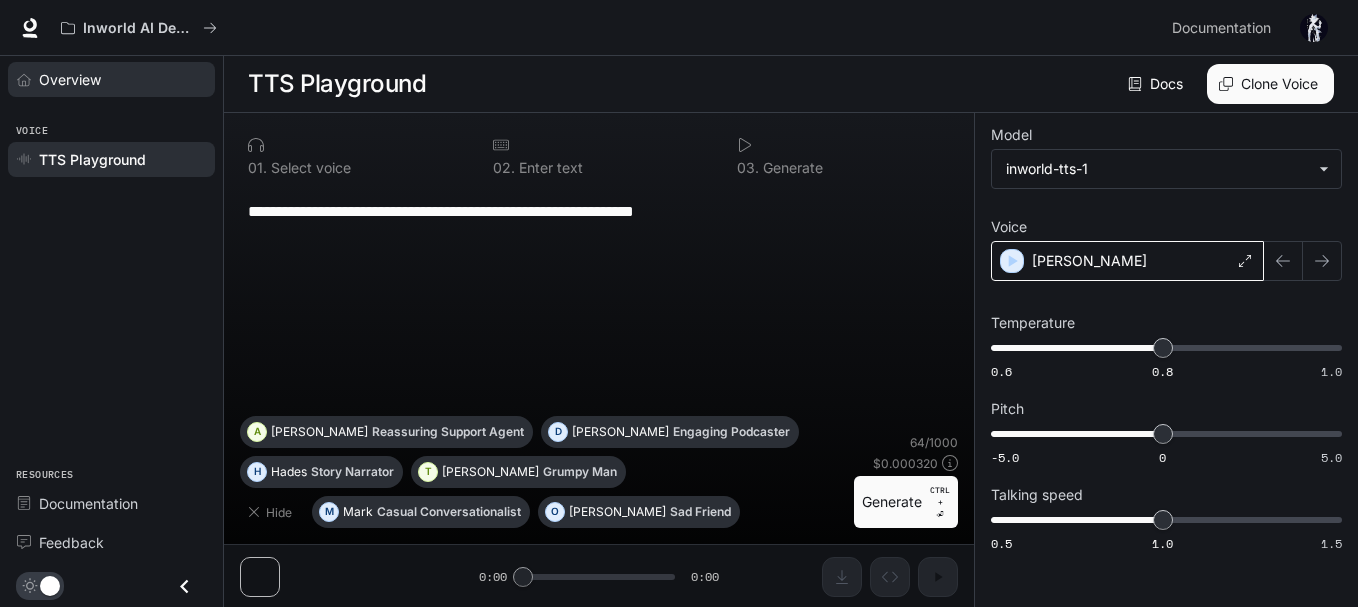 click on "Overview" at bounding box center (70, 79) 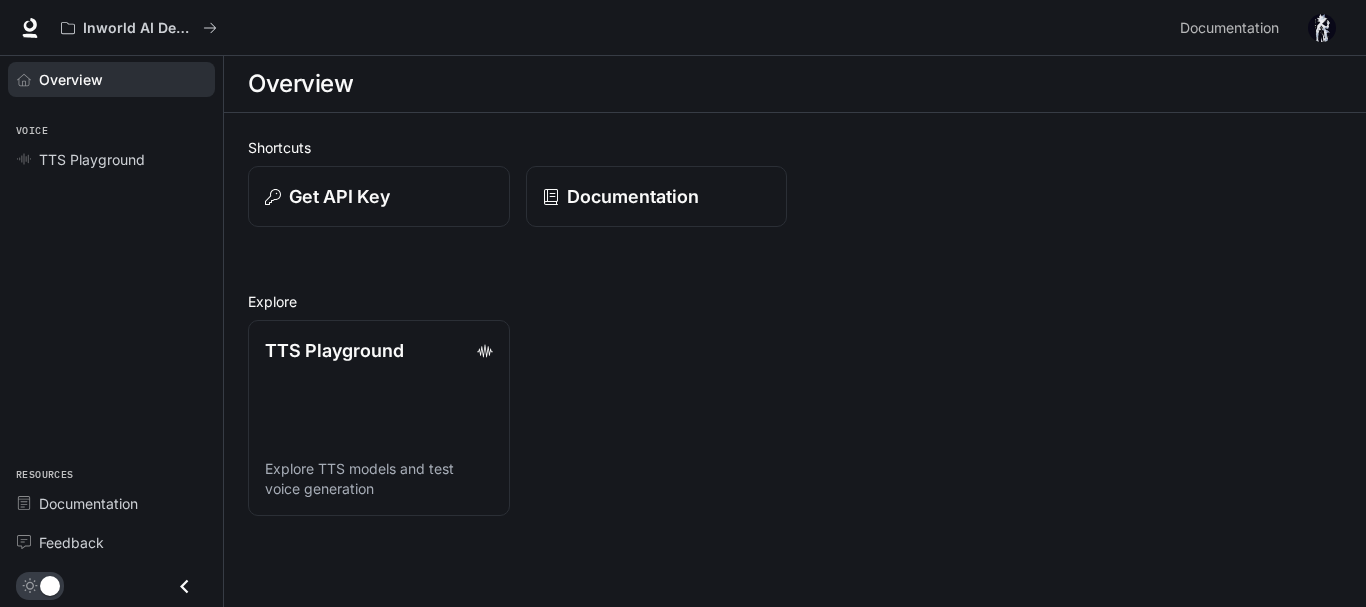 click on "Get API Key Documentation" at bounding box center [787, 188] 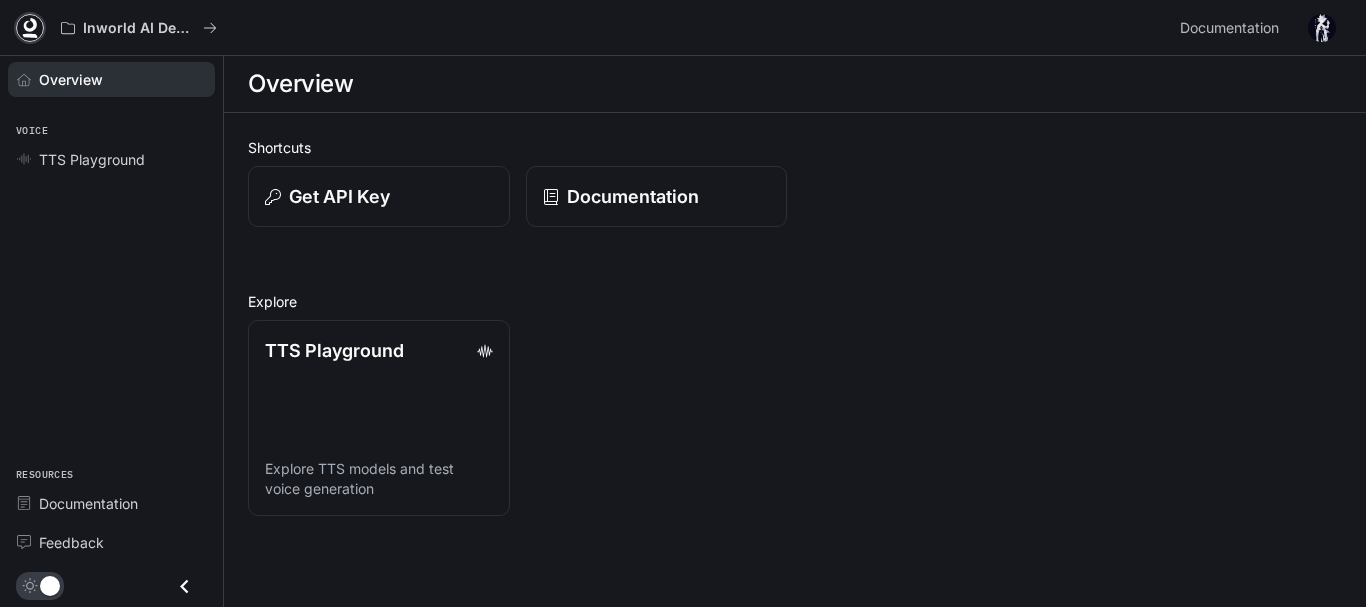 click 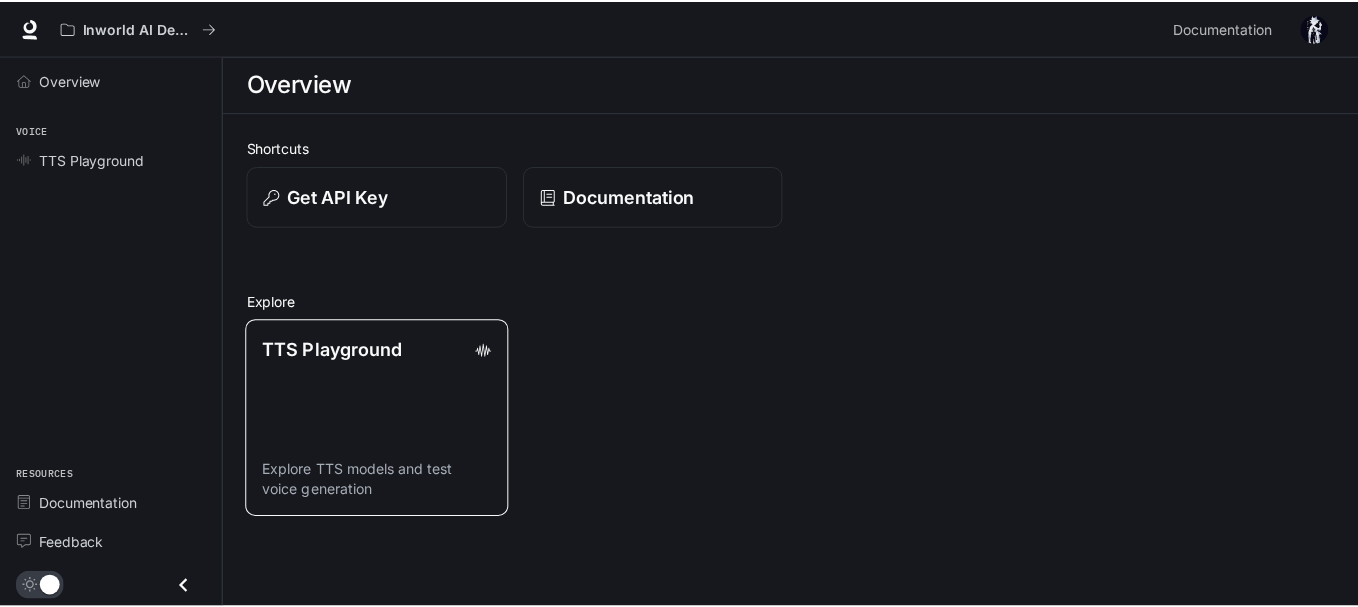 scroll, scrollTop: 0, scrollLeft: 0, axis: both 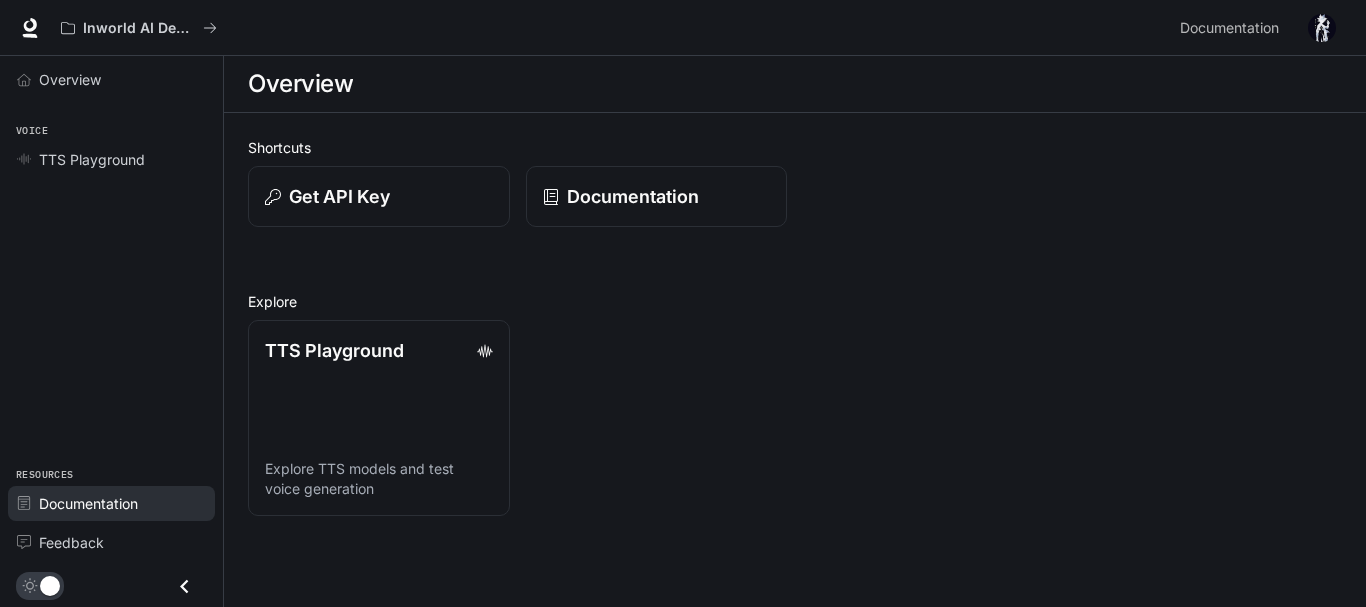 click on "Documentation" at bounding box center [88, 503] 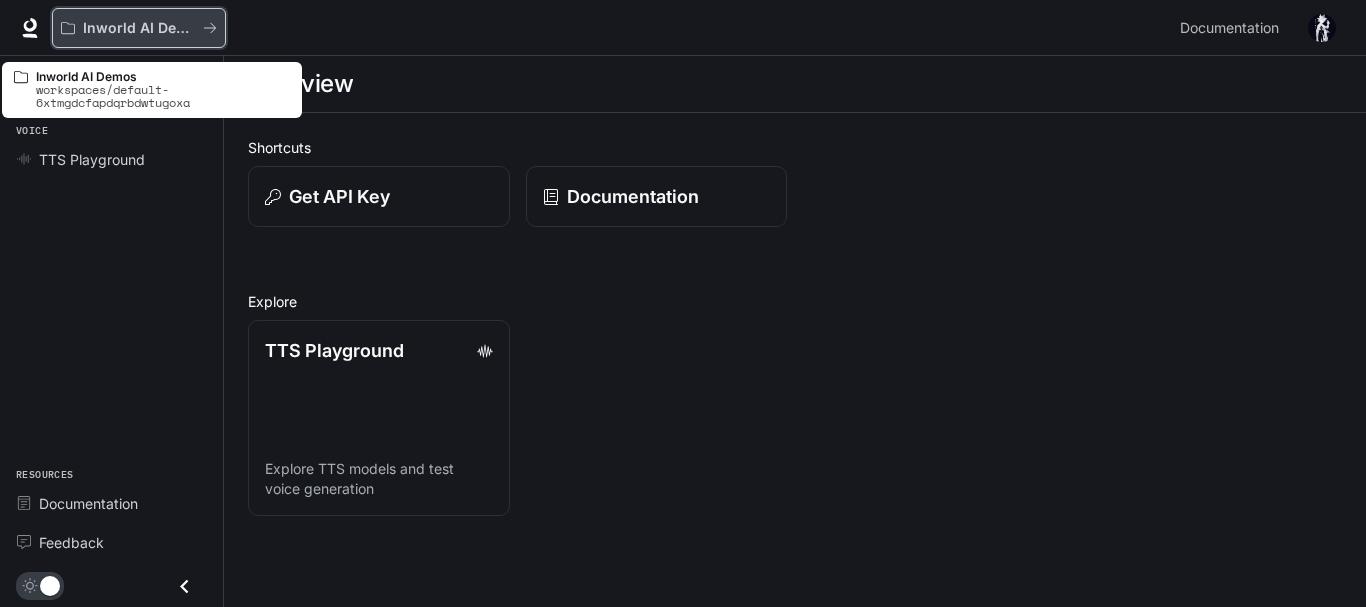click 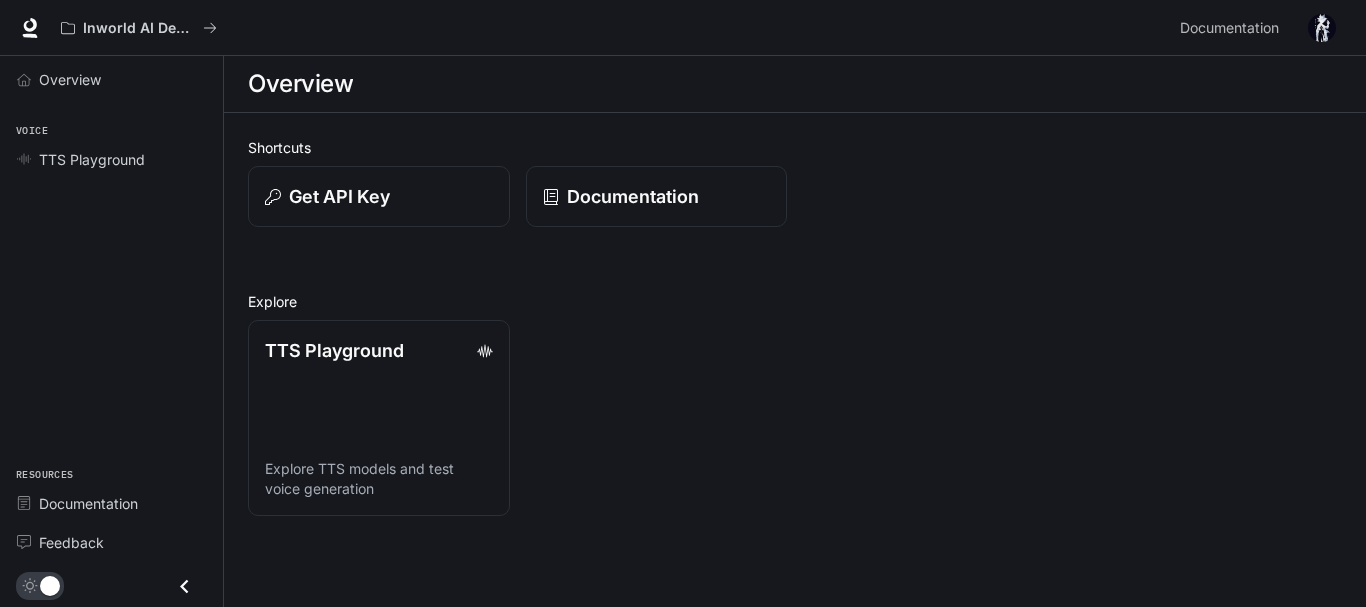 click on "Overview" at bounding box center [795, 84] 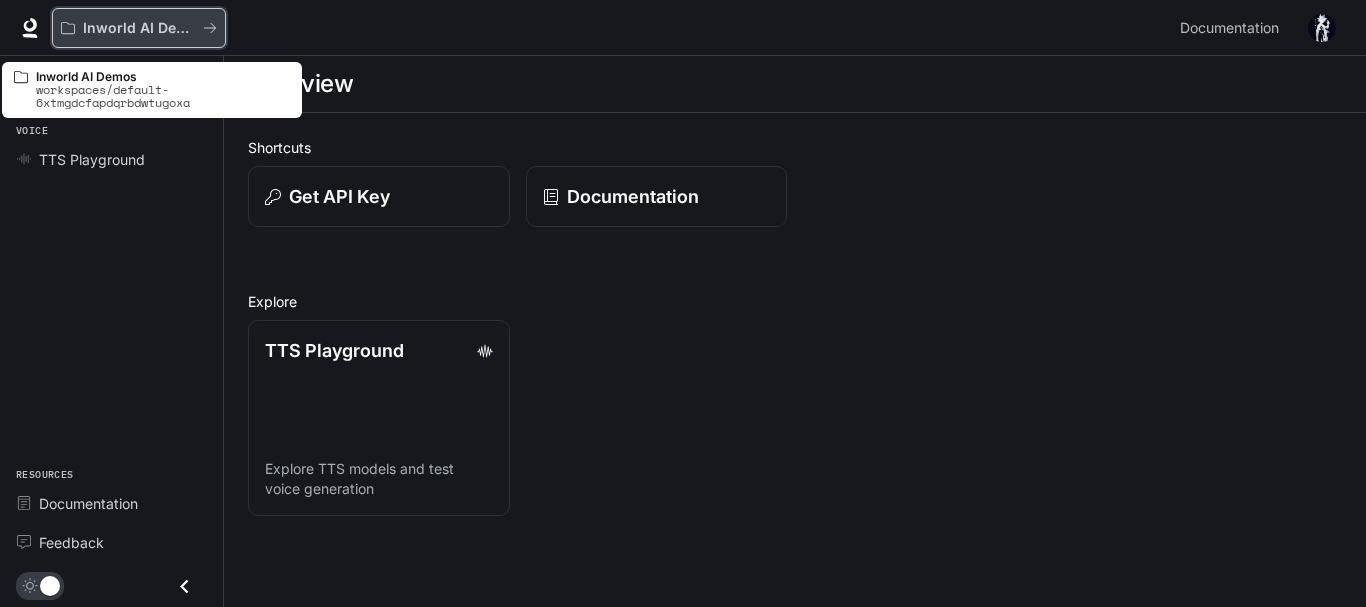 click 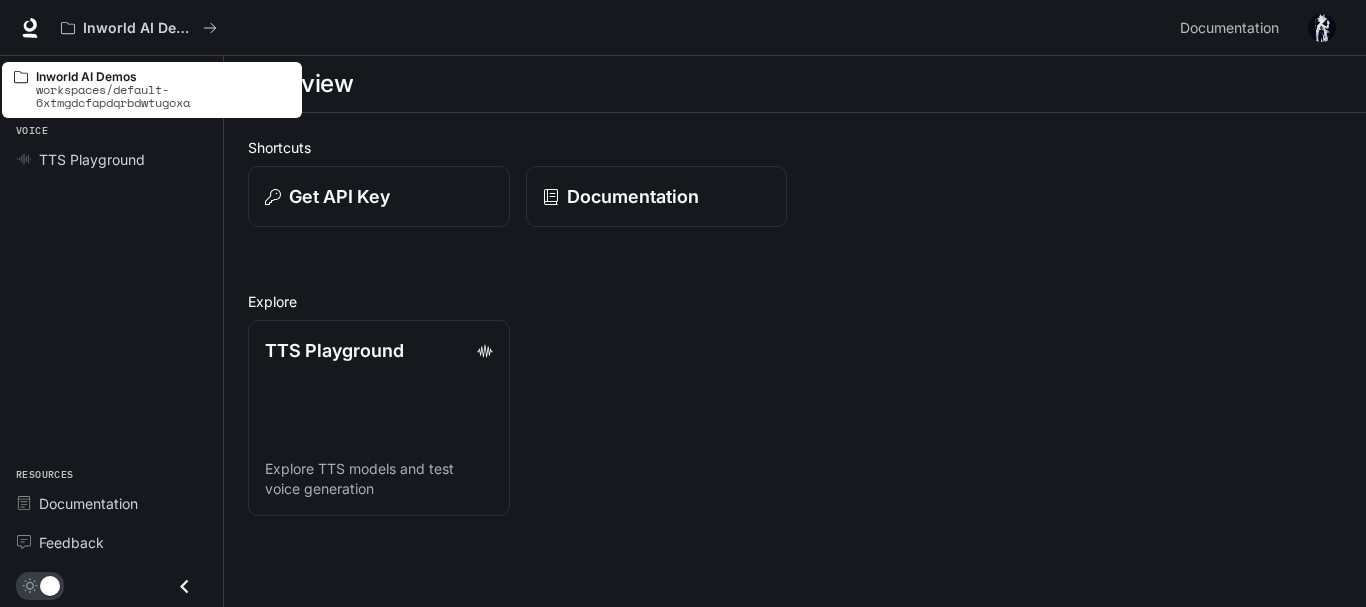 click 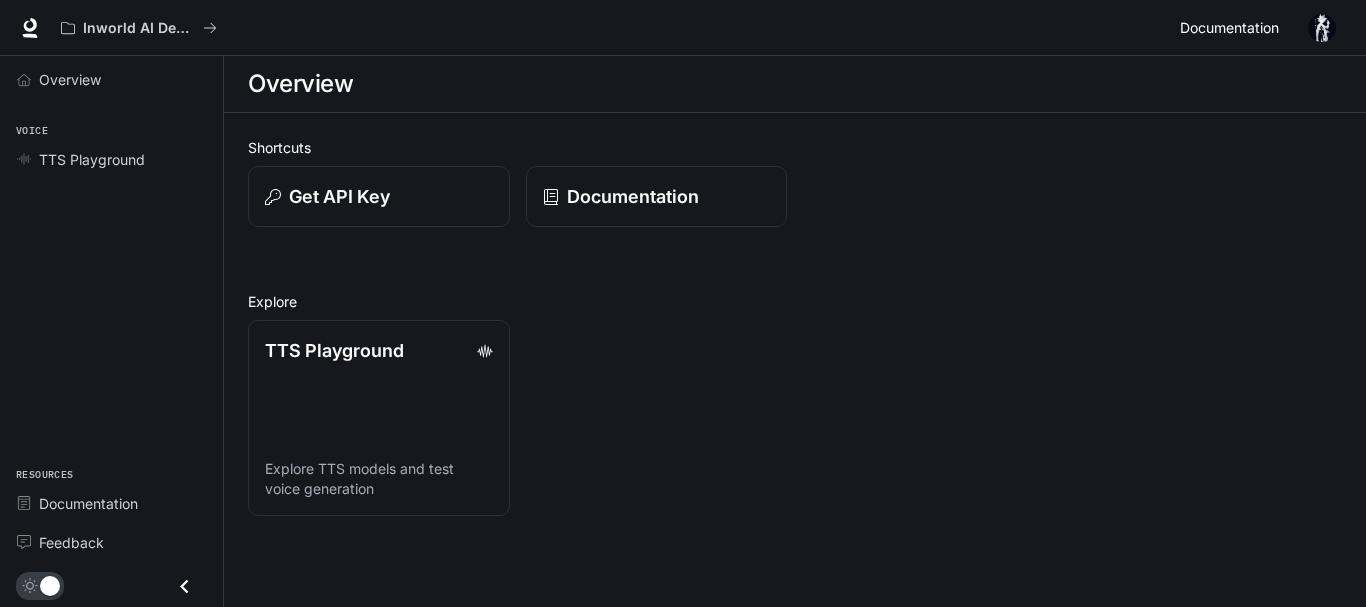 click on "Documentation" at bounding box center [1229, 28] 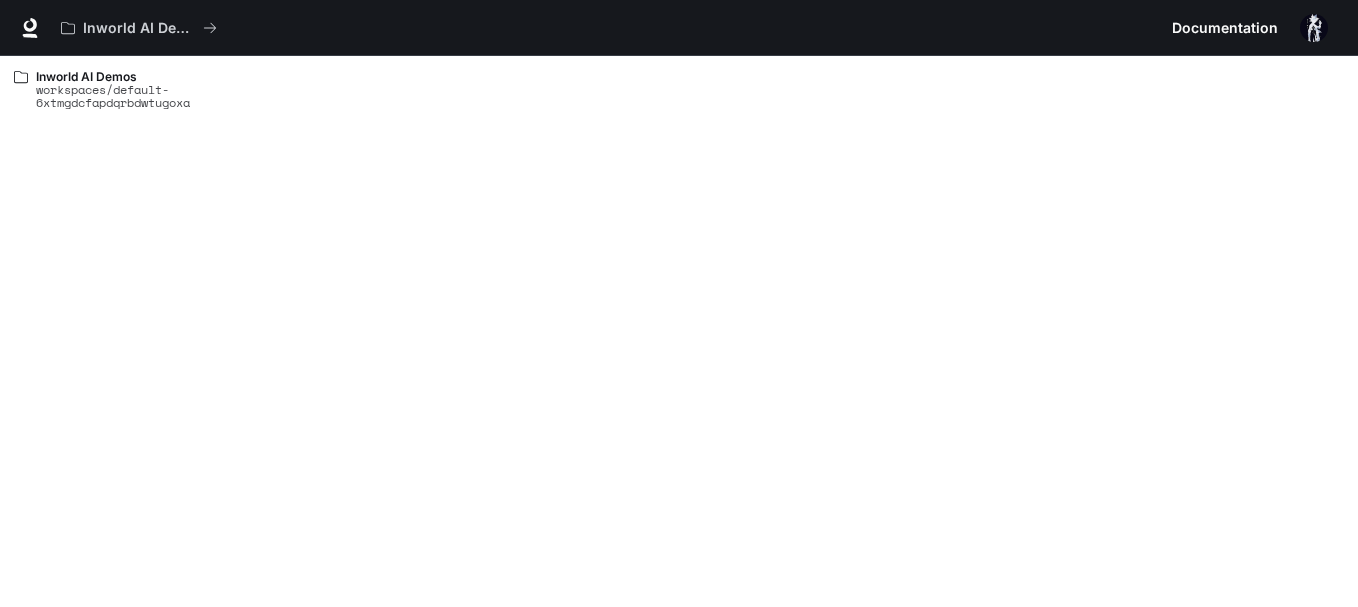 click on "workspaces/default-6xtmgdcfapdqrbdwtugoxa" at bounding box center [163, 96] 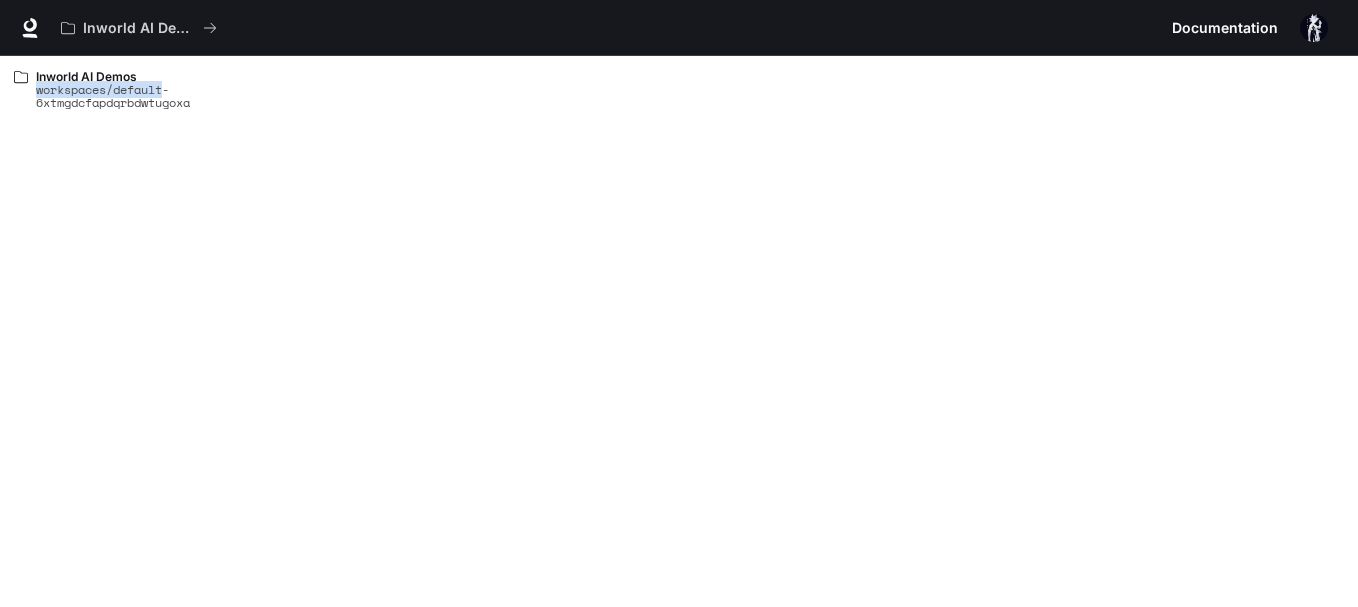 drag, startPoint x: 160, startPoint y: 86, endPoint x: 34, endPoint y: 91, distance: 126.09917 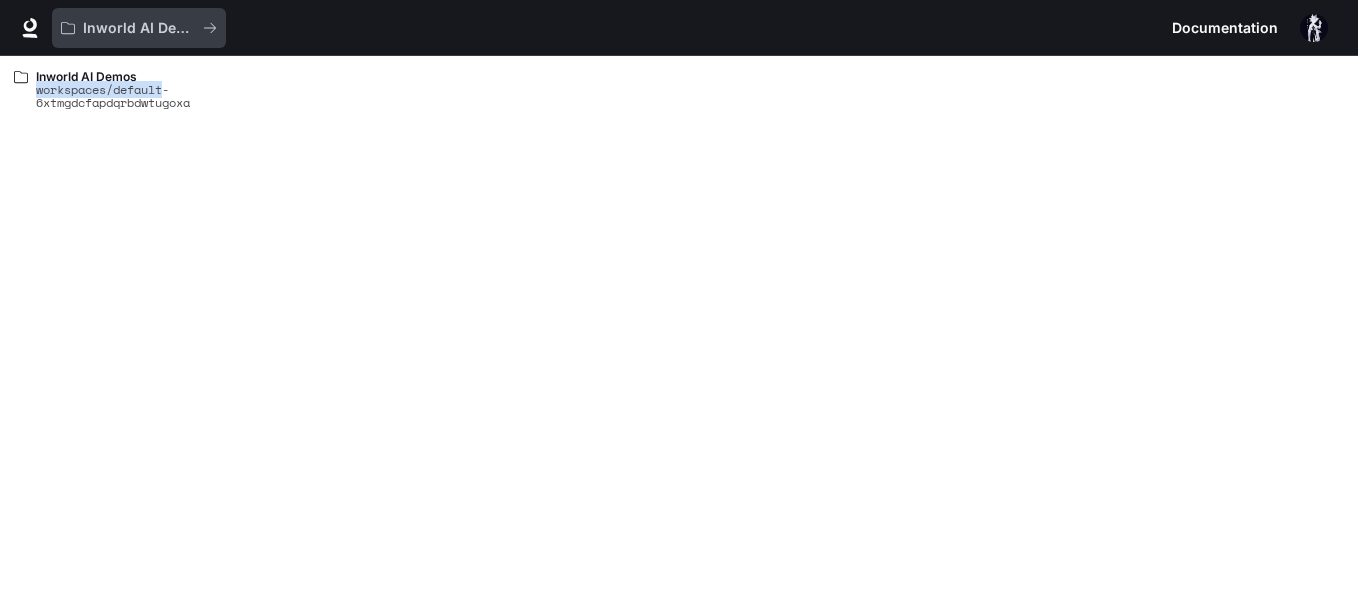 copy on "workspaces/default" 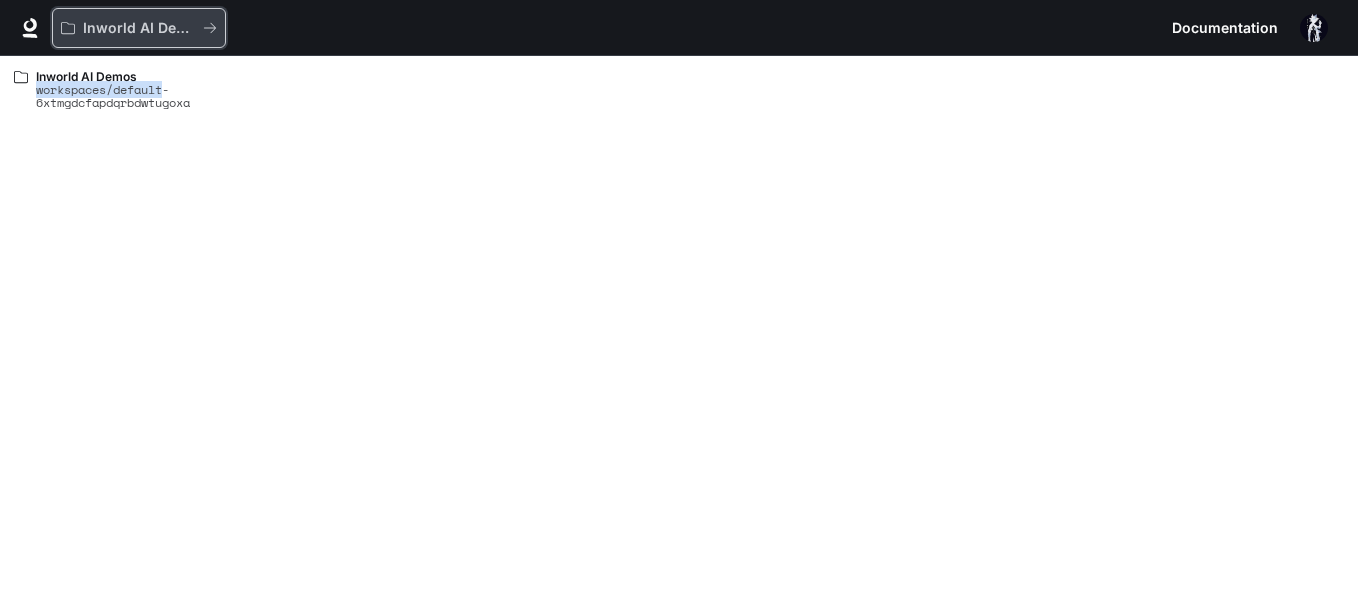 click on "Inworld AI Demos" at bounding box center [139, 28] 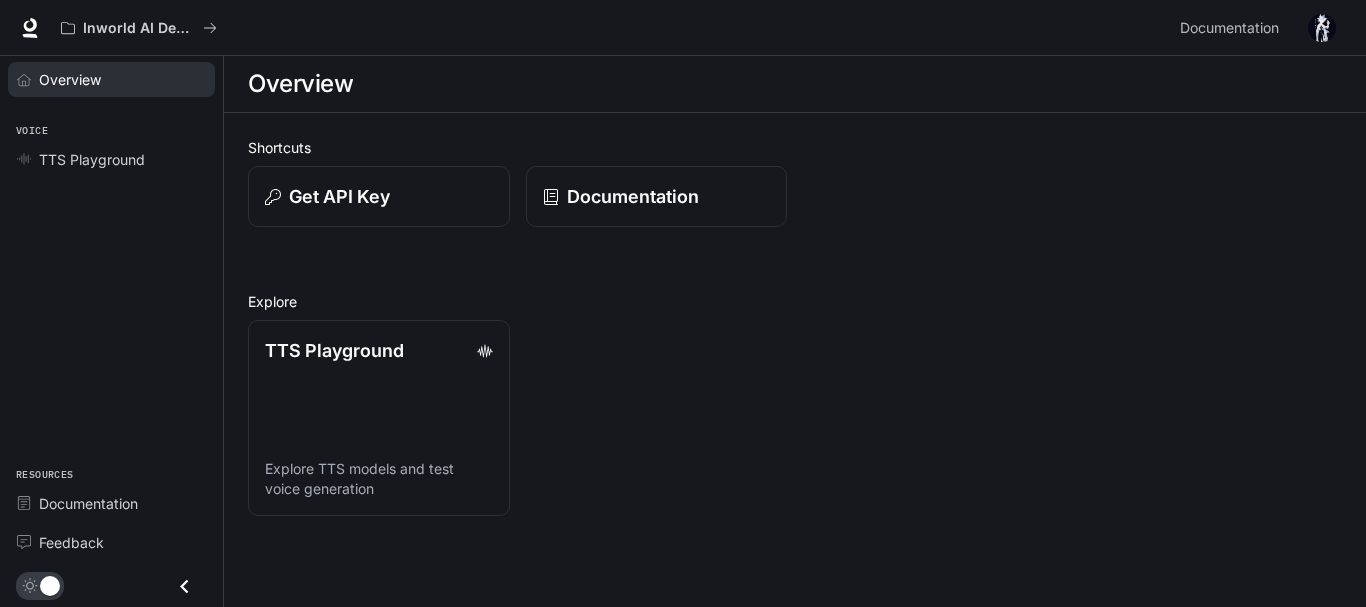 click on "Overview" at bounding box center (111, 79) 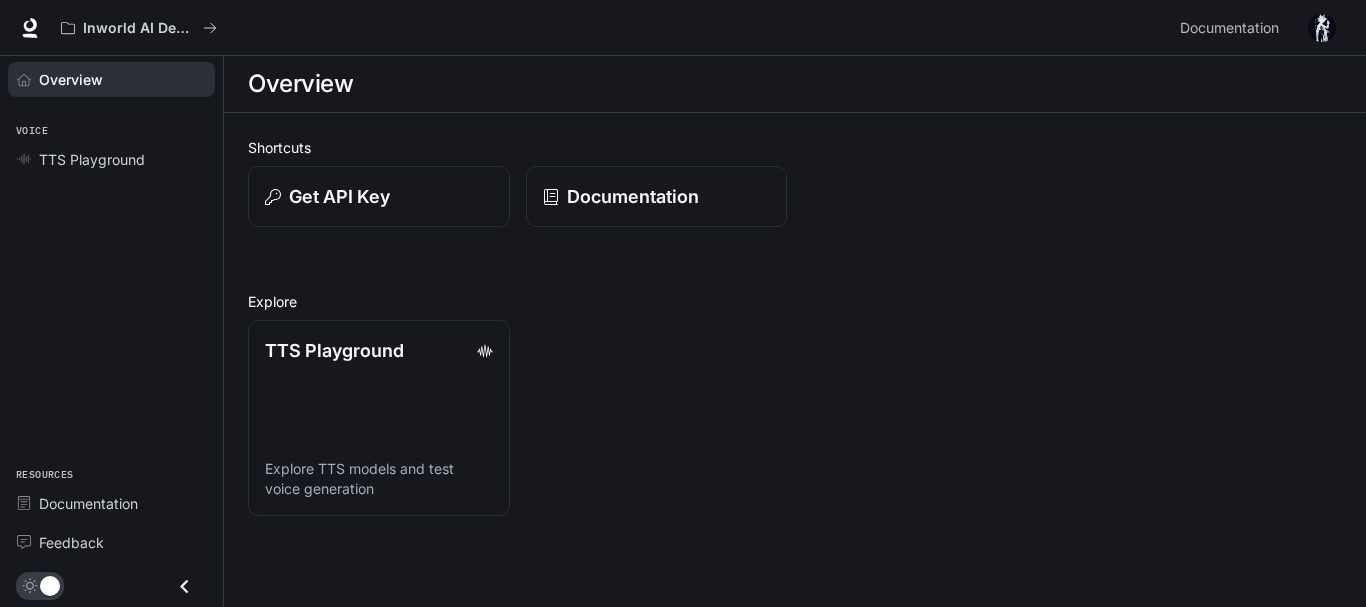 click on "Overview" at bounding box center (111, 79) 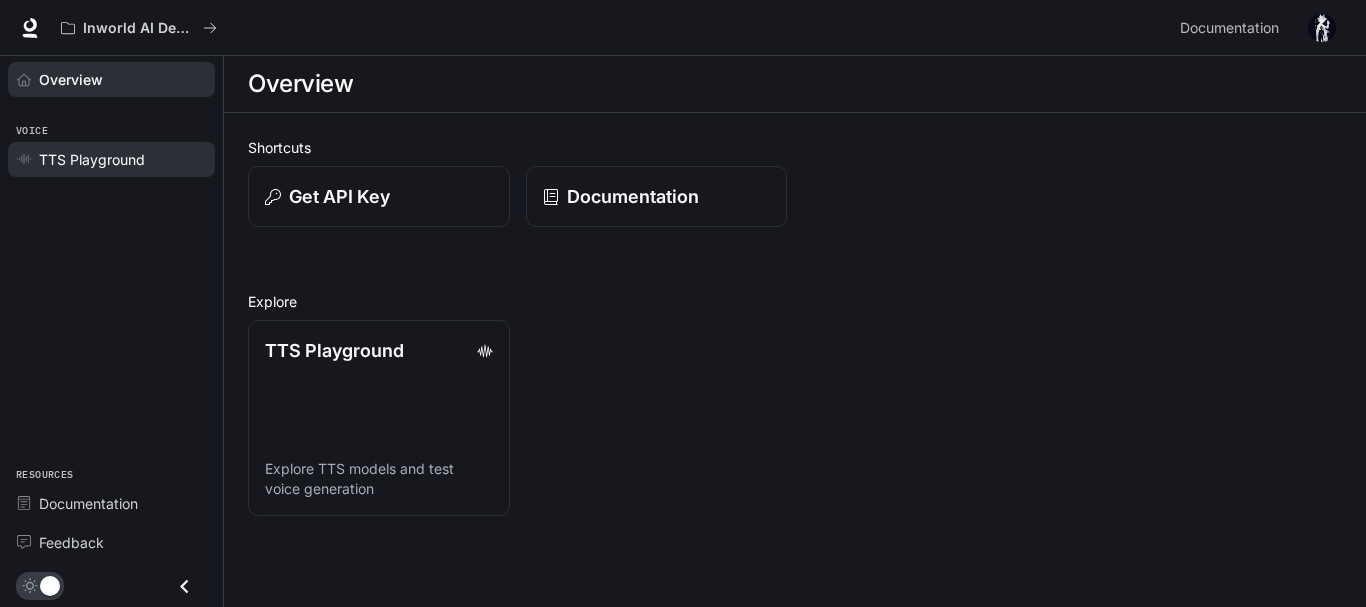 click on "TTS Playground" at bounding box center (92, 159) 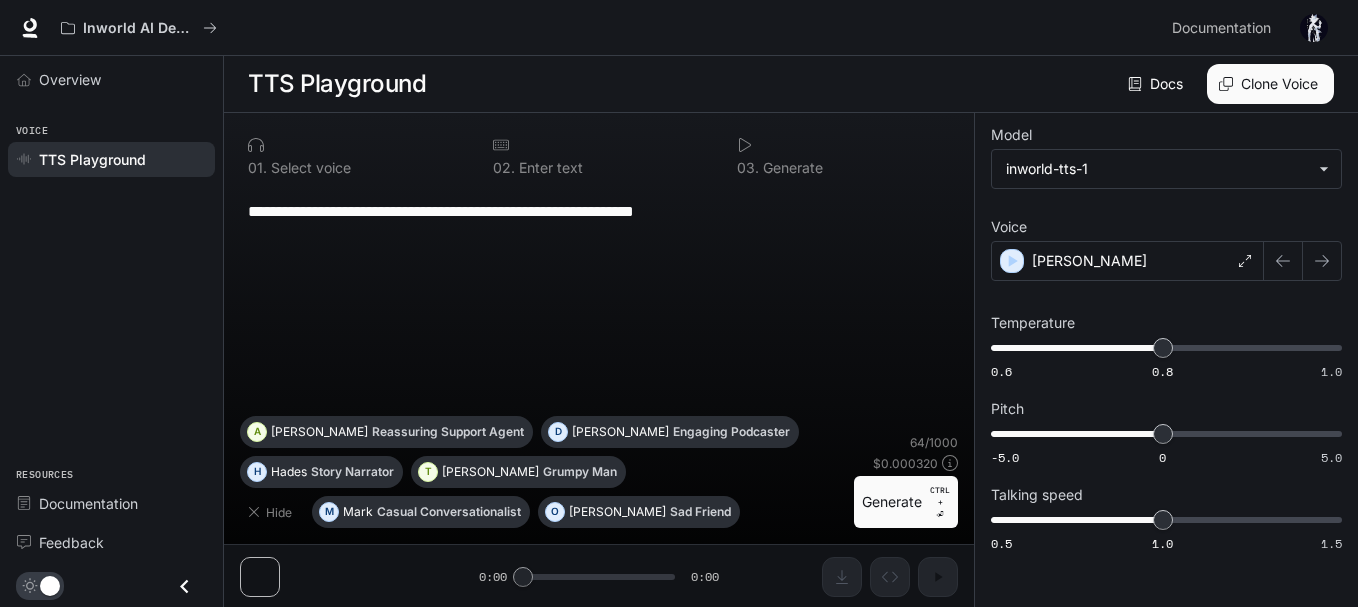 scroll, scrollTop: 1, scrollLeft: 0, axis: vertical 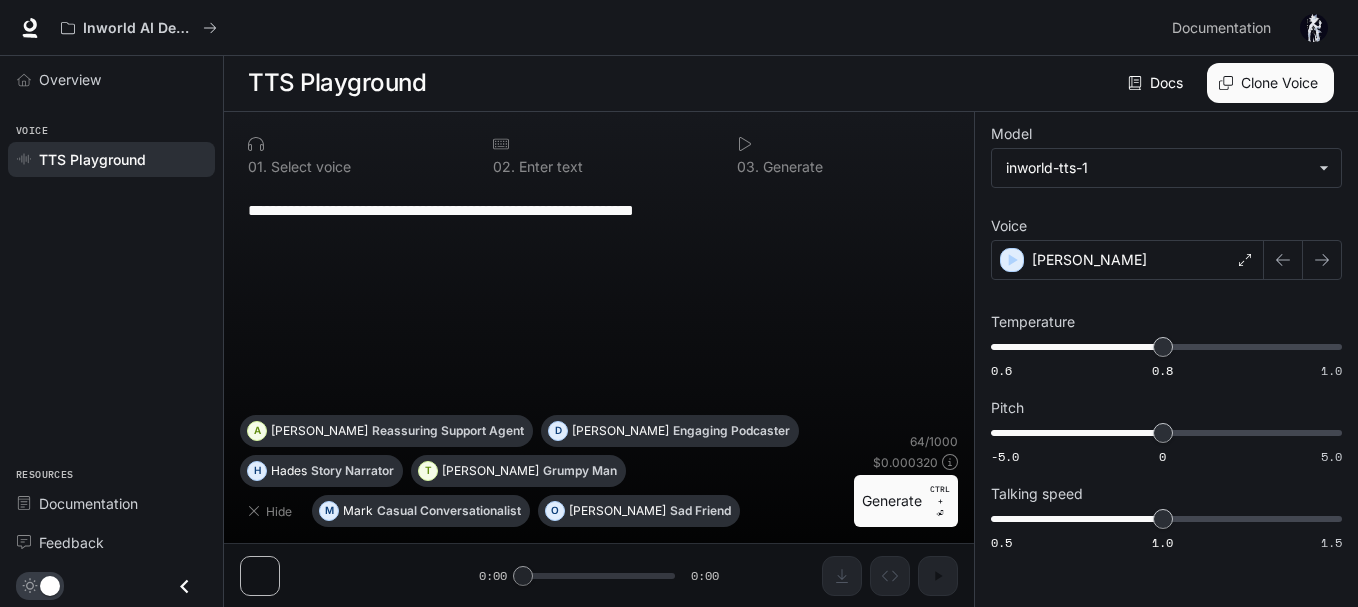 click 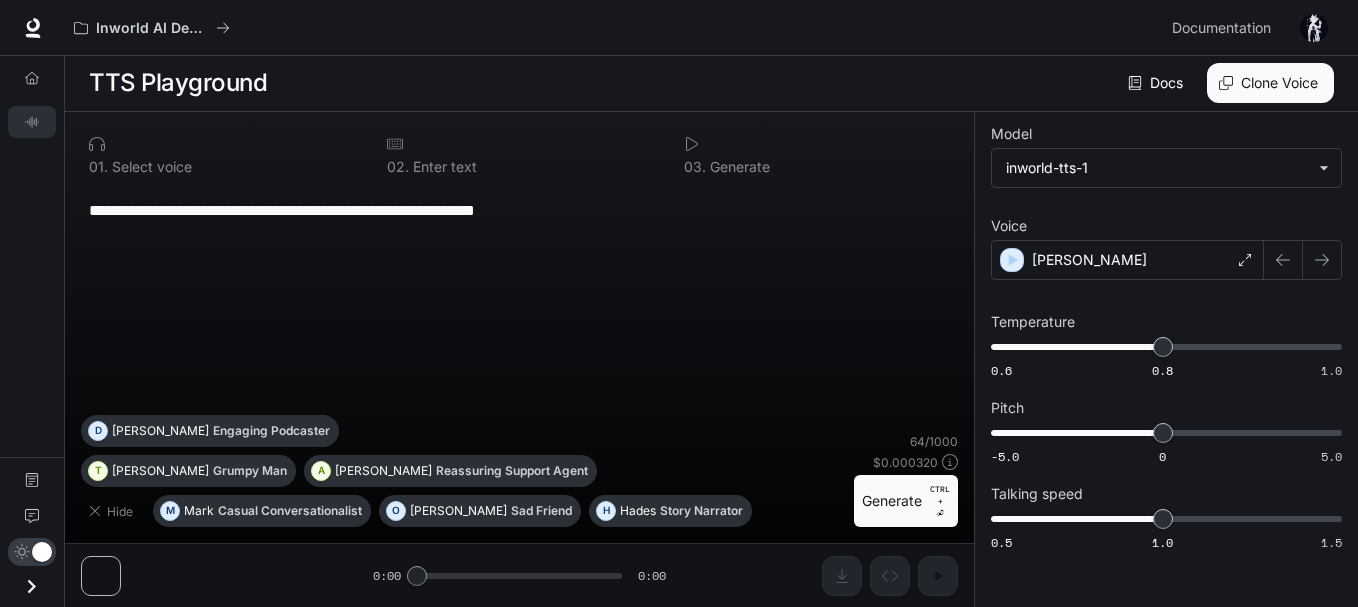 click on "Inworld AI Demos Documentation Documentation" at bounding box center [679, 28] 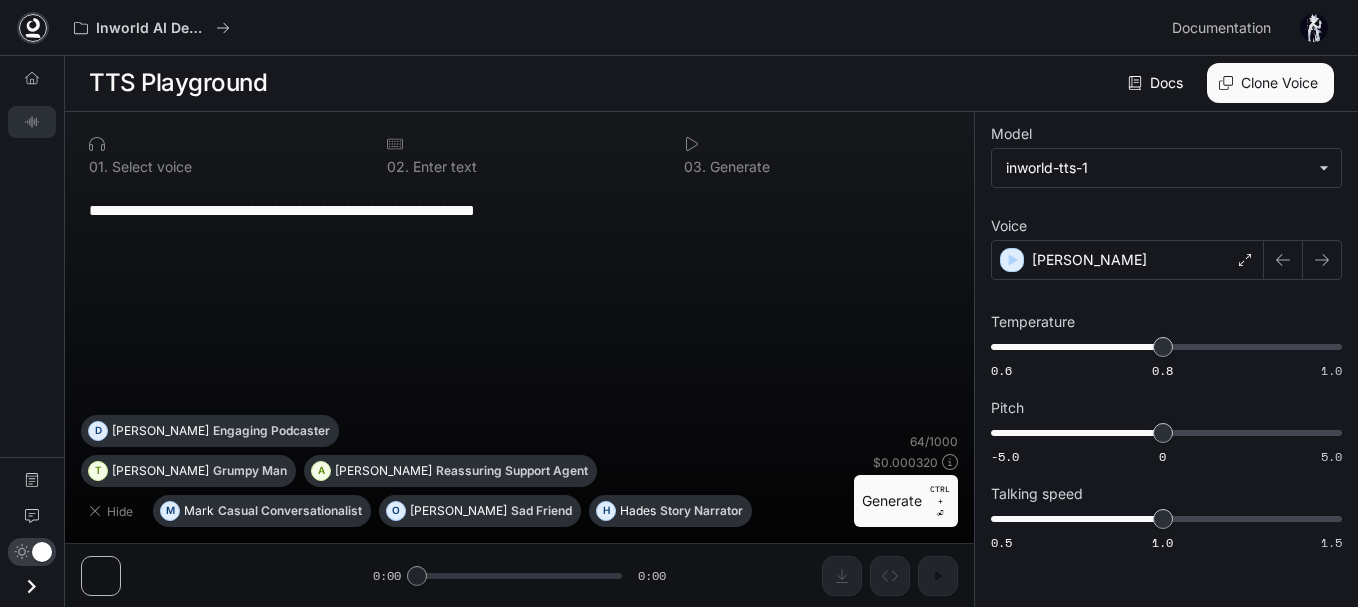 click 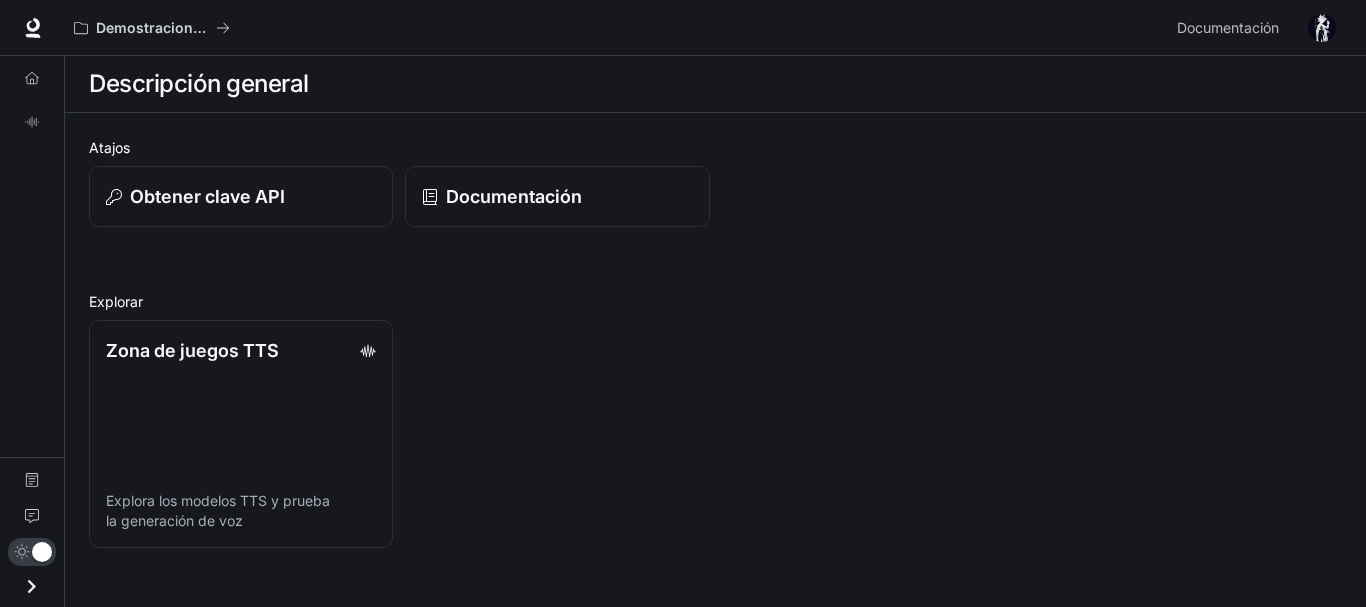 scroll, scrollTop: 0, scrollLeft: 0, axis: both 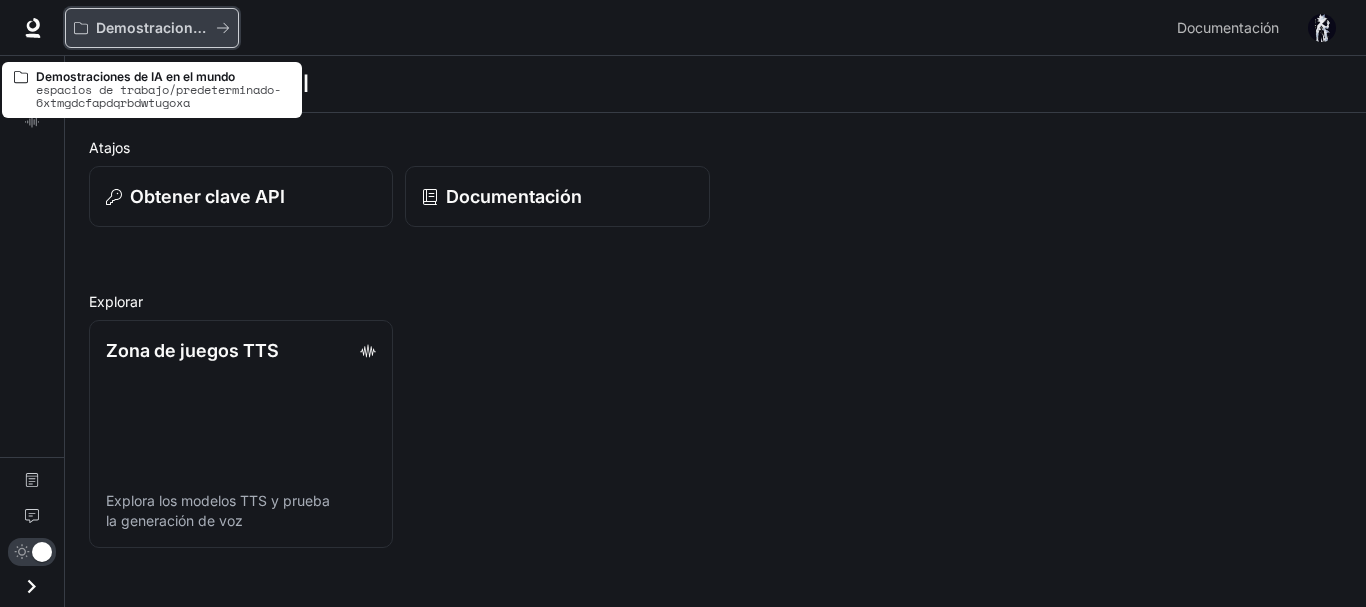 click on "Demostraciones de IA en el mundo" at bounding box center (152, 28) 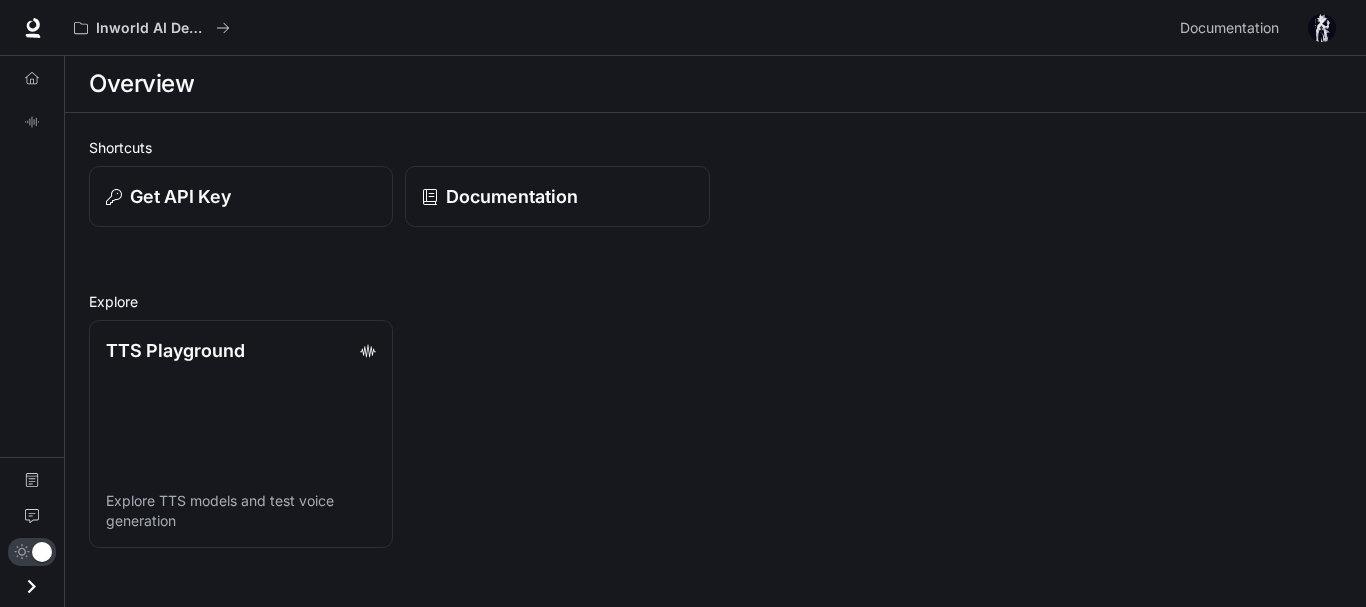 click on "Overview" at bounding box center [715, 84] 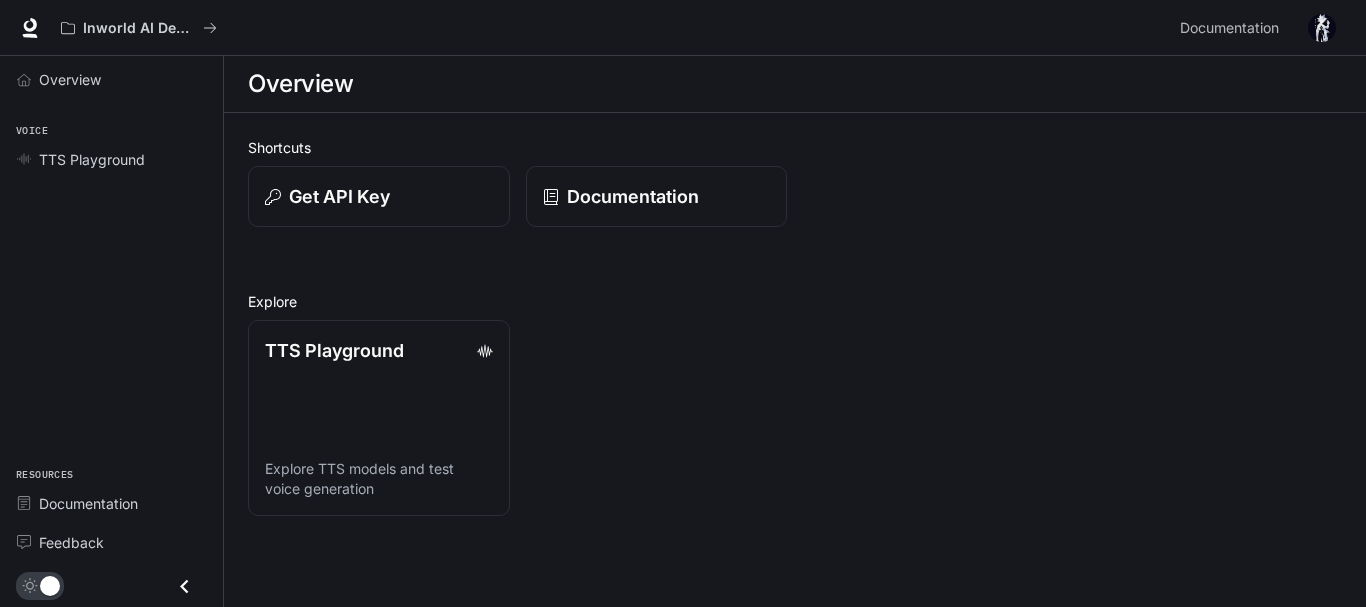 drag, startPoint x: 192, startPoint y: 34, endPoint x: 118, endPoint y: 275, distance: 252.10513 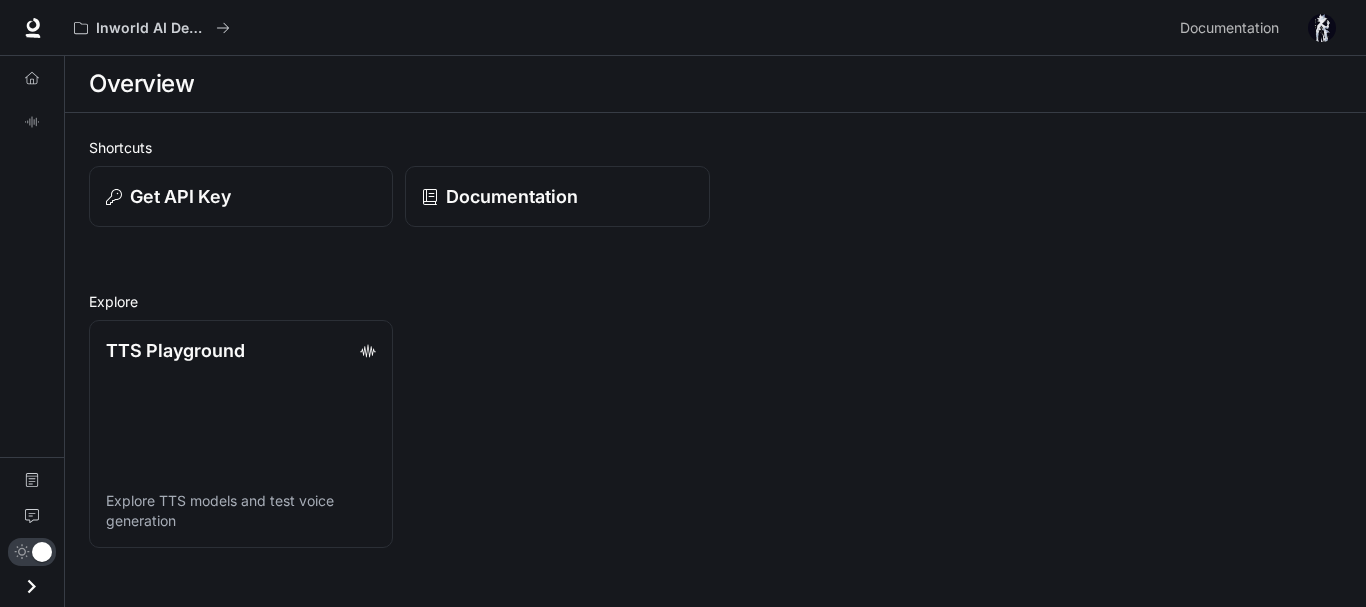 click on "Overview TTS Playground Documentation Feedback" at bounding box center [32, 331] 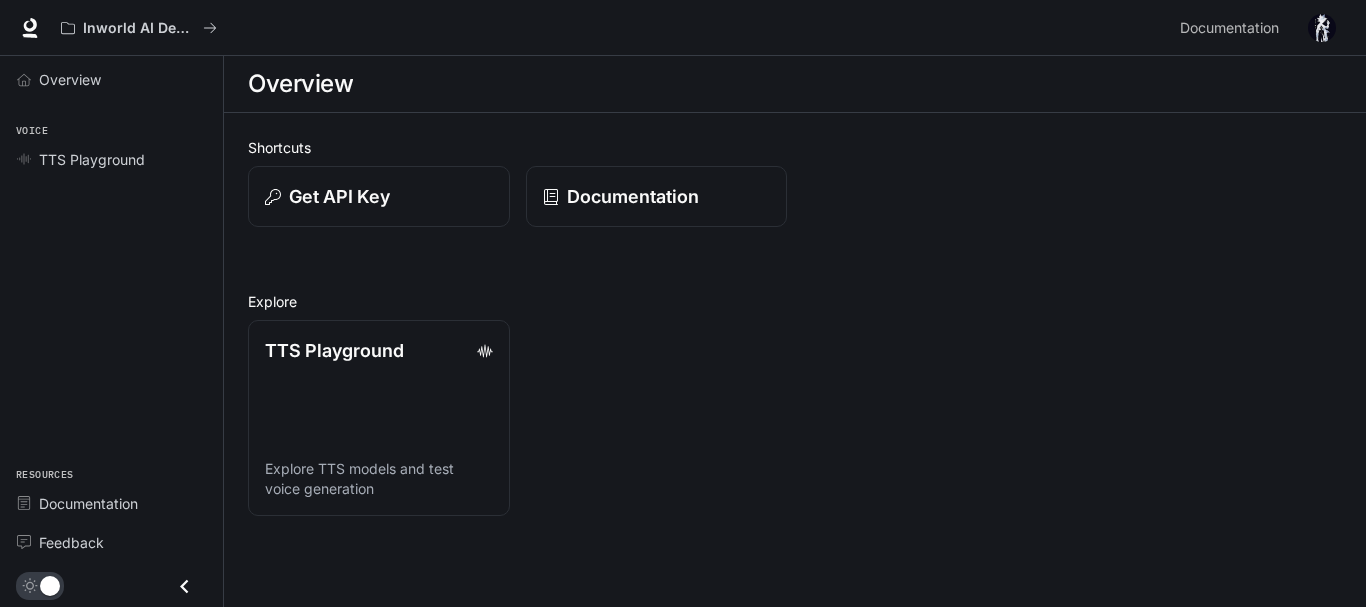 click at bounding box center [1322, 28] 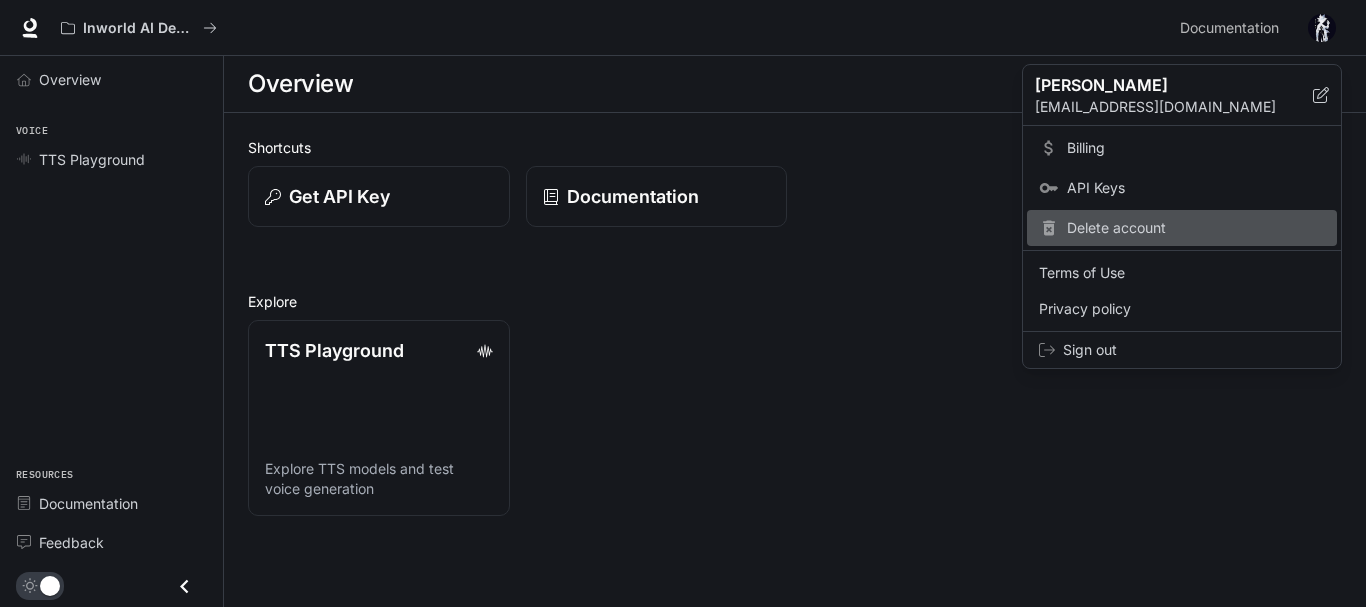 click on "Delete account" at bounding box center (1196, 228) 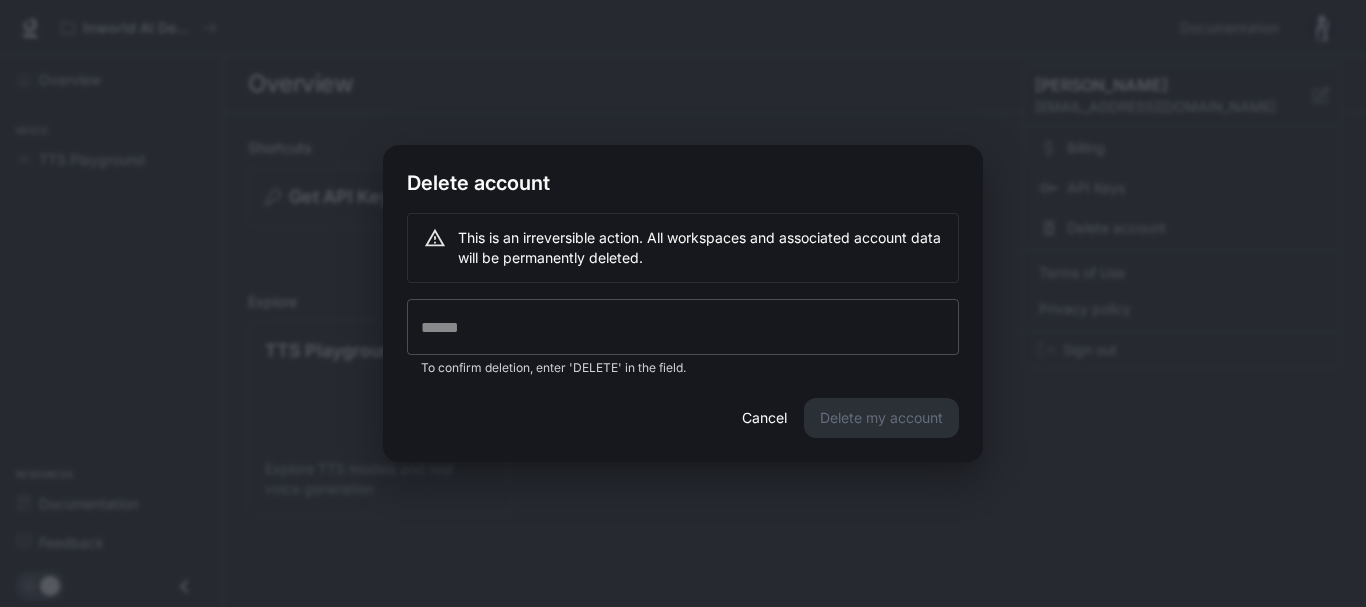 click at bounding box center (683, 327) 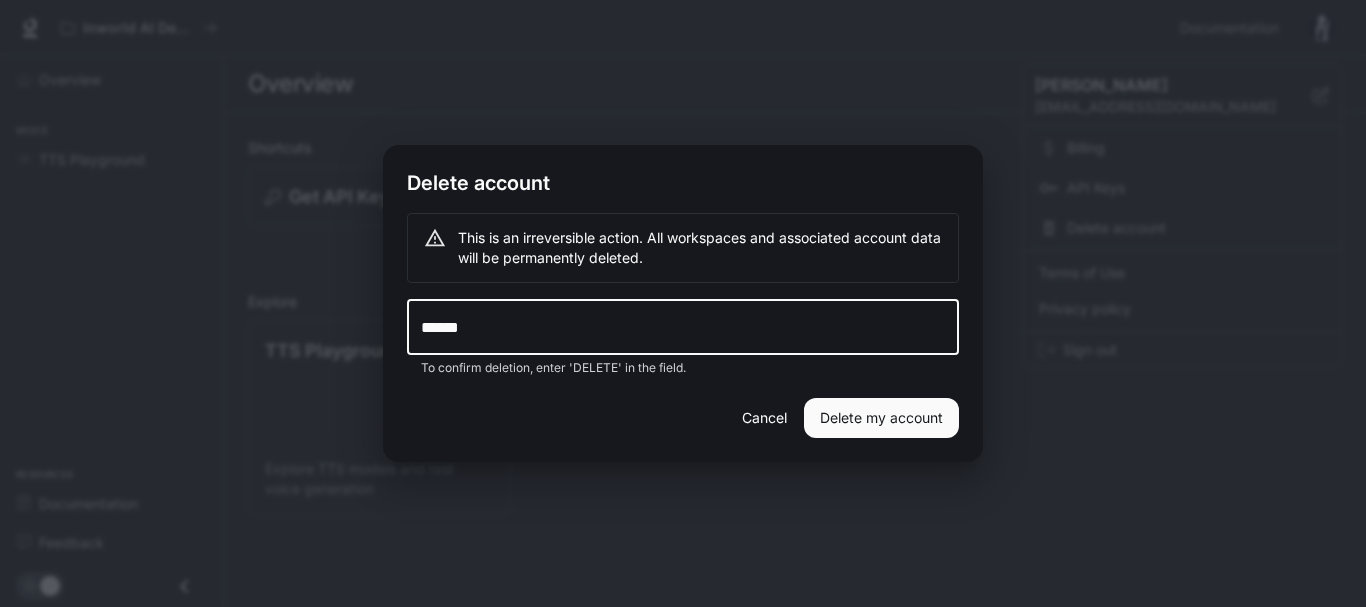 type on "******" 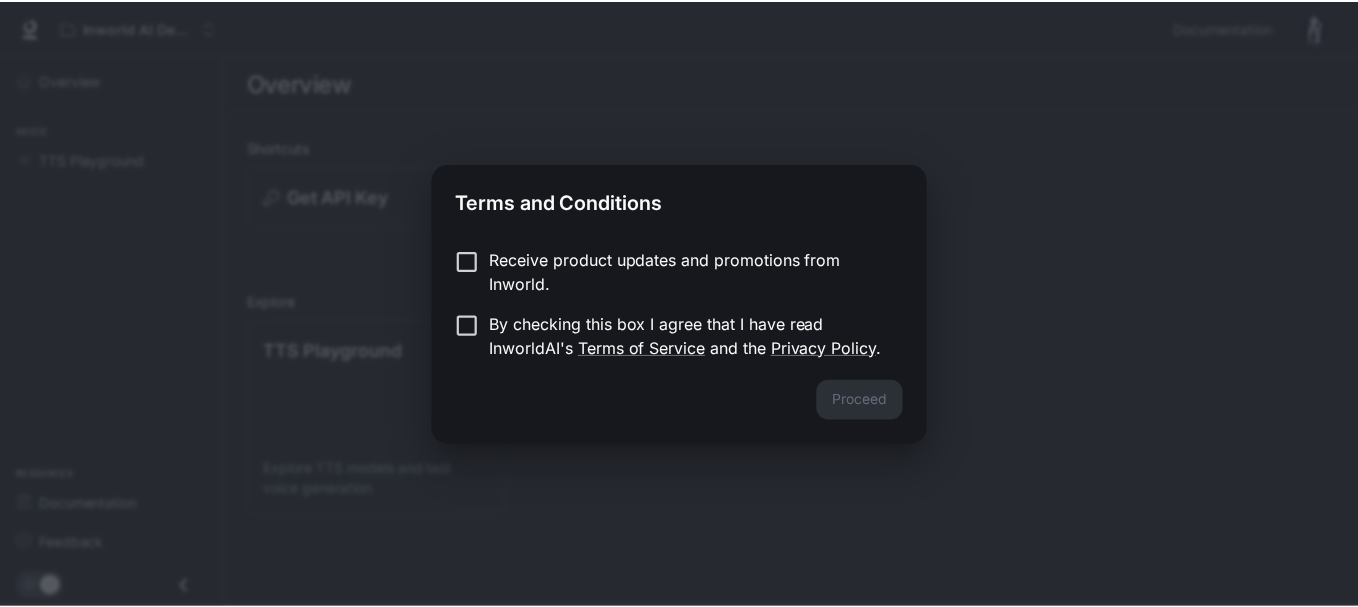 scroll, scrollTop: 0, scrollLeft: 0, axis: both 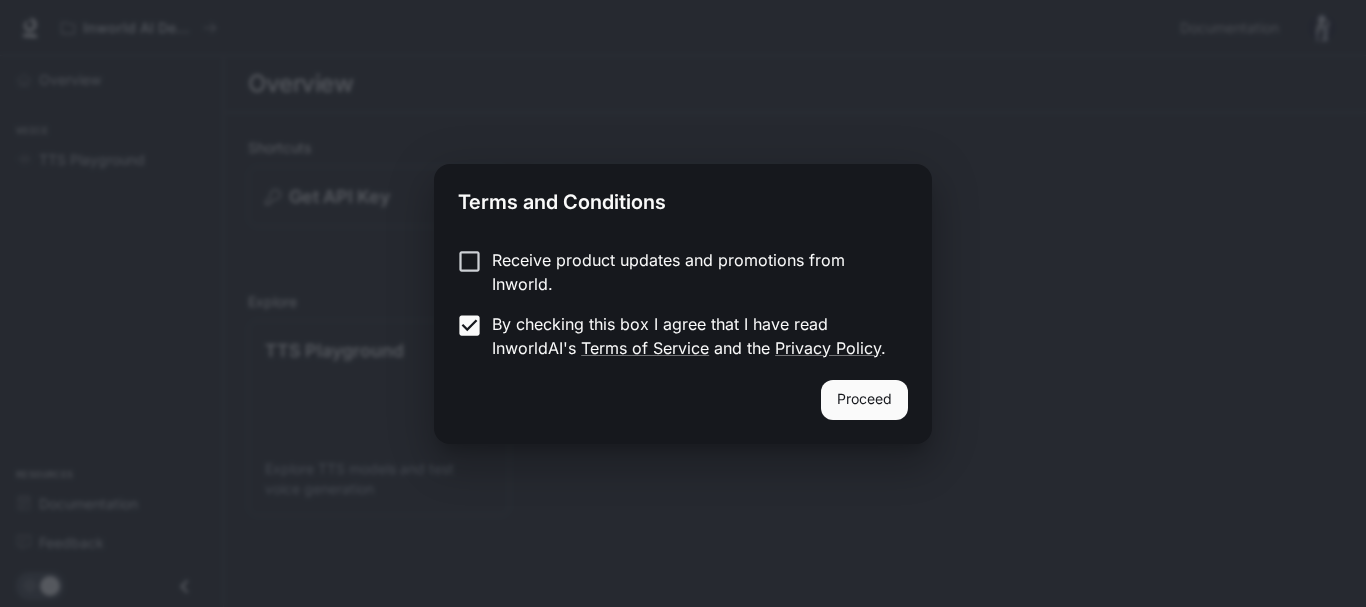 click on "Proceed" at bounding box center [864, 400] 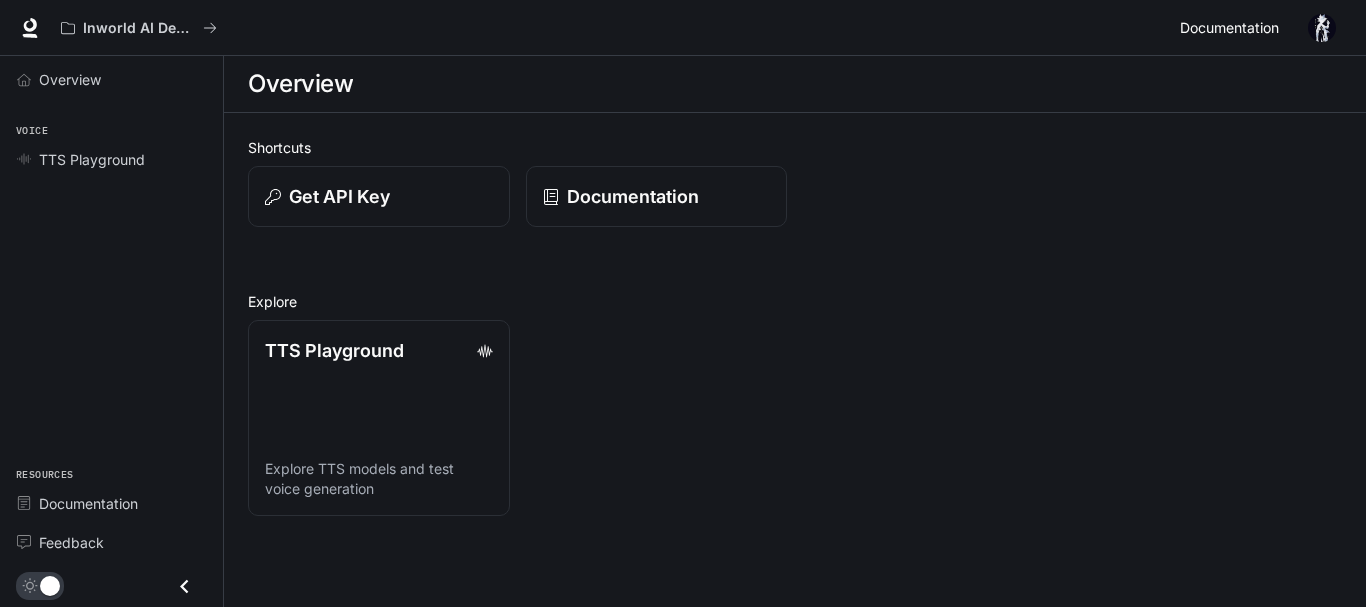 click on "Documentation" at bounding box center [1229, 28] 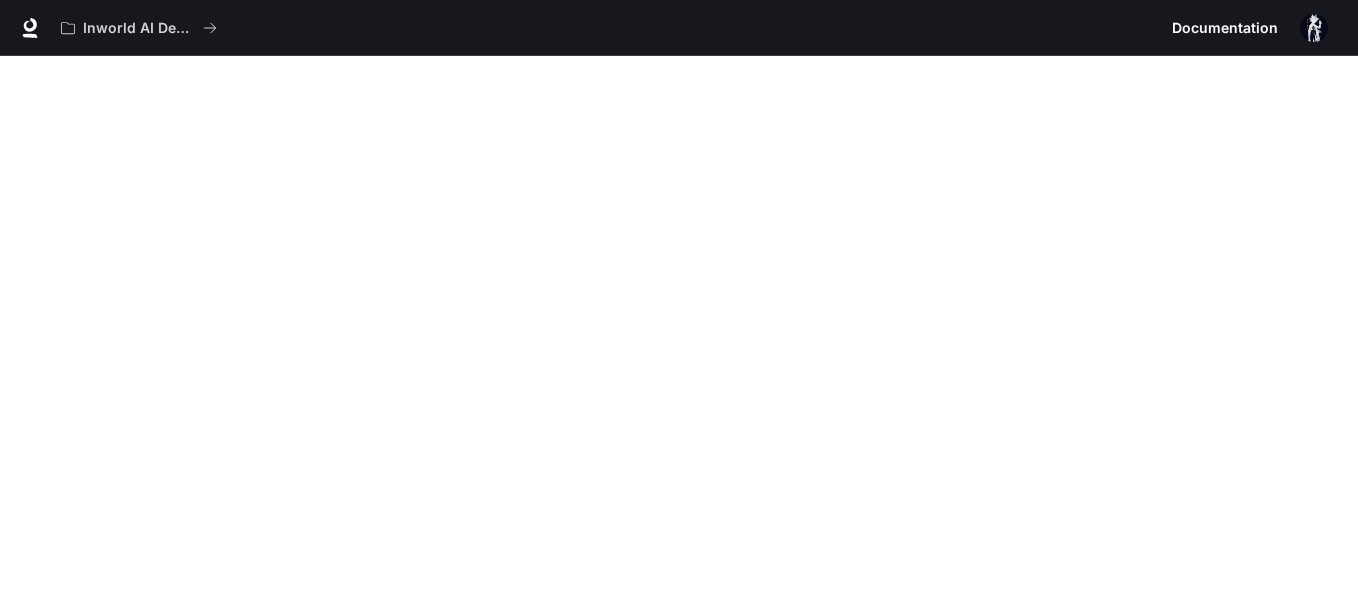 click on "Documentation" at bounding box center (1225, 28) 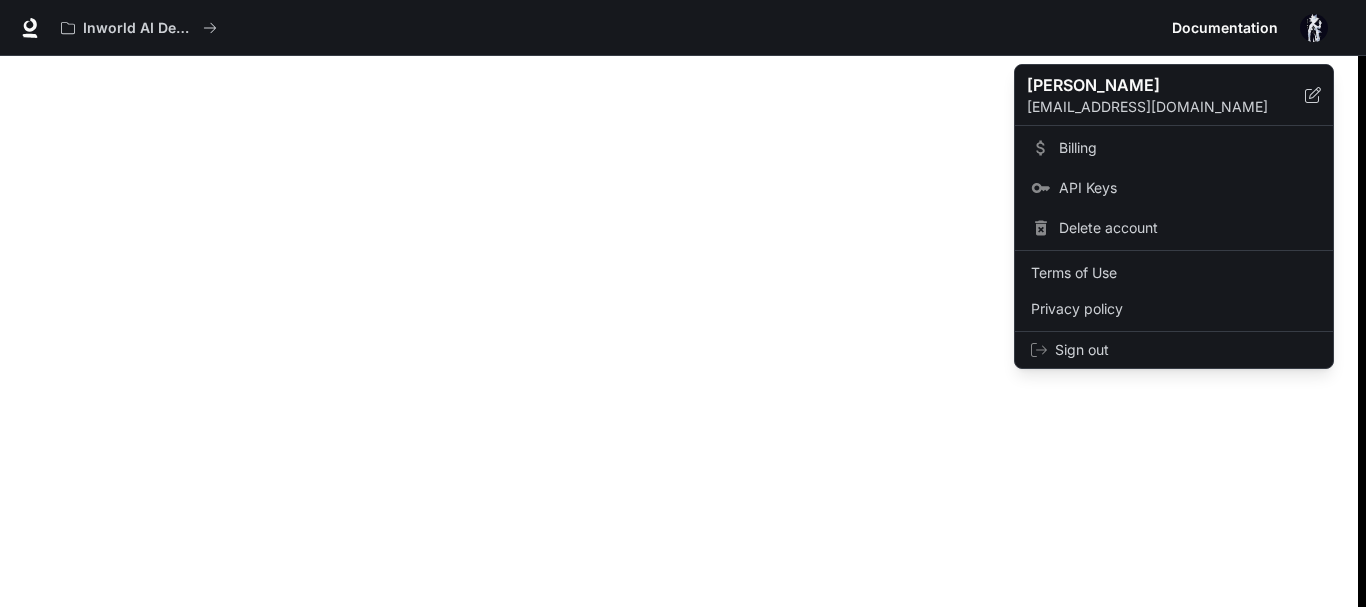 click 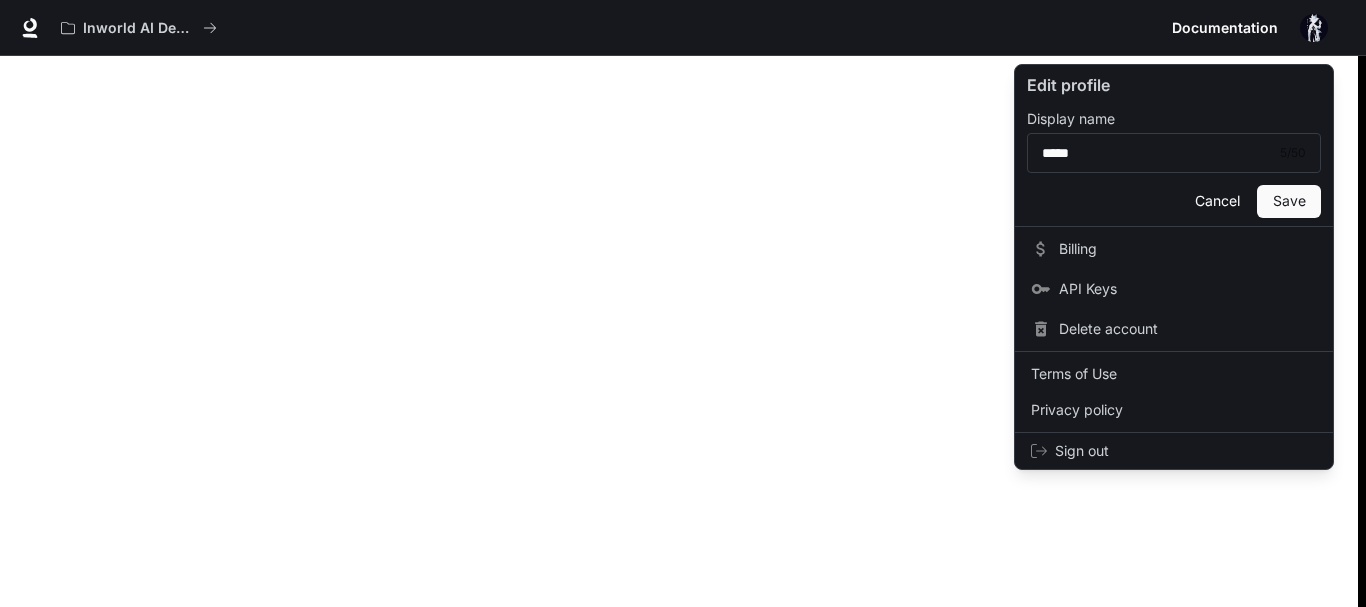 click at bounding box center [683, 303] 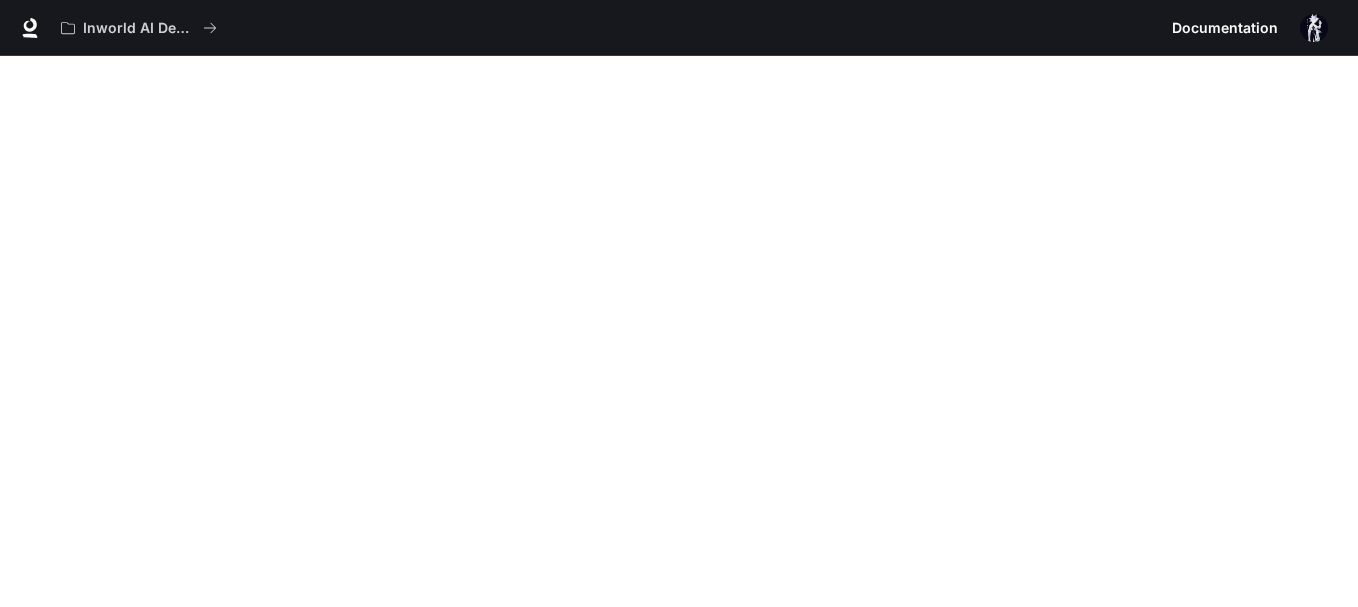 click on "Inworld AI Demos Documentation Documentation" at bounding box center (679, 28) 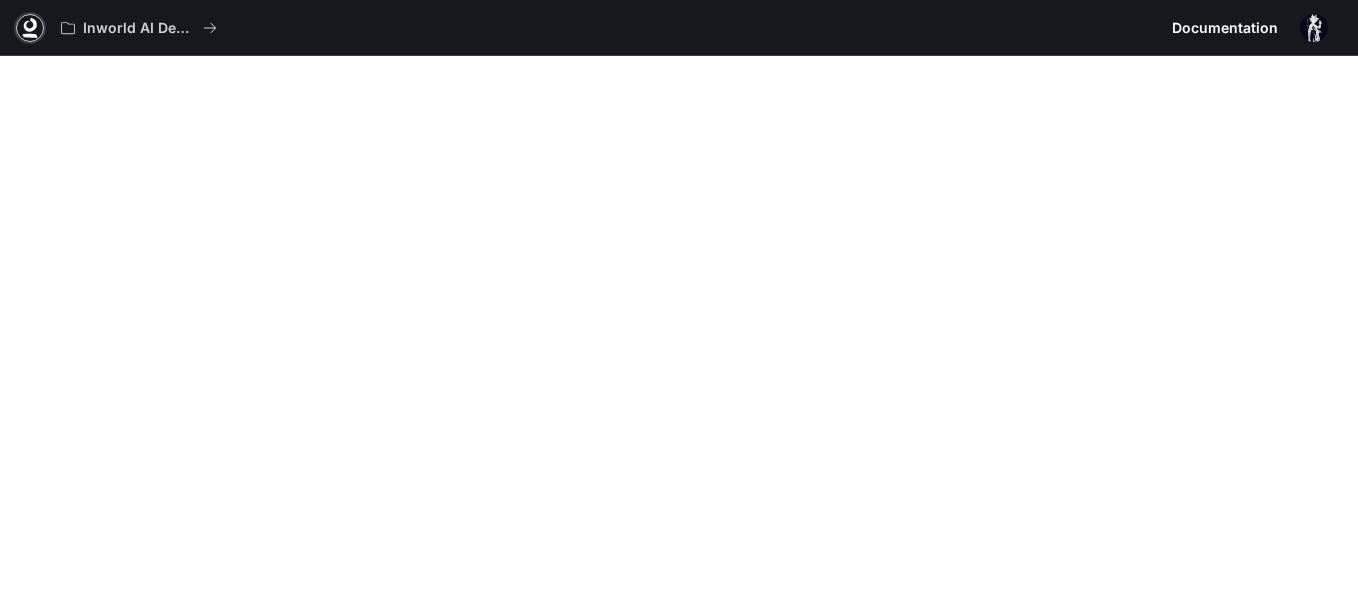 click 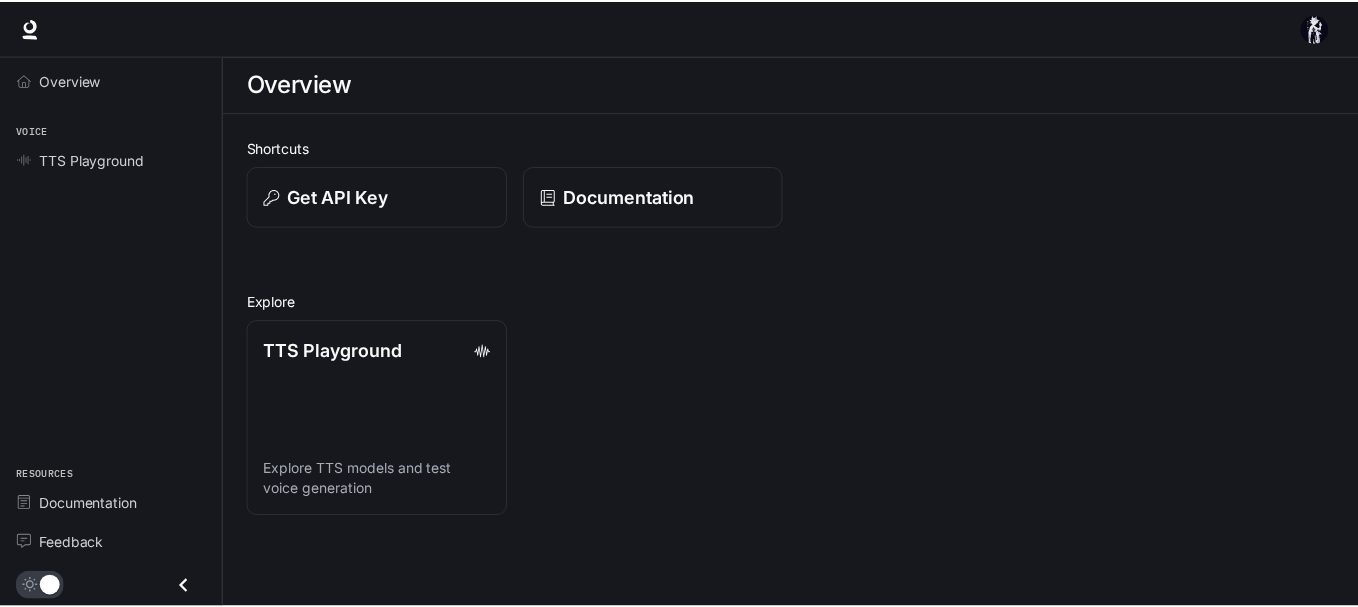 scroll, scrollTop: 0, scrollLeft: 0, axis: both 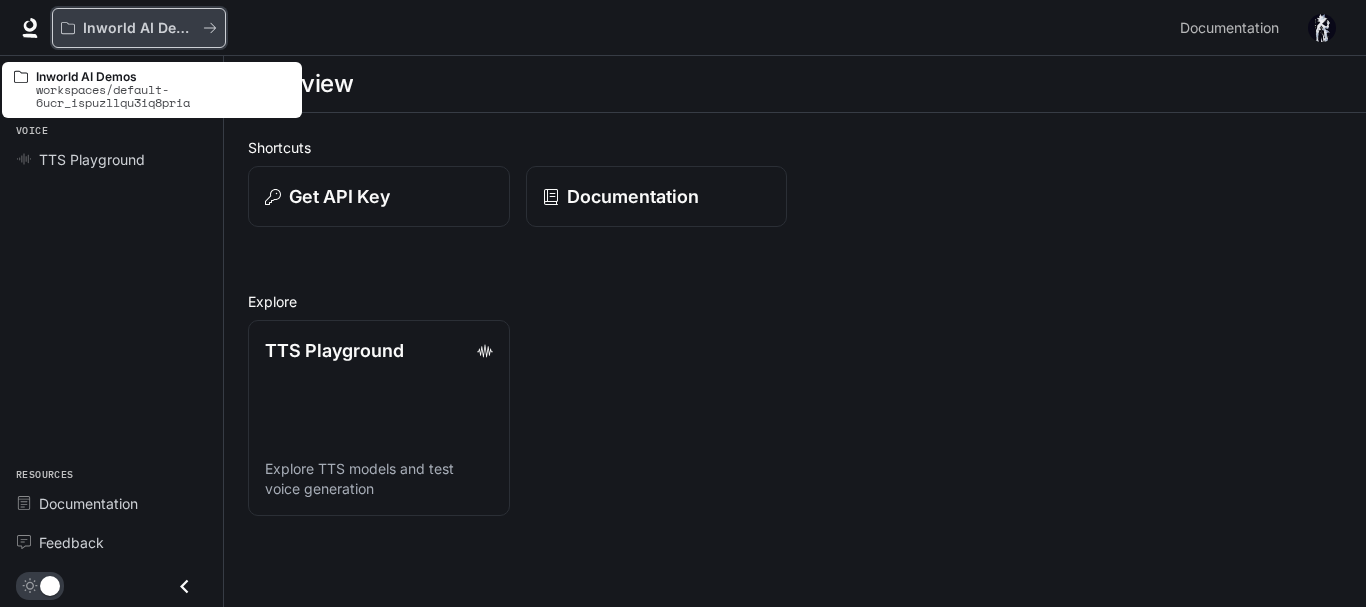 click 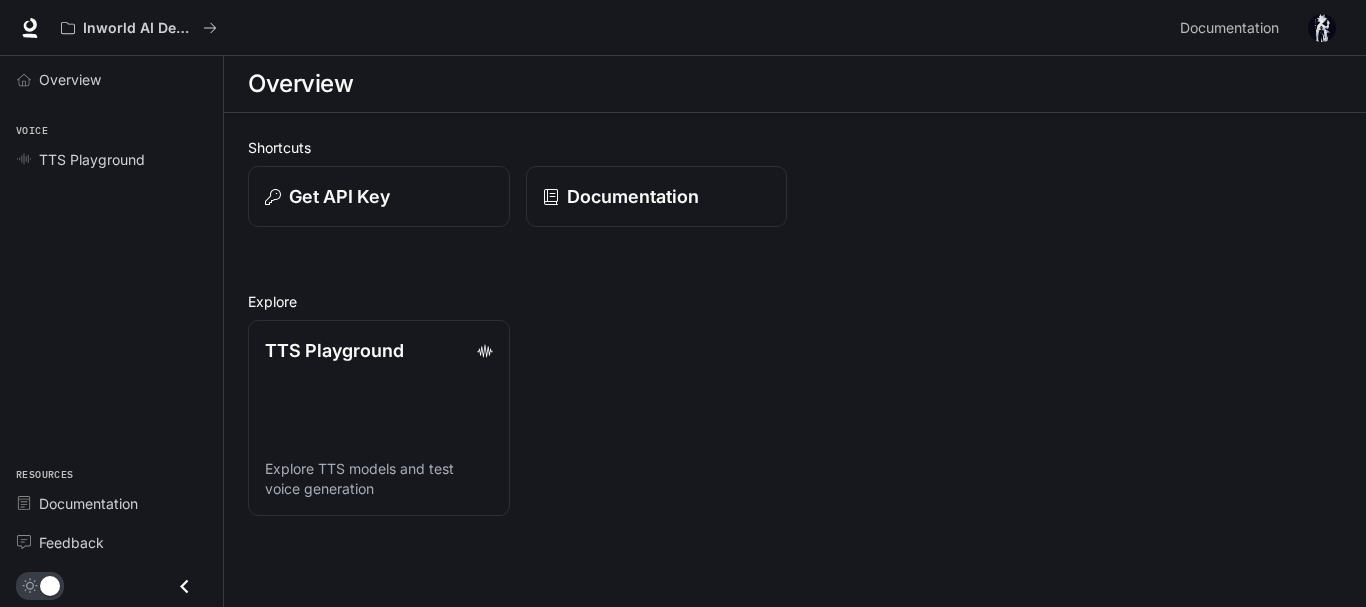 click at bounding box center (1322, 28) 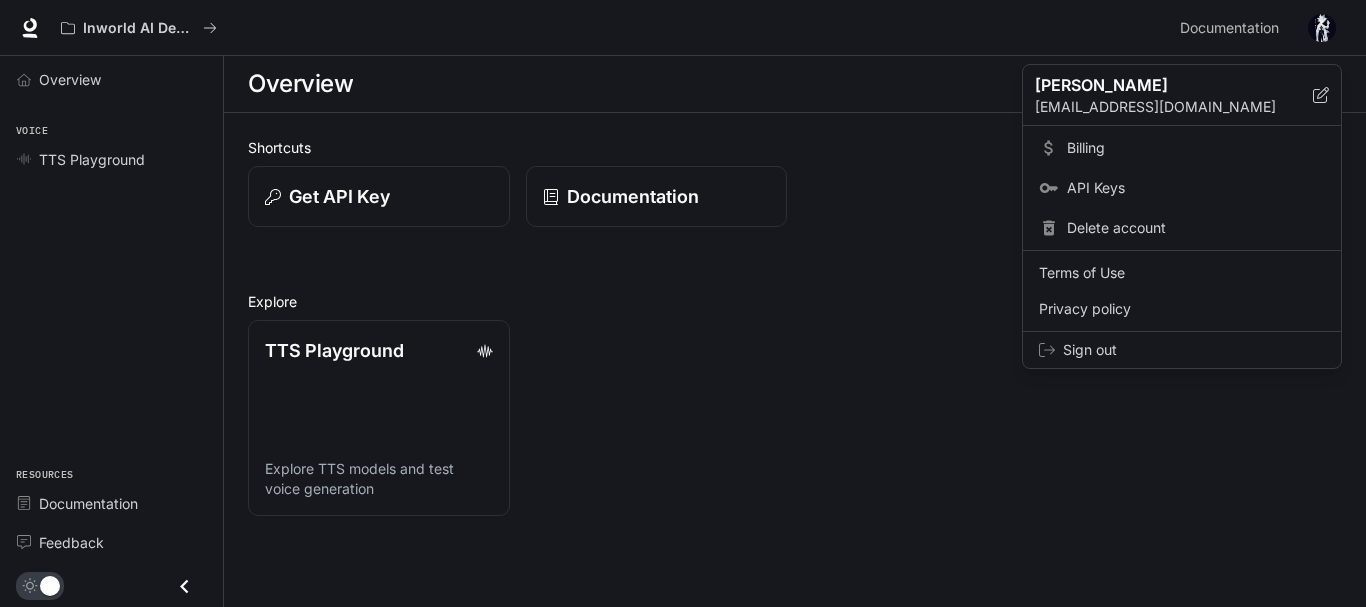click at bounding box center [683, 303] 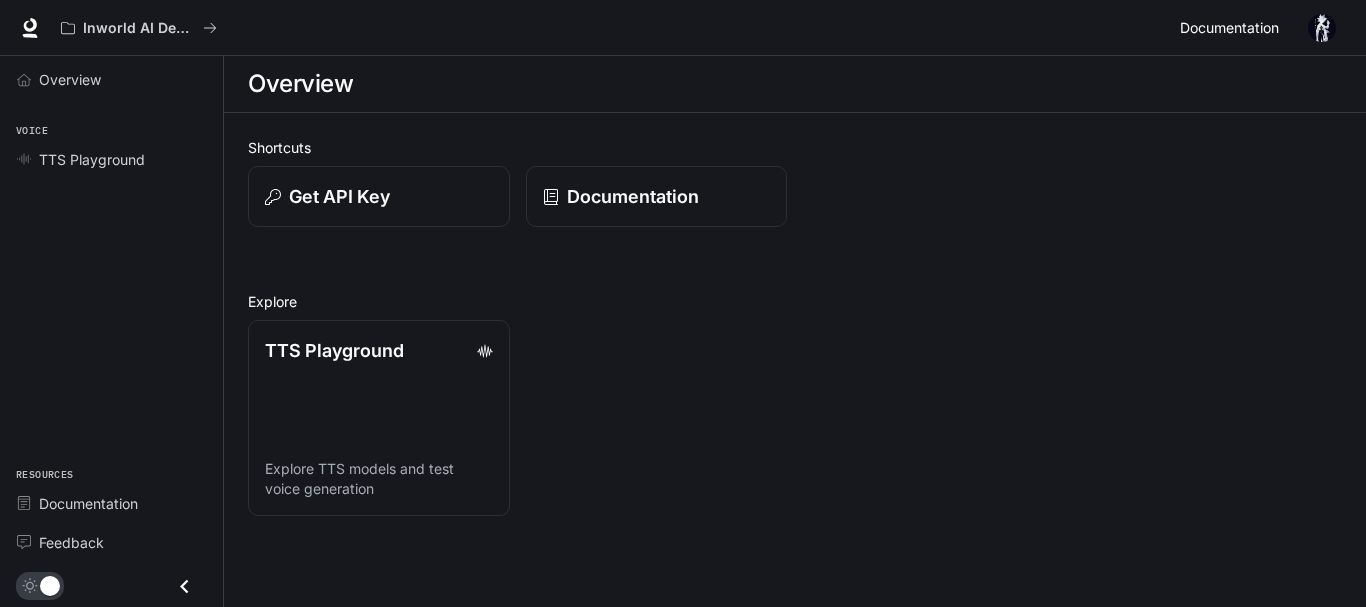 click on "Documentation" at bounding box center (1229, 28) 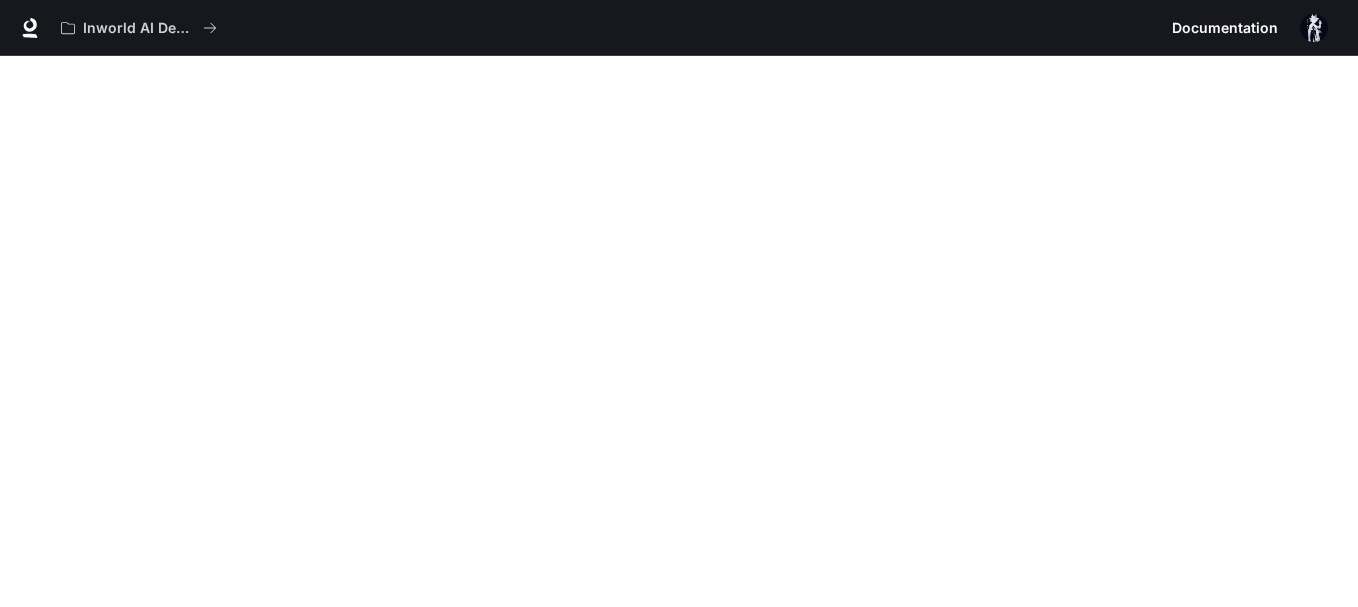click on "Documentation" at bounding box center [1225, 28] 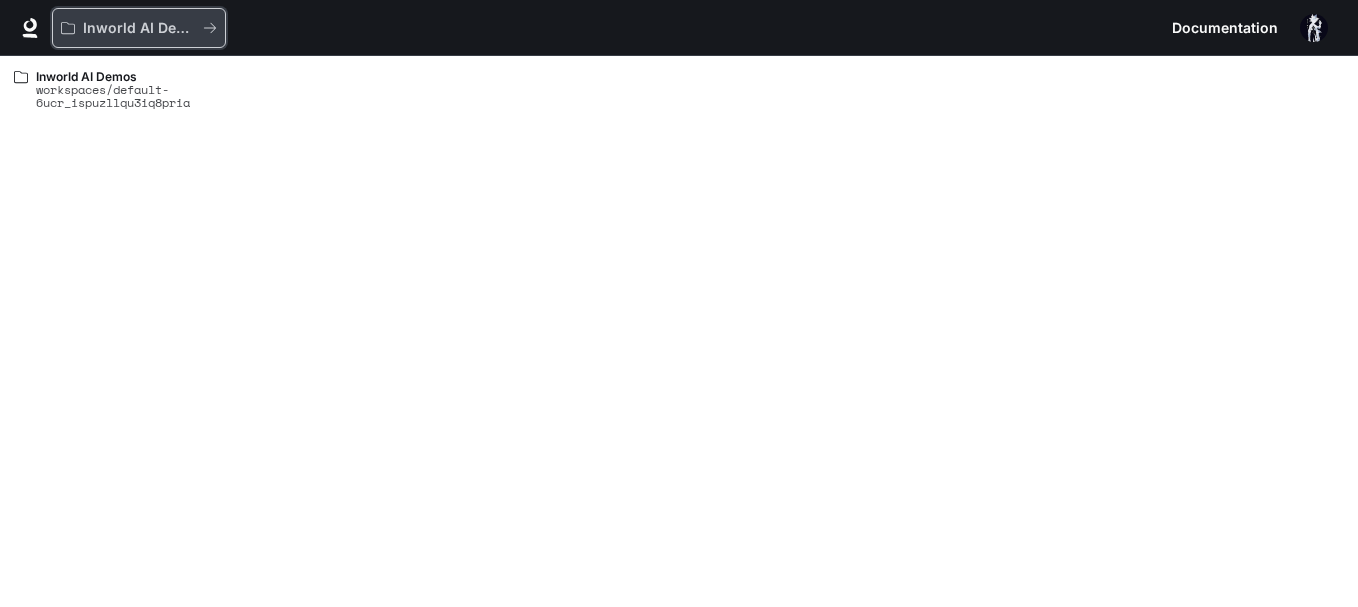 click on "Inworld AI Demos" at bounding box center (139, 28) 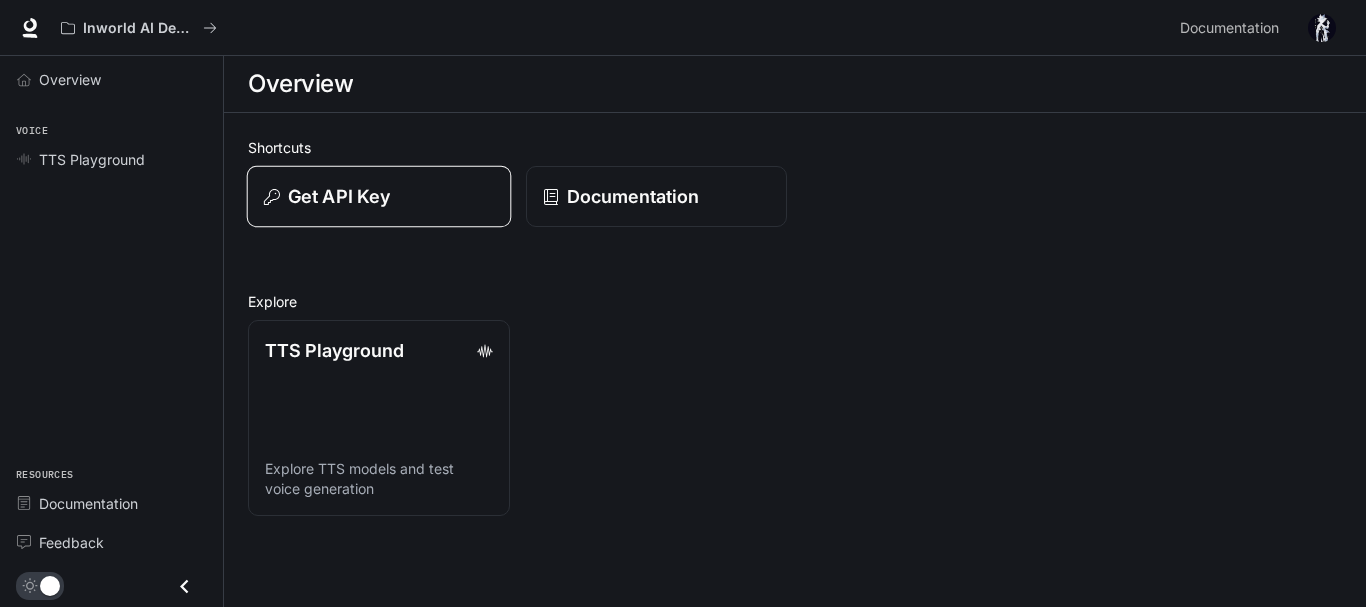 click on "Get API Key" at bounding box center (379, 196) 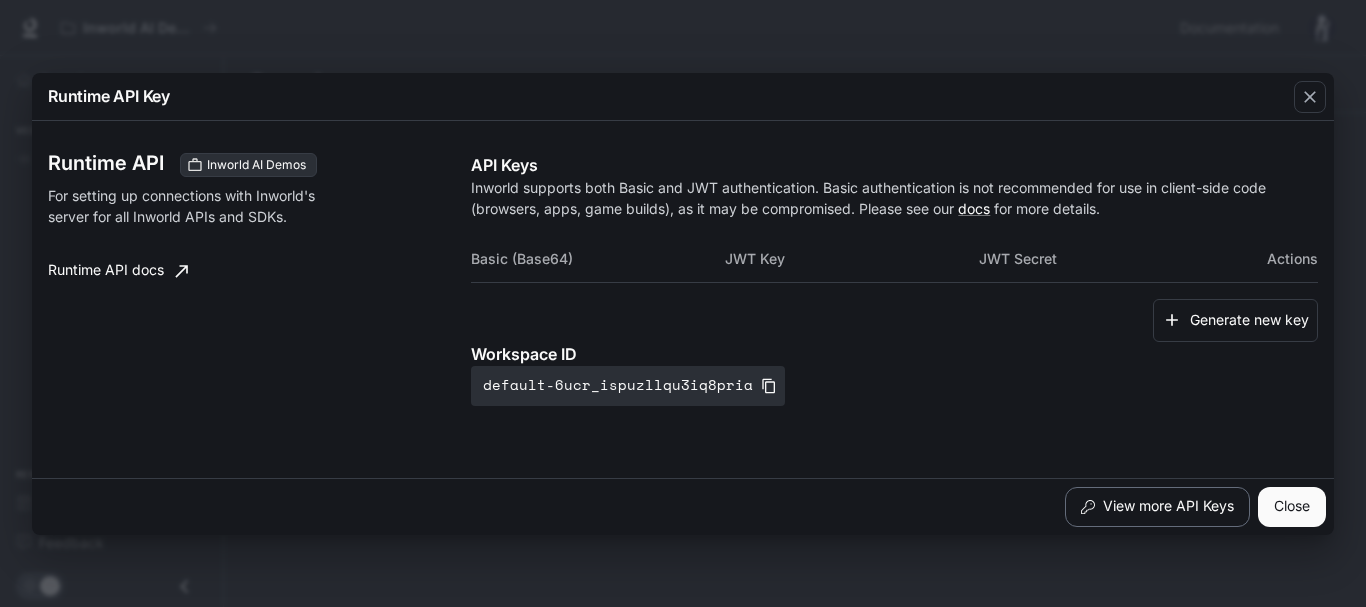 click on "View more API Keys" at bounding box center (1157, 507) 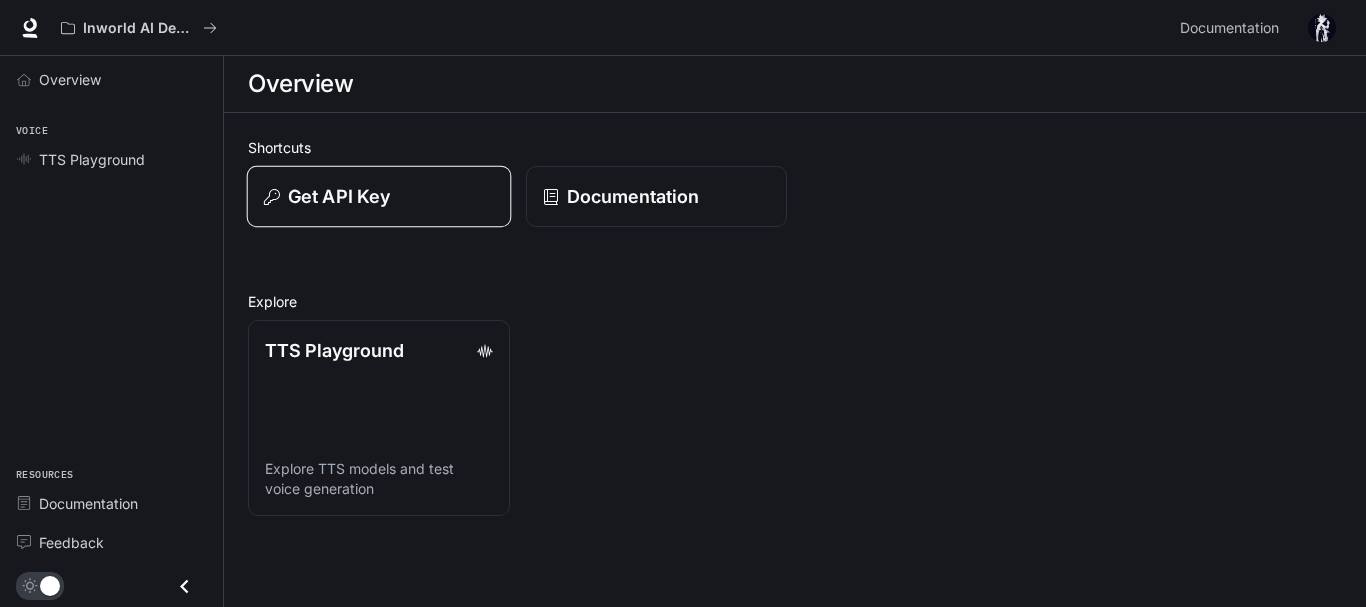 click on "Get API Key" at bounding box center (379, 196) 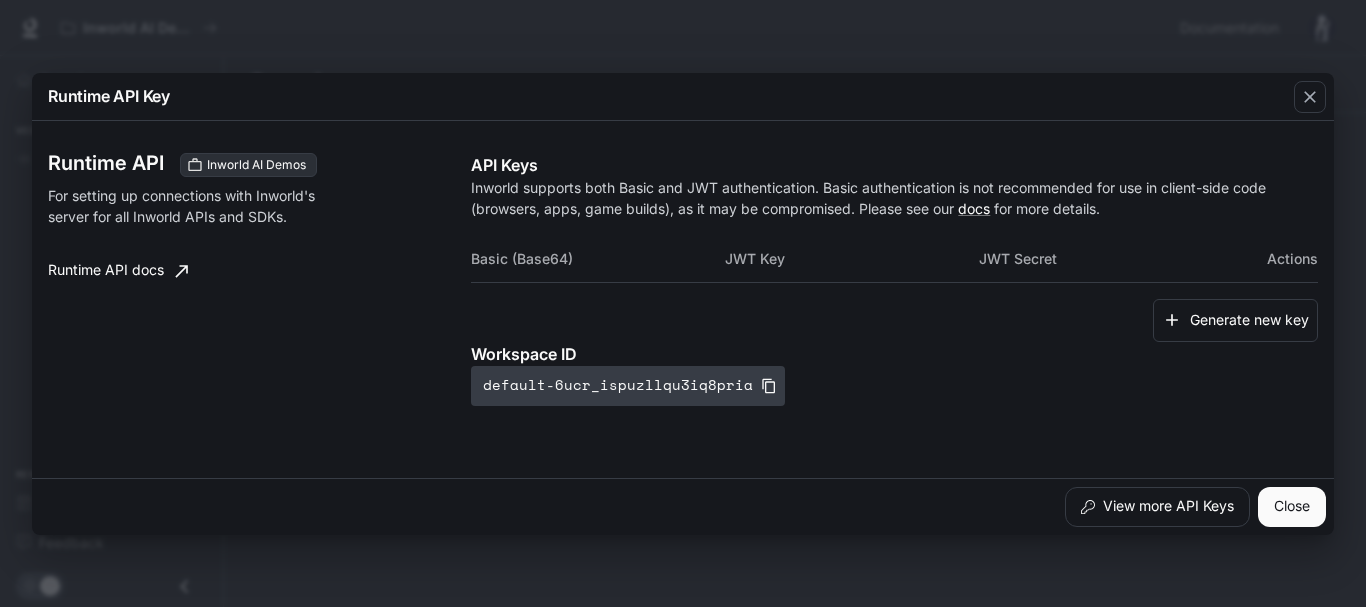 click 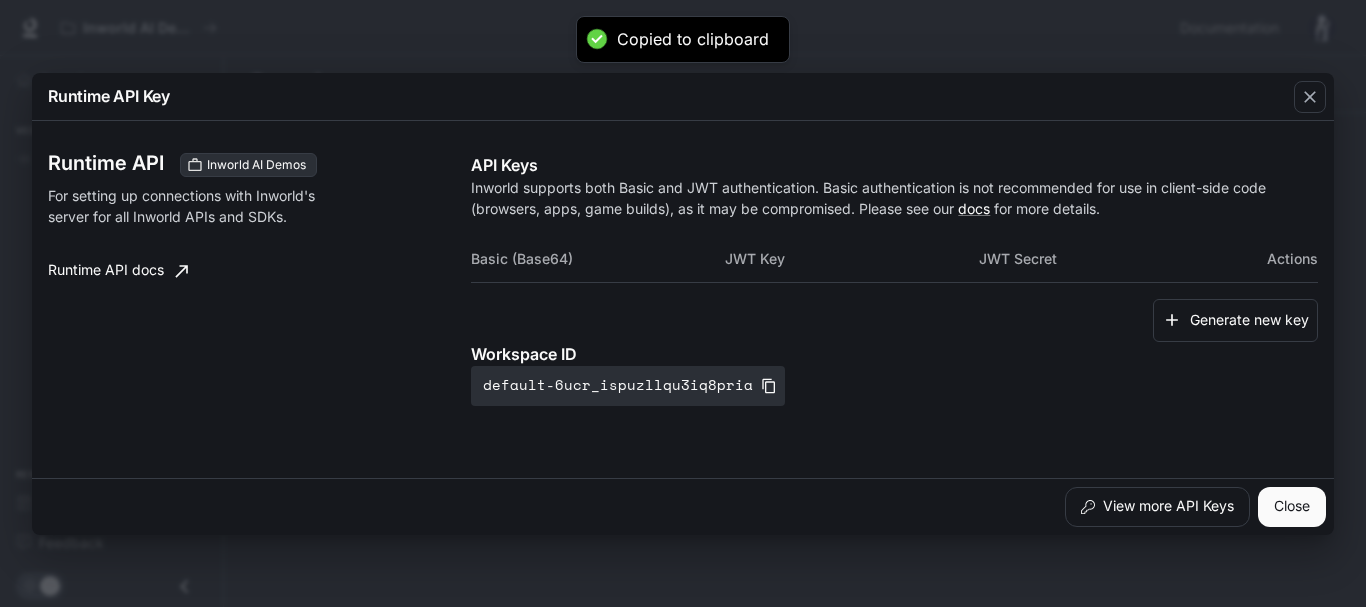click on "Close" at bounding box center [1292, 507] 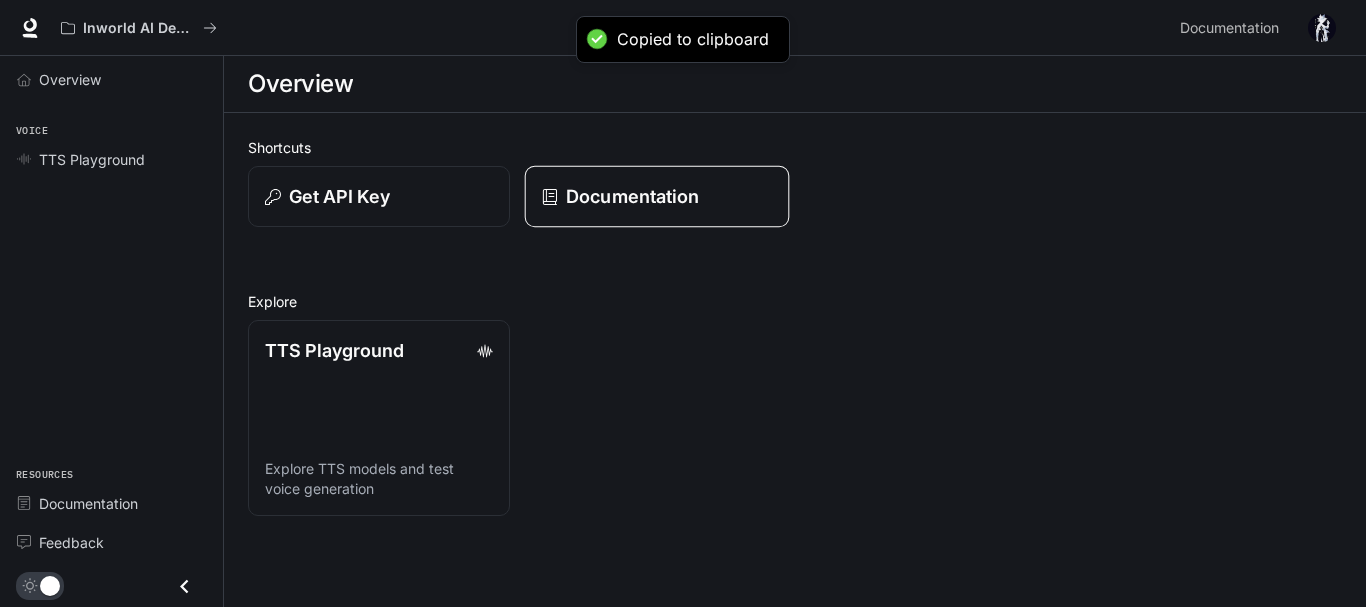click on "Documentation" at bounding box center (632, 196) 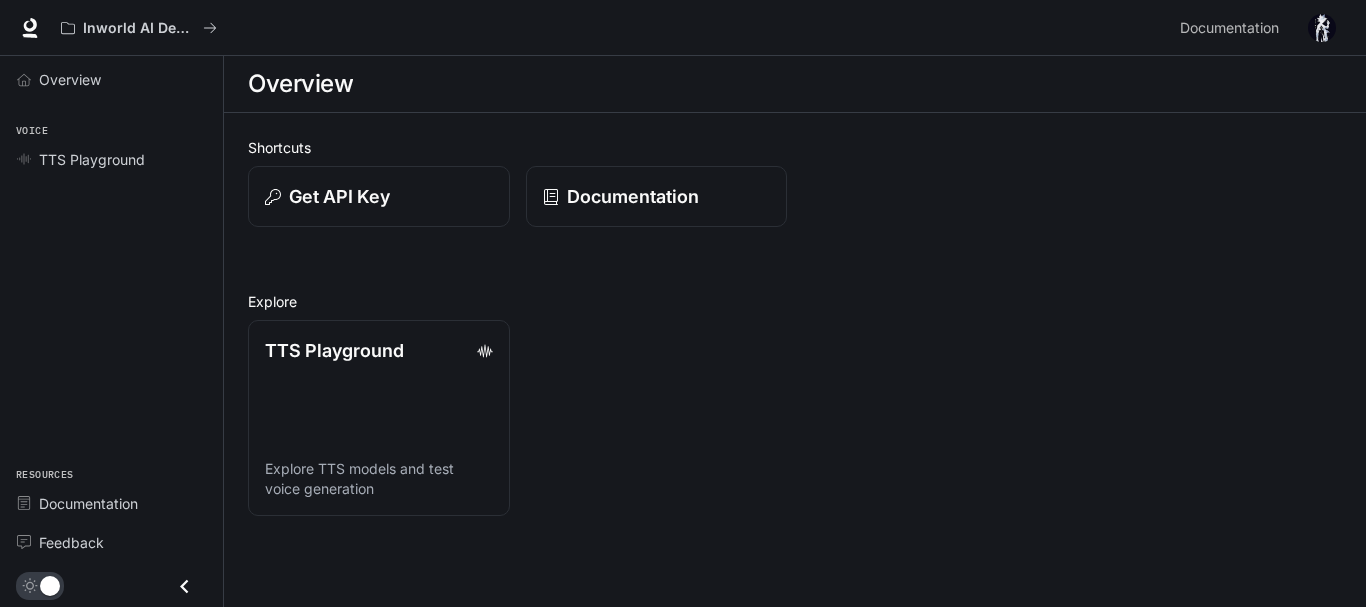 scroll, scrollTop: 0, scrollLeft: 0, axis: both 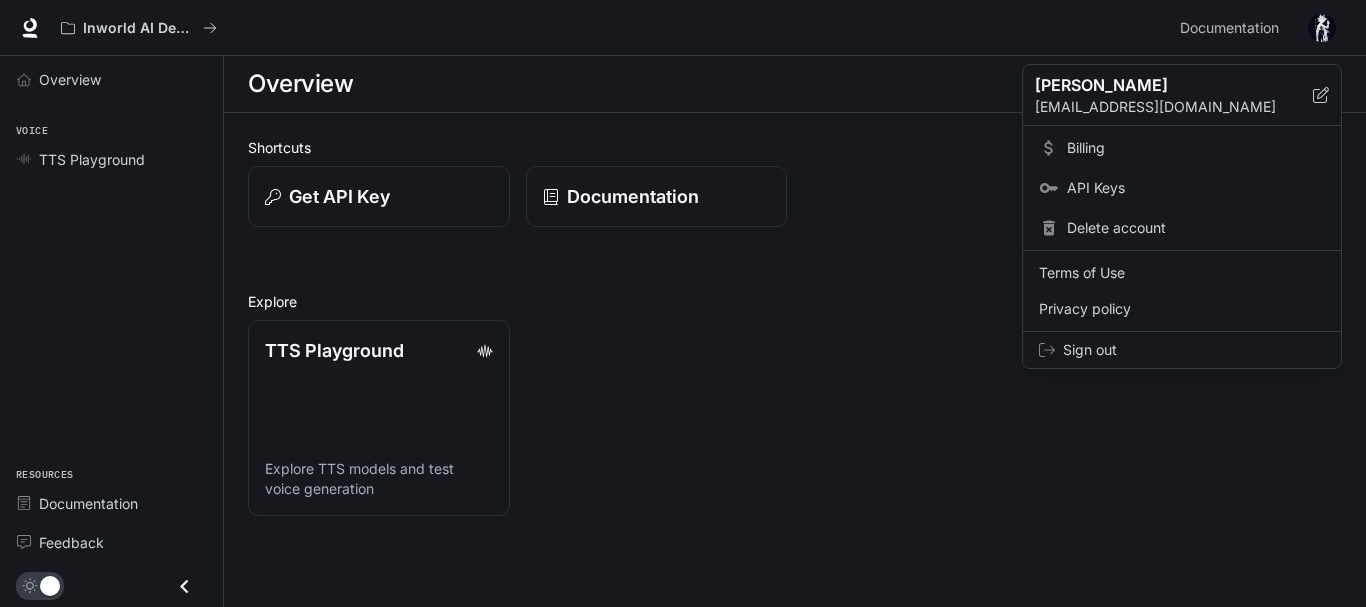 click on "Sign out" at bounding box center (1194, 350) 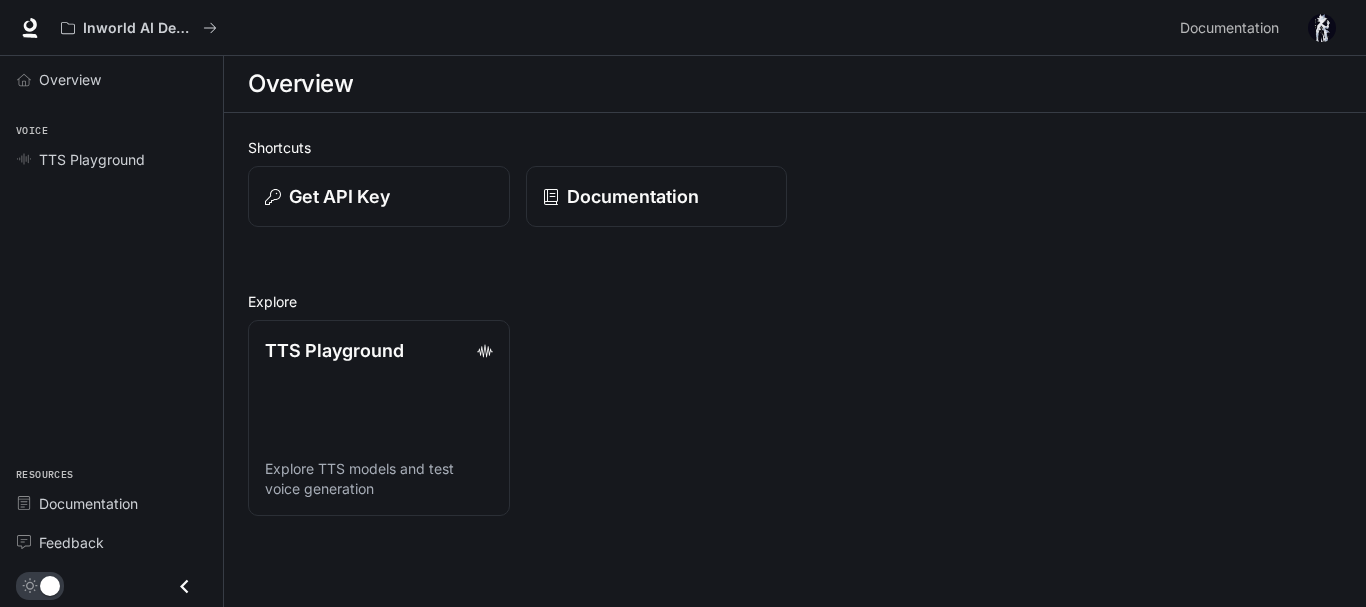 scroll, scrollTop: 0, scrollLeft: 0, axis: both 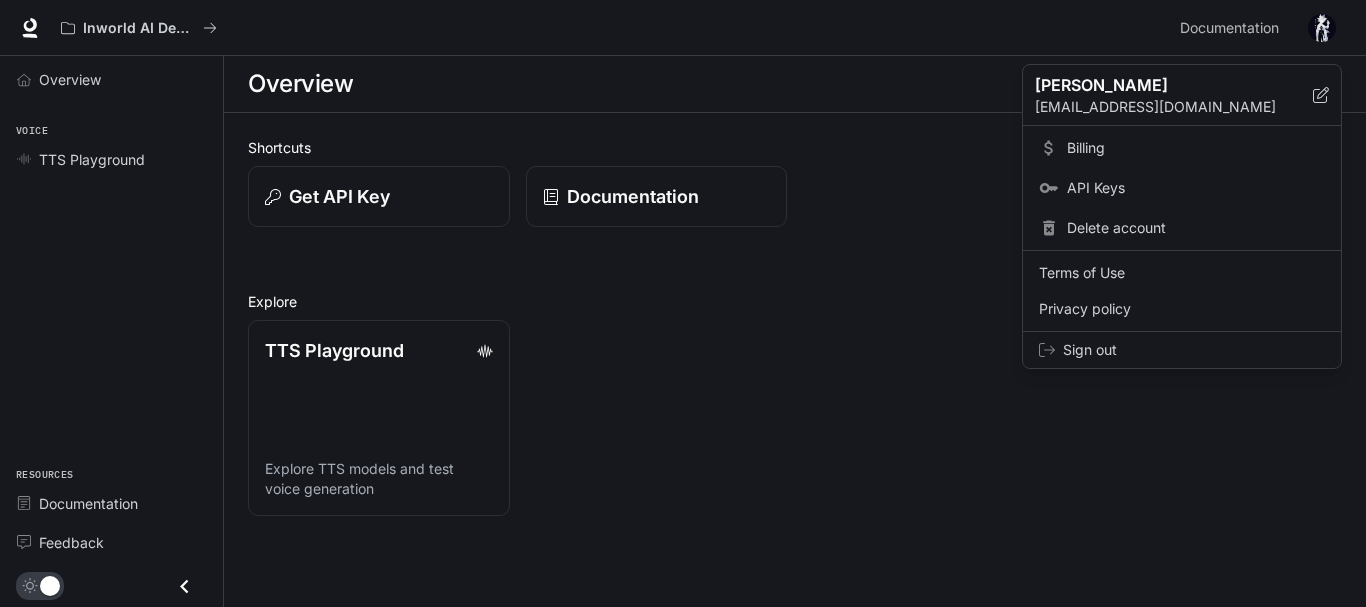 click on "Delete account" at bounding box center (1182, 228) 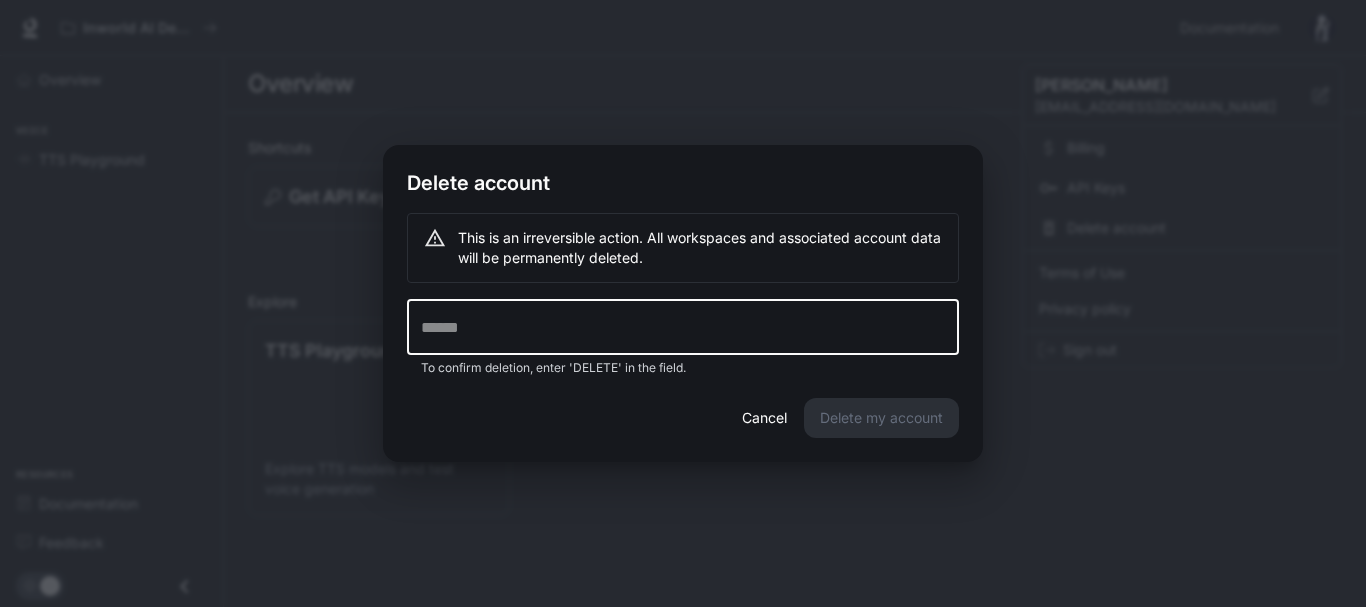 click at bounding box center (683, 327) 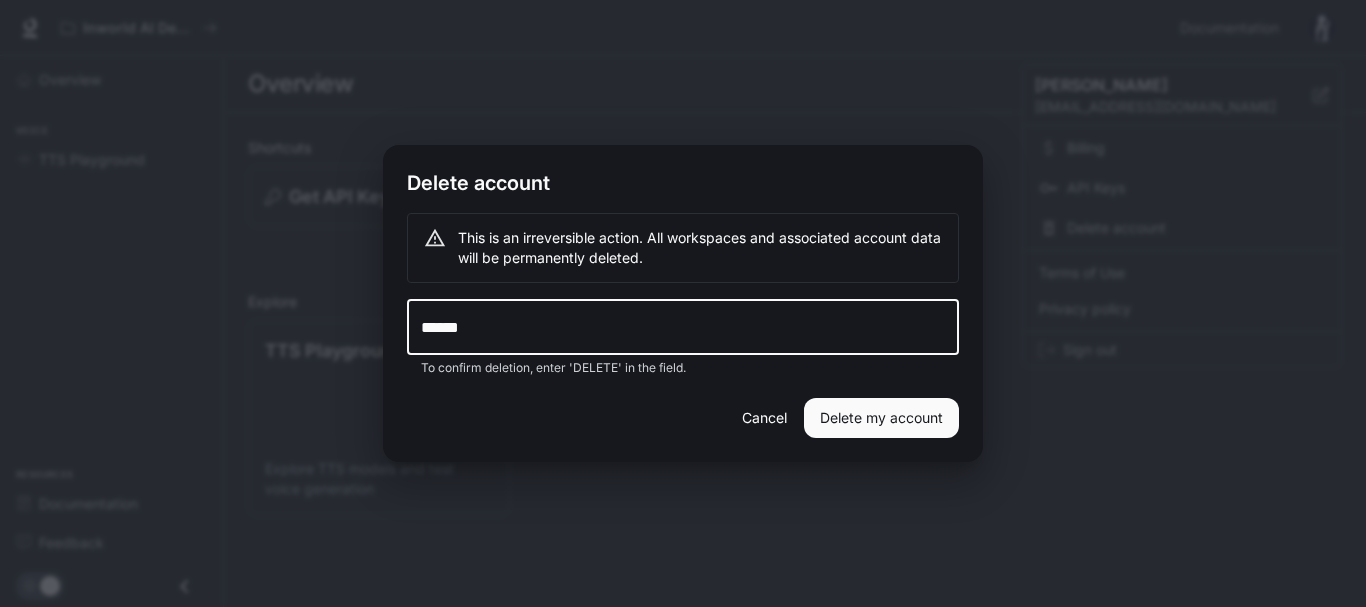 type on "******" 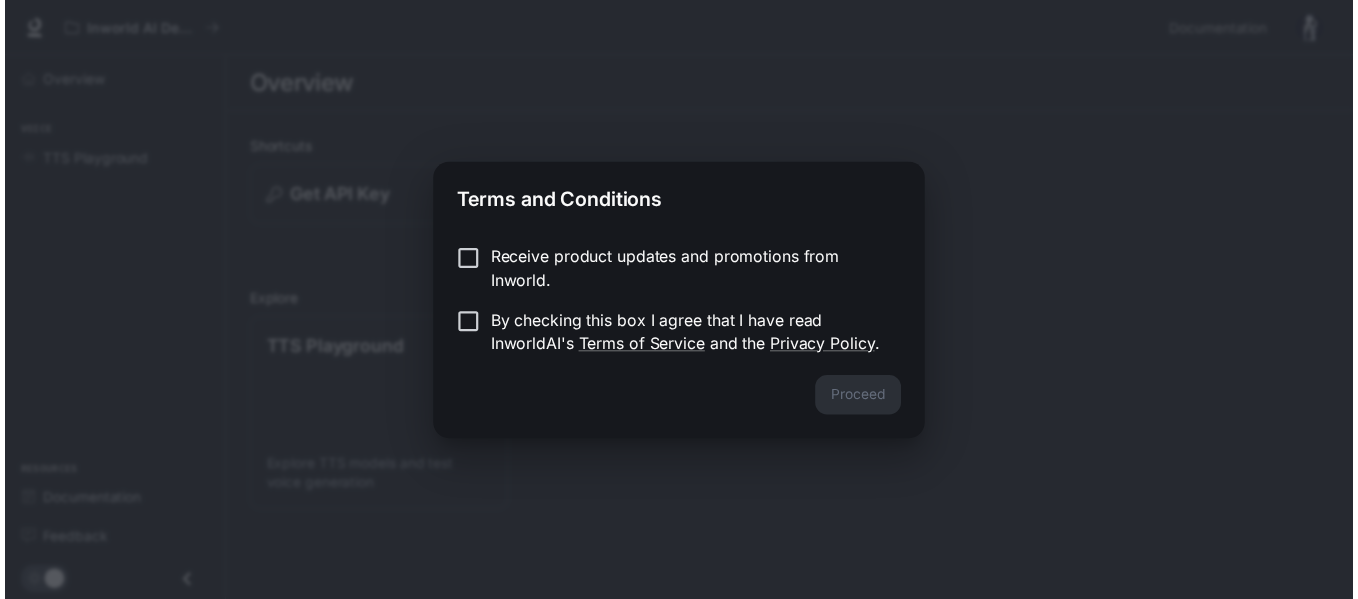 scroll, scrollTop: 0, scrollLeft: 0, axis: both 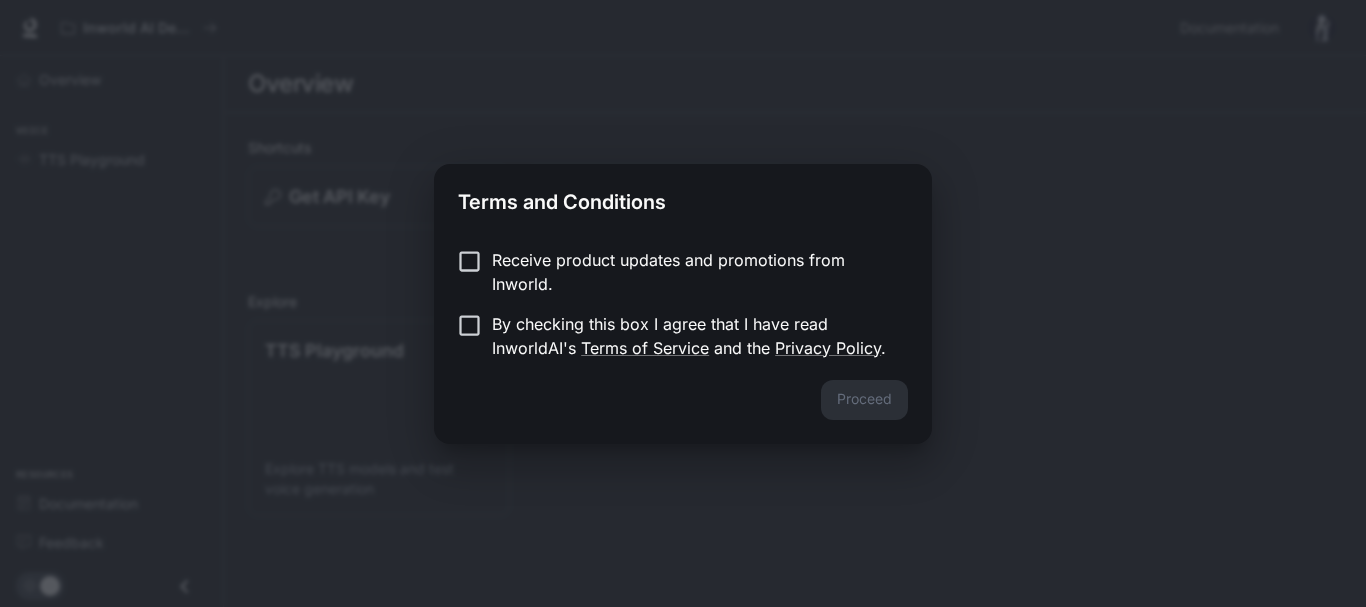 click on "Receive product updates and promotions from Inworld." at bounding box center [692, 272] 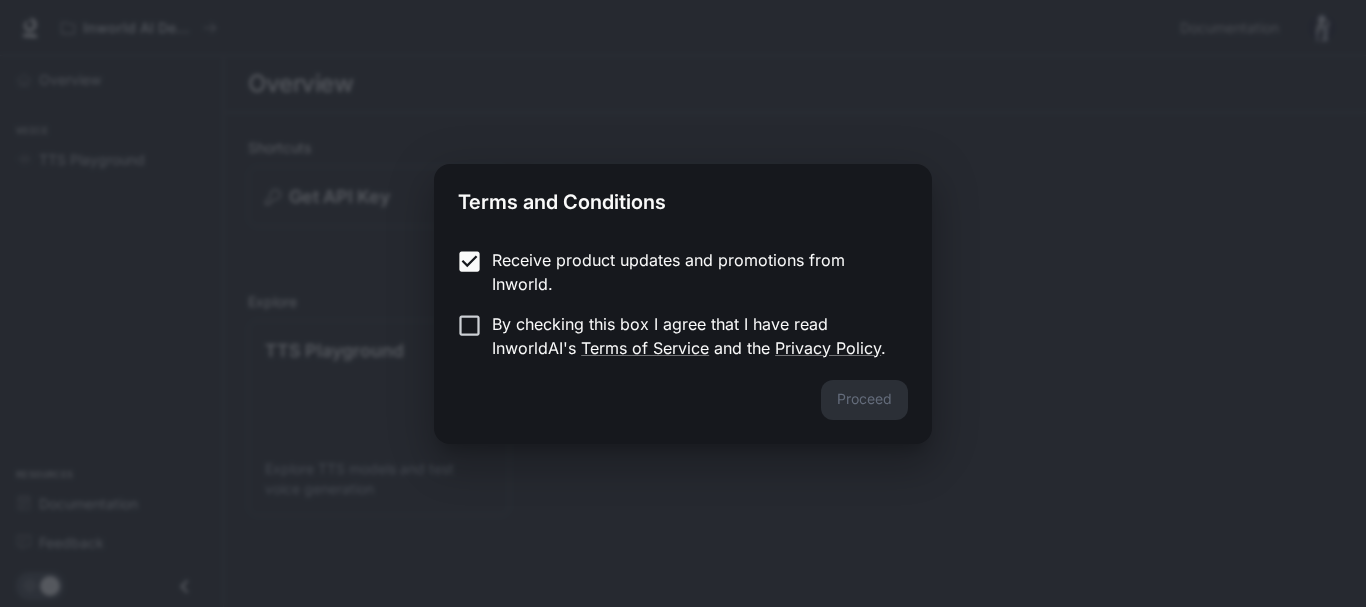 click on "By checking this box I agree that I have read InworldAI's   Terms of Service   and the   Privacy Policy ." at bounding box center (692, 336) 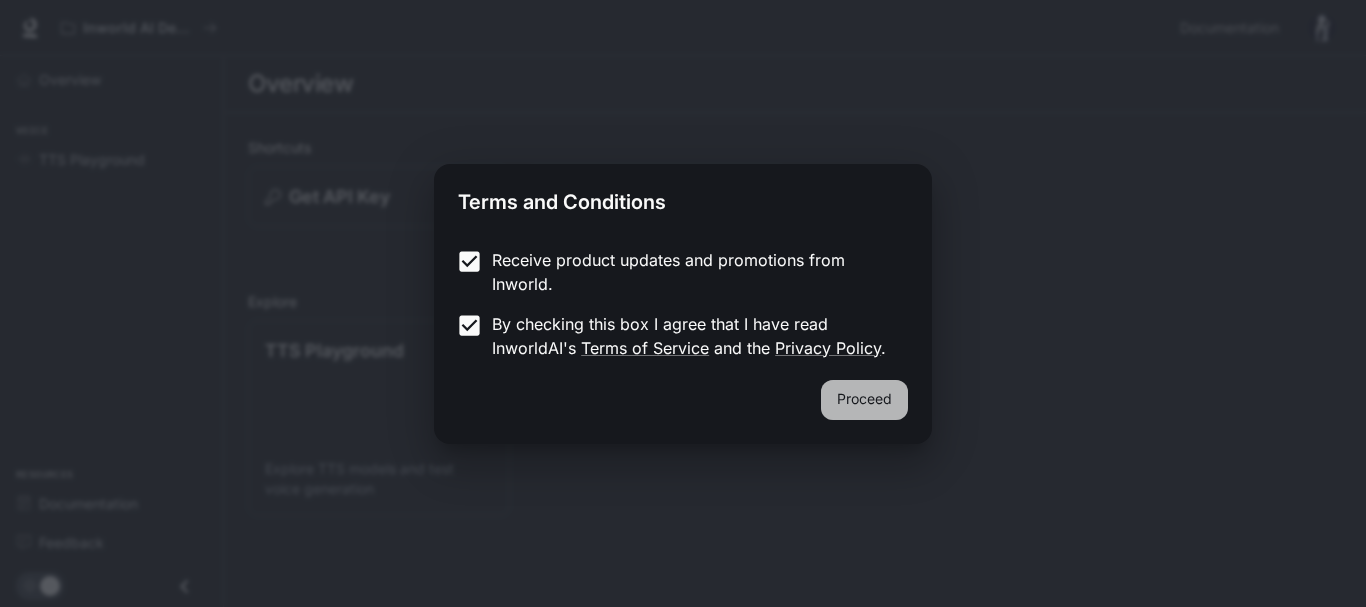 click on "Proceed" at bounding box center [864, 400] 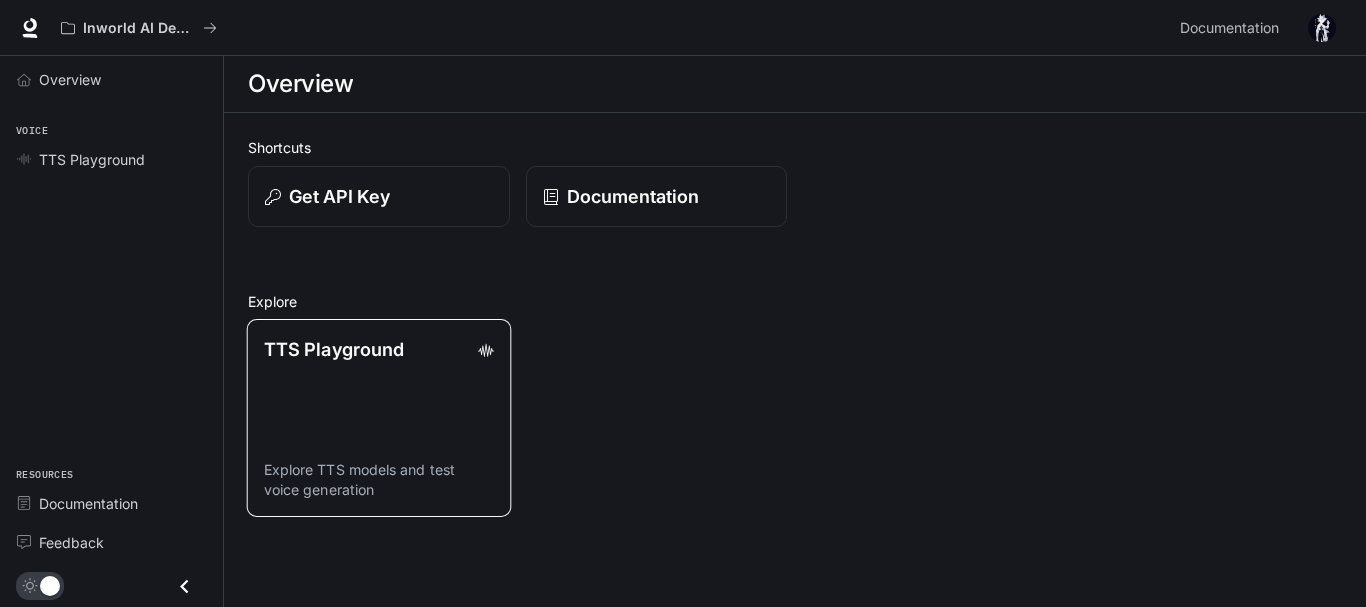 click 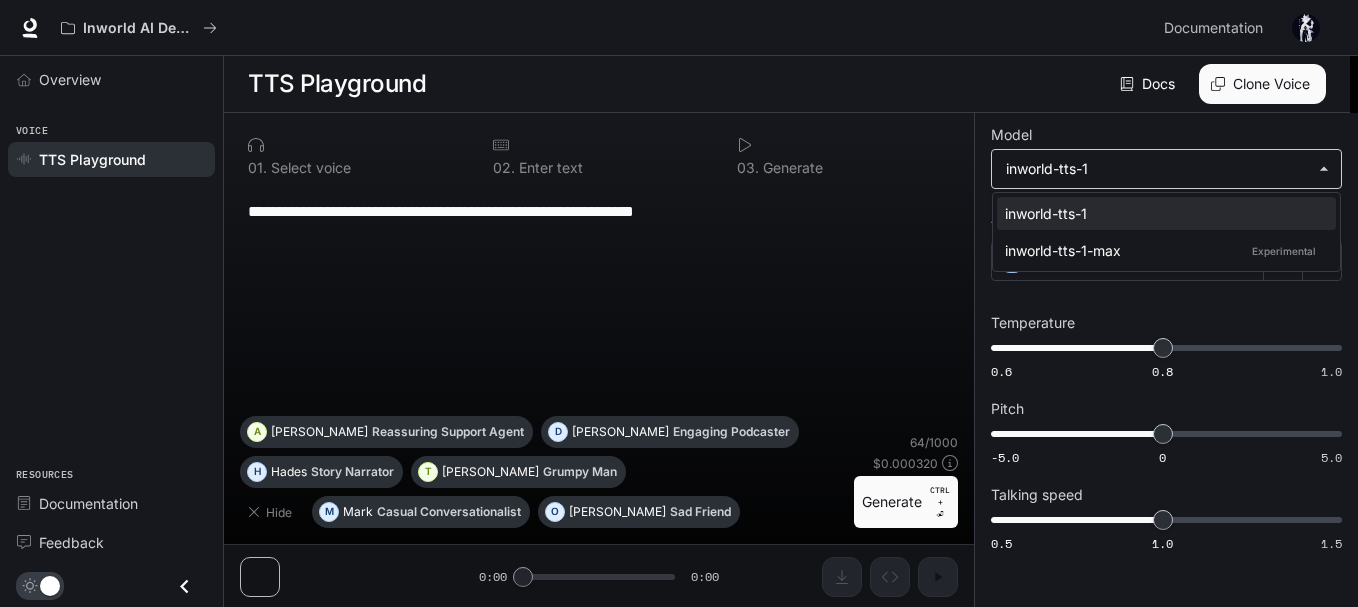 click on "**********" at bounding box center (679, 304) 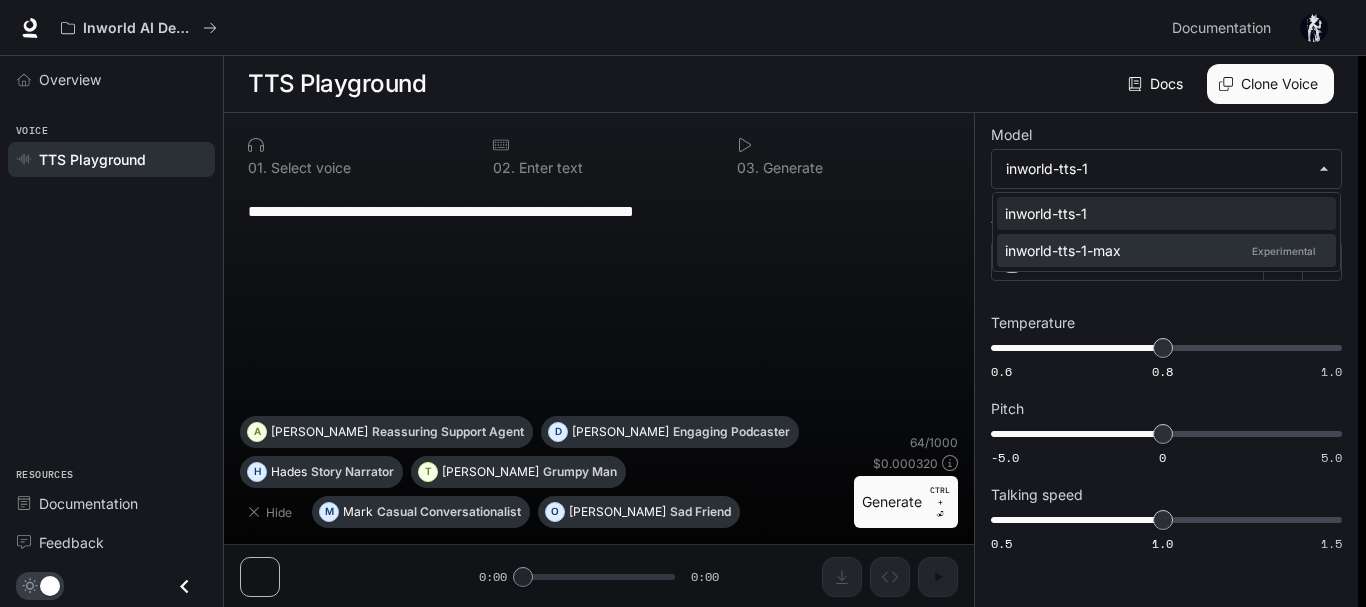 click on "Experimental" at bounding box center (1284, 251) 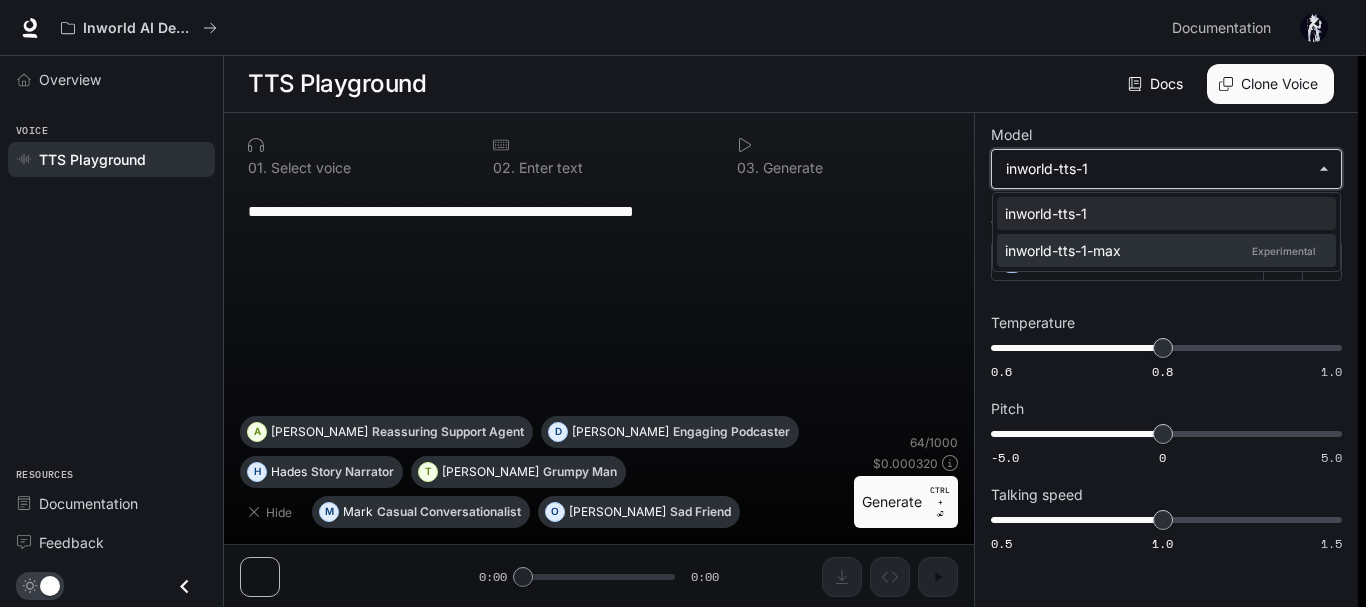 type on "**********" 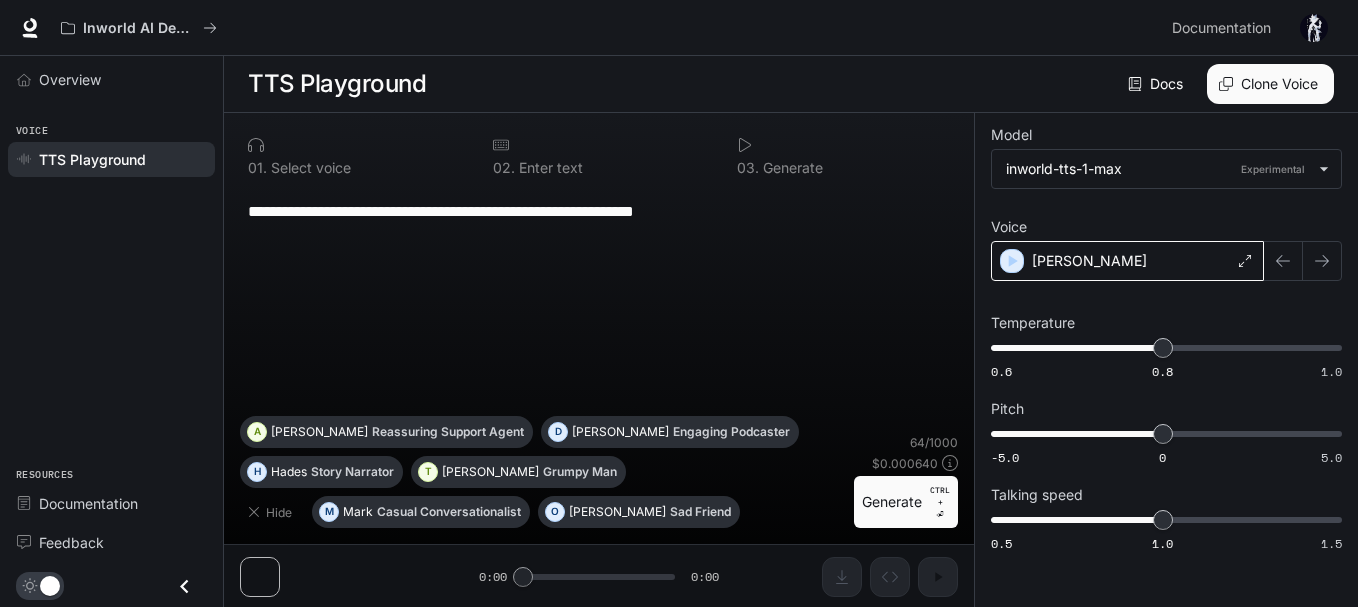 click on "[PERSON_NAME]" at bounding box center (1127, 261) 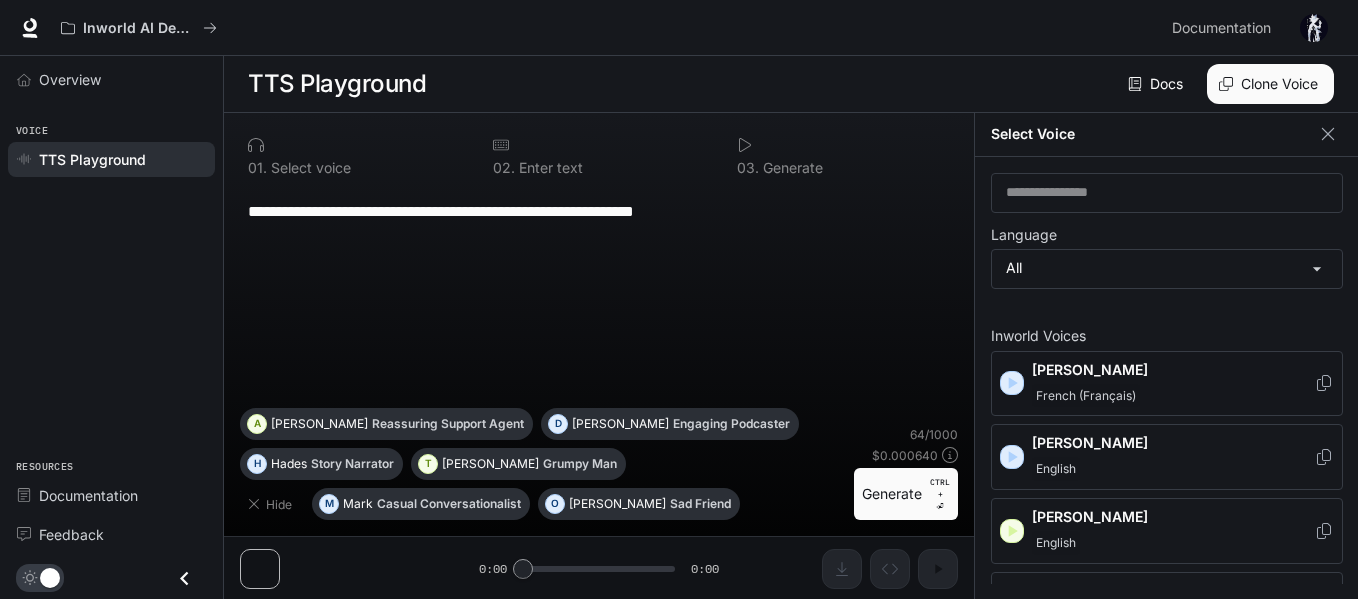 scroll, scrollTop: 100, scrollLeft: 0, axis: vertical 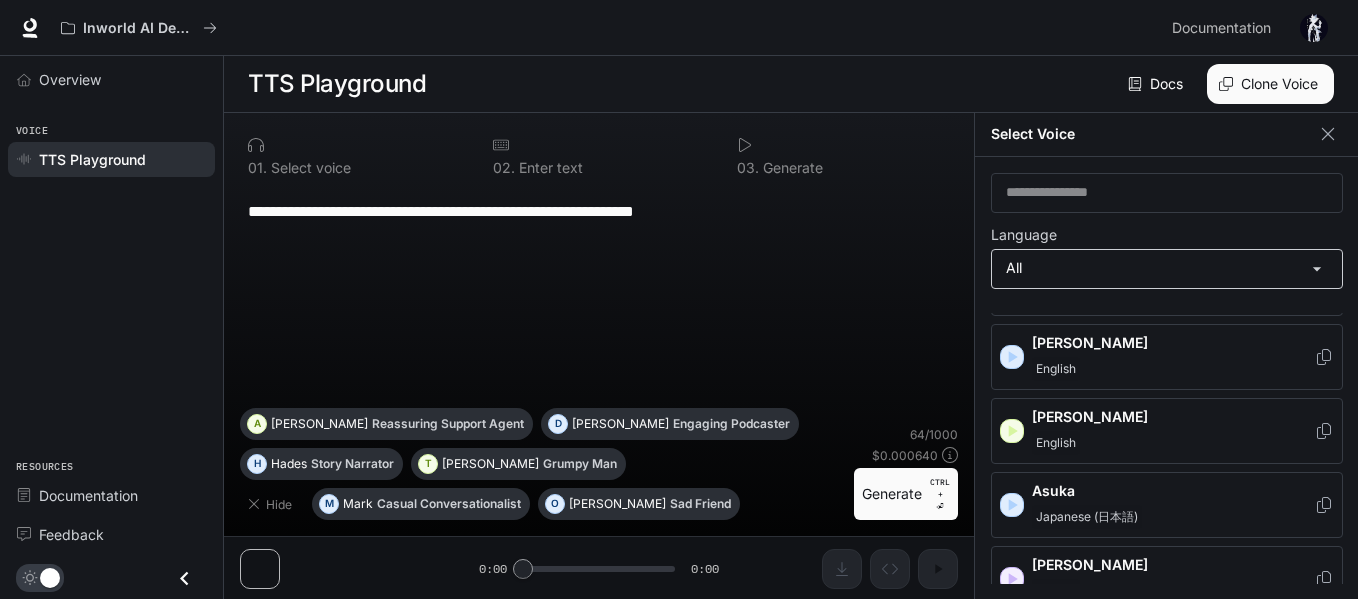 click on "**********" at bounding box center (679, 300) 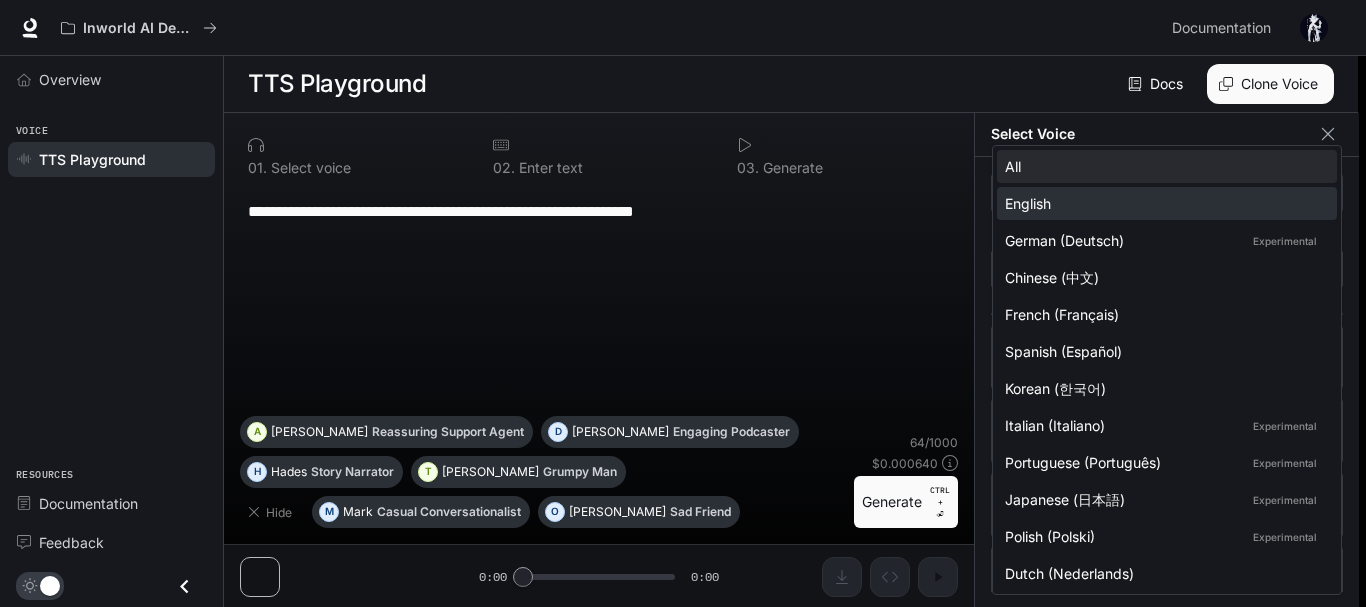 click on "English" at bounding box center (1163, 203) 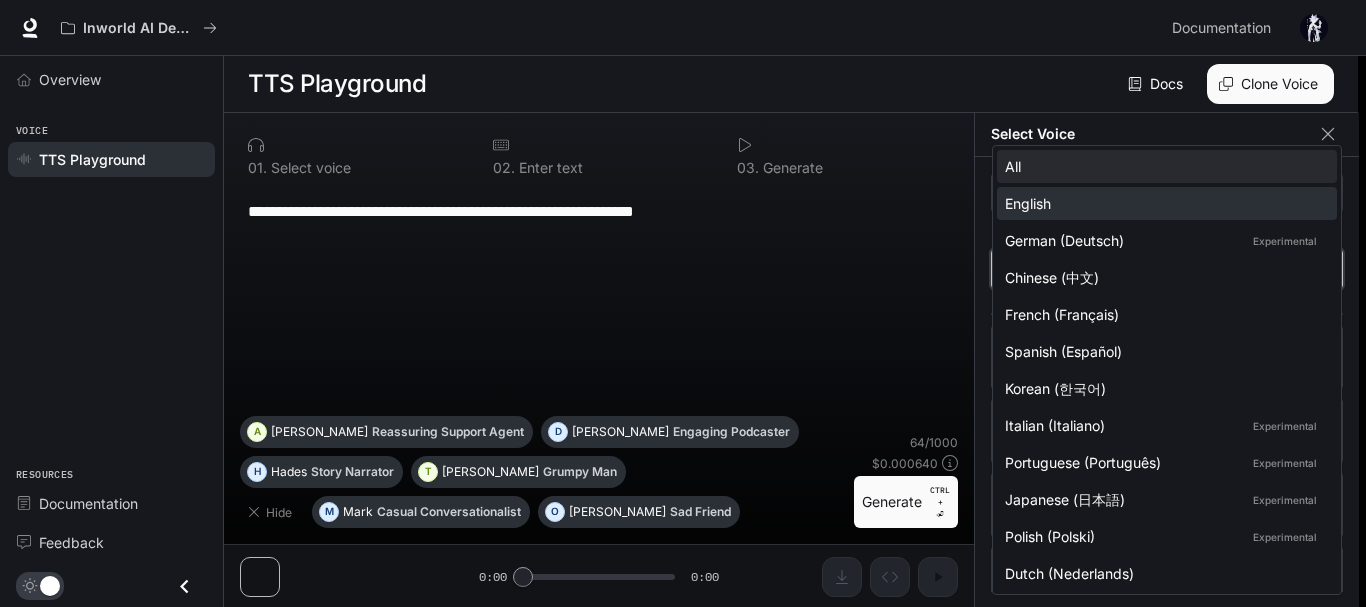 type on "*****" 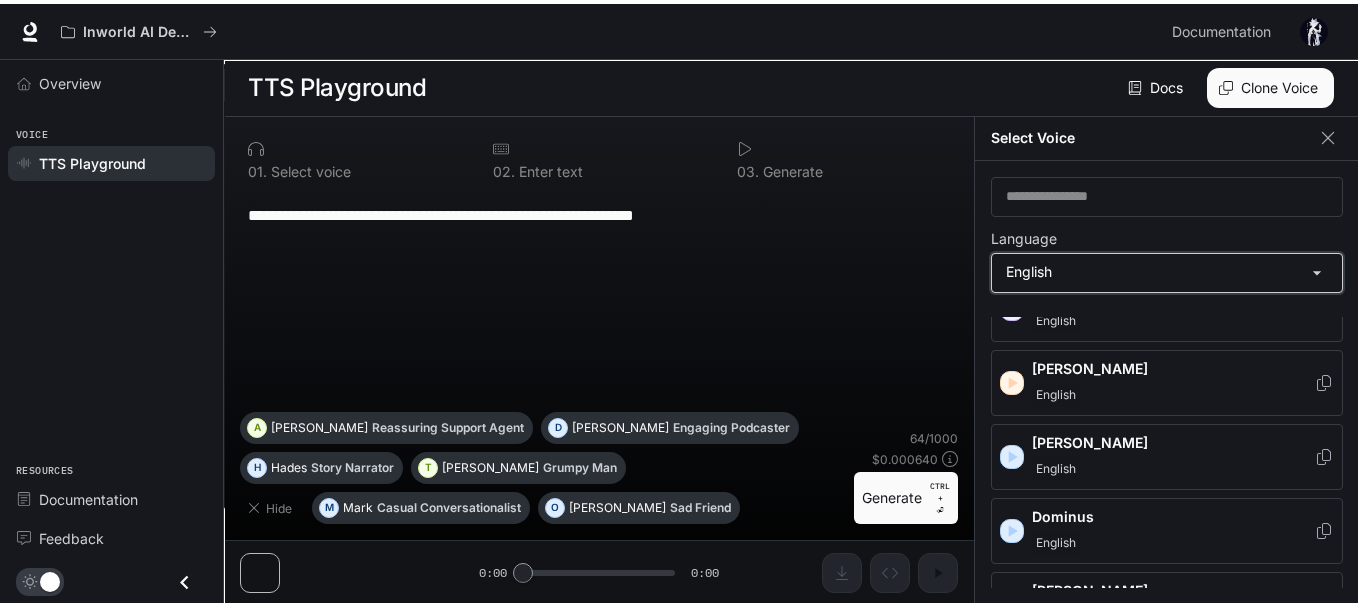 scroll, scrollTop: 126, scrollLeft: 0, axis: vertical 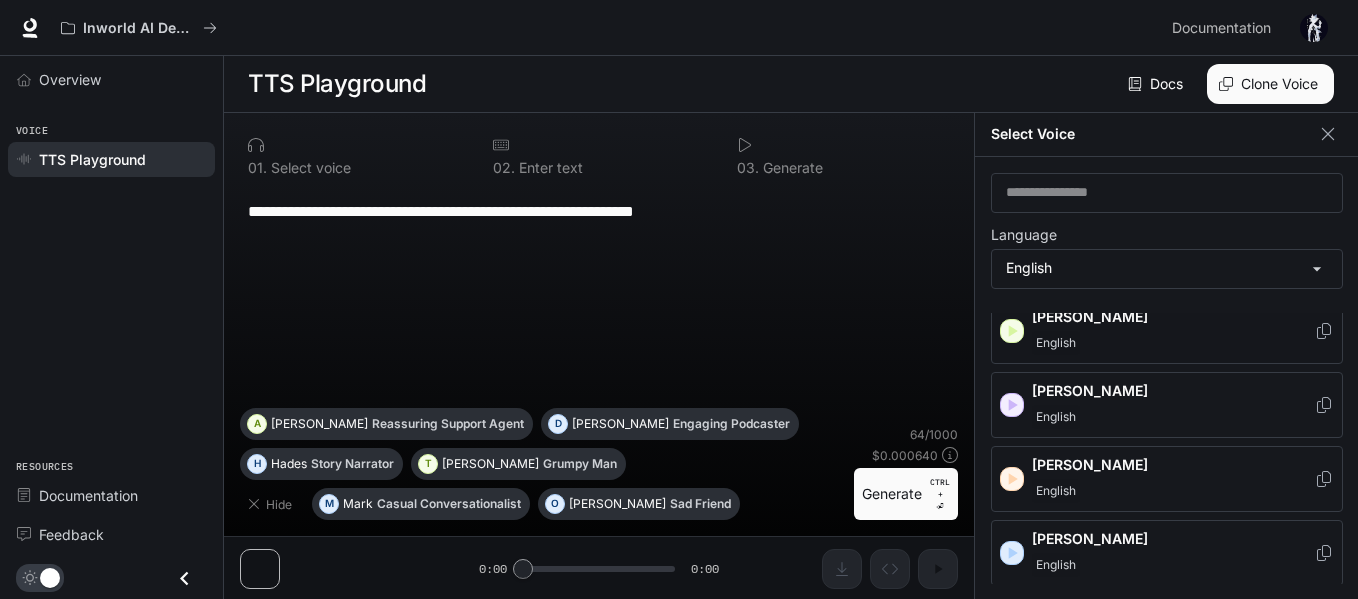 click on "[PERSON_NAME]" at bounding box center (1173, 317) 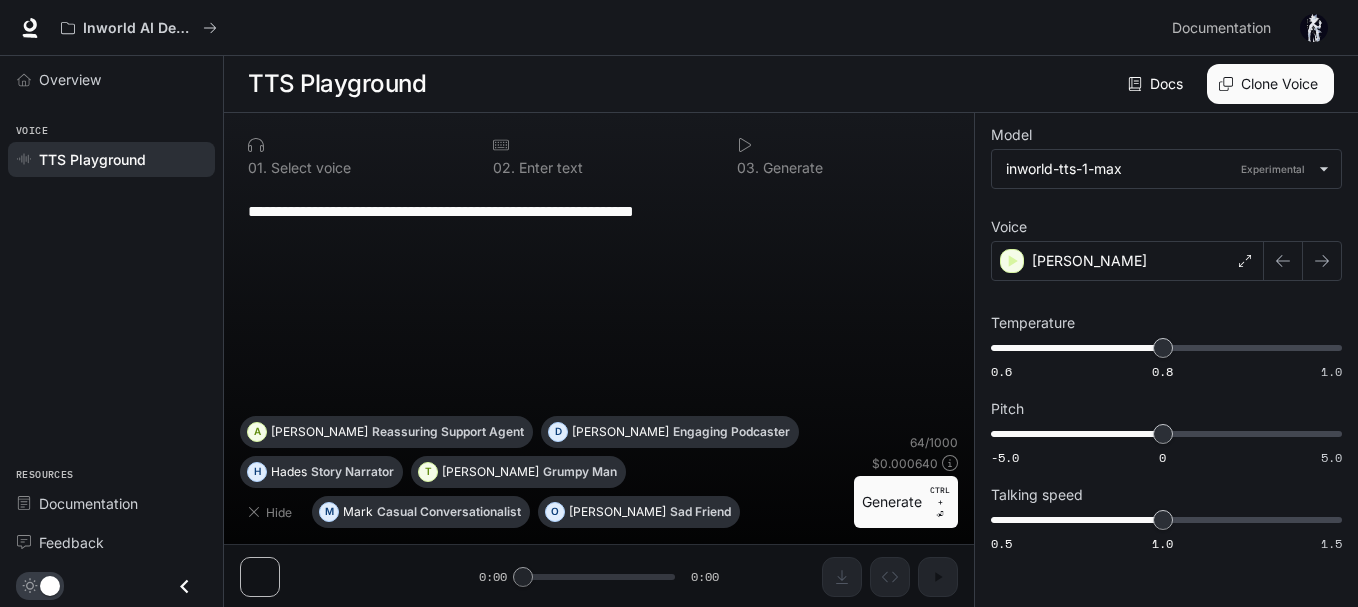 click on "**********" at bounding box center [599, 360] 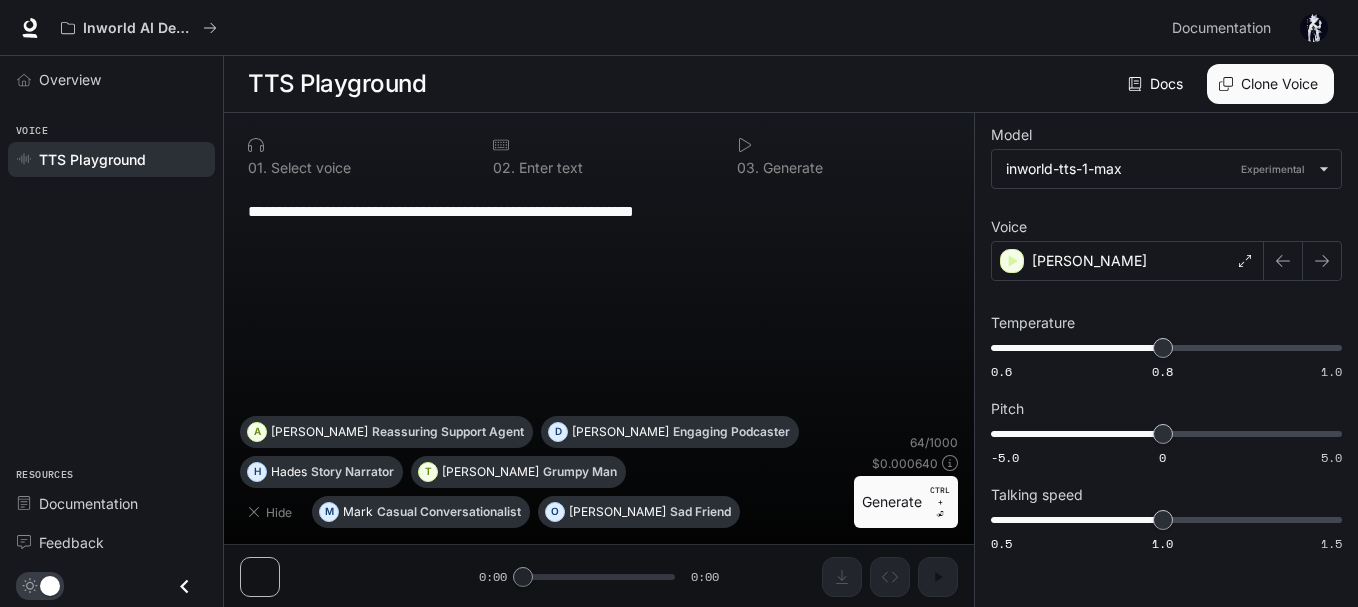 click on "**********" at bounding box center [599, 211] 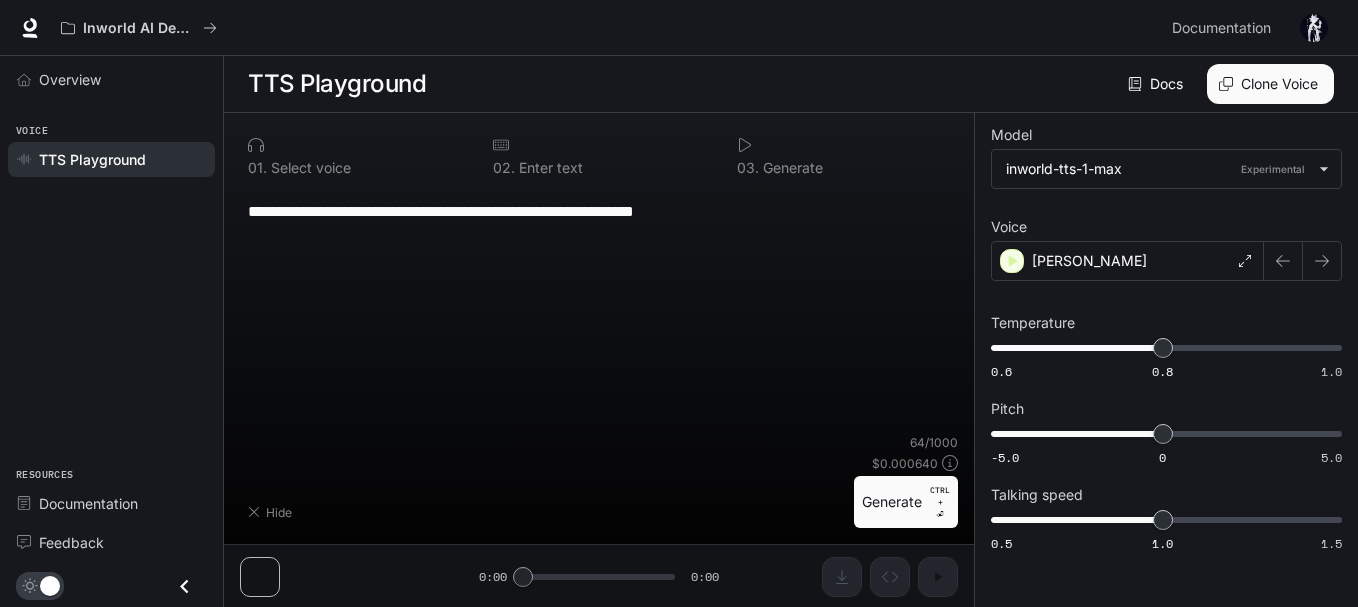 type on "*" 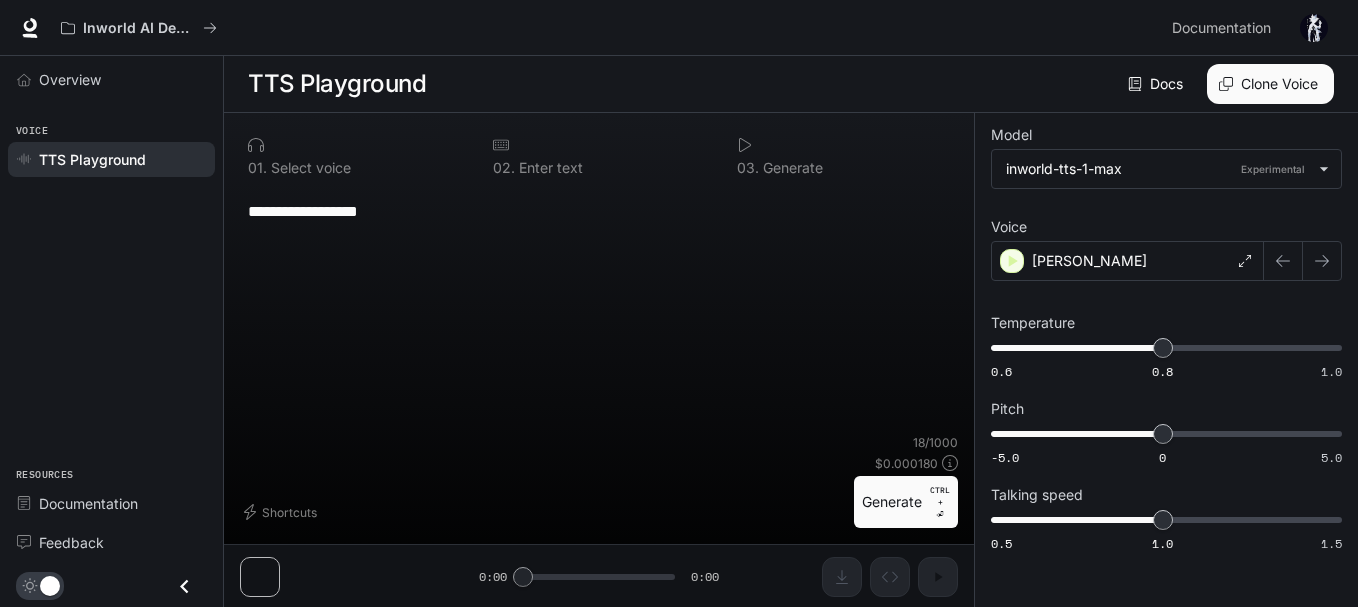 type on "**********" 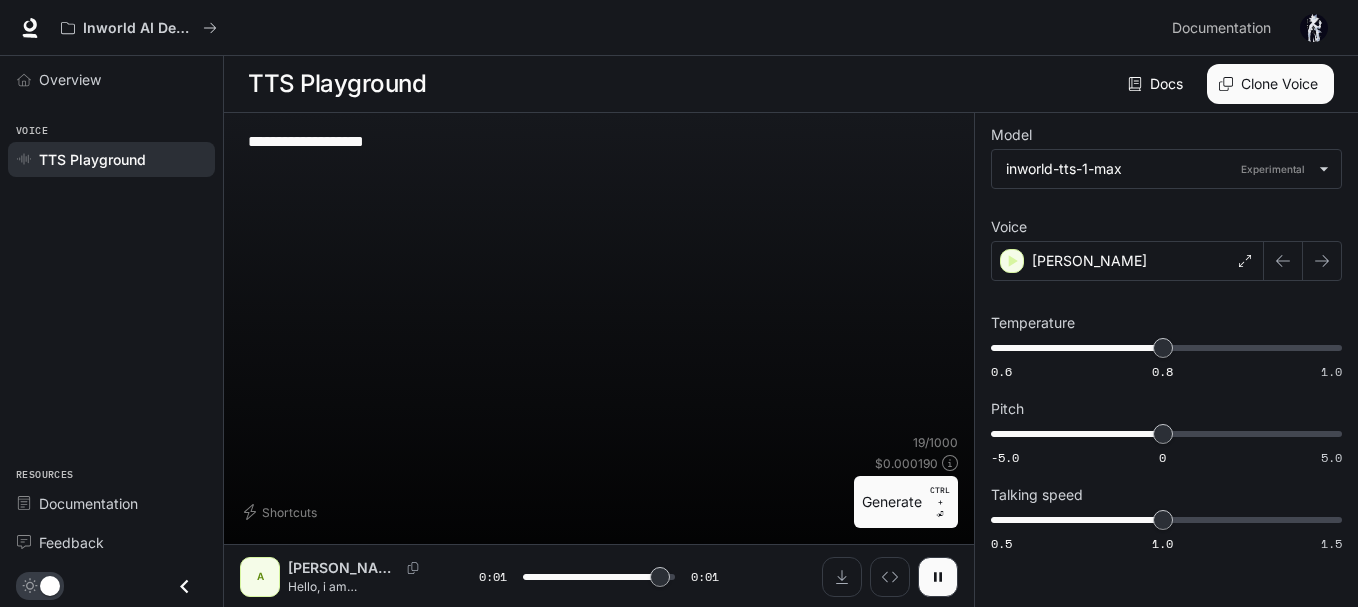 type on "*" 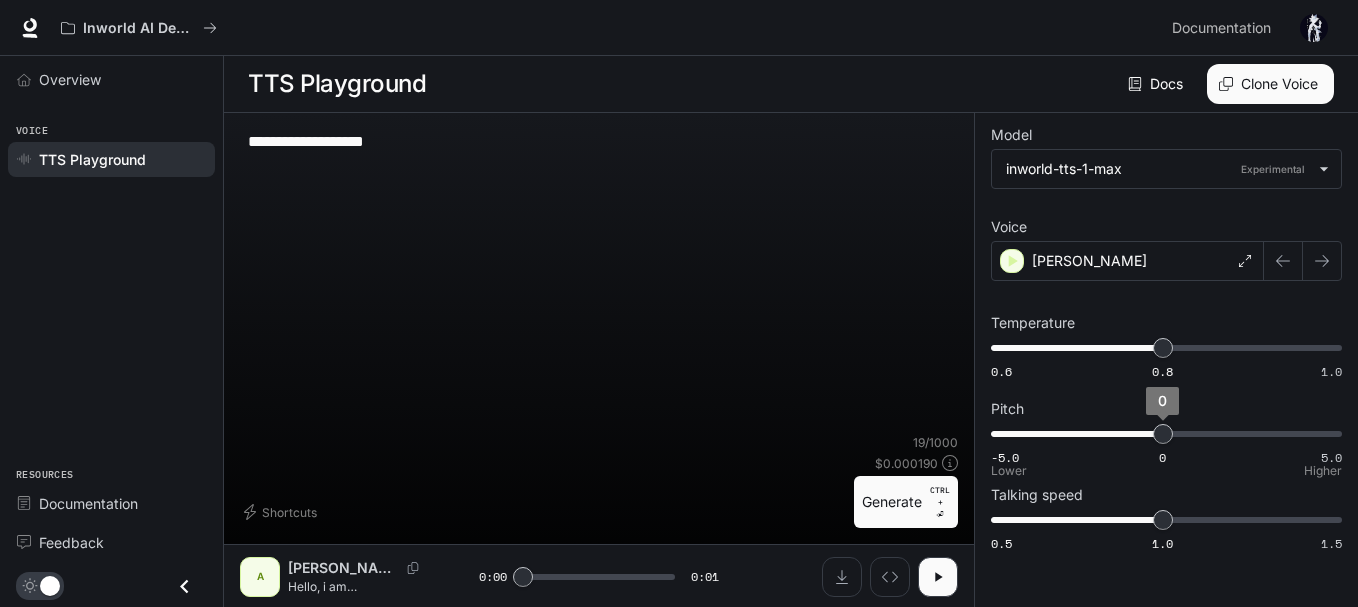 type on "**********" 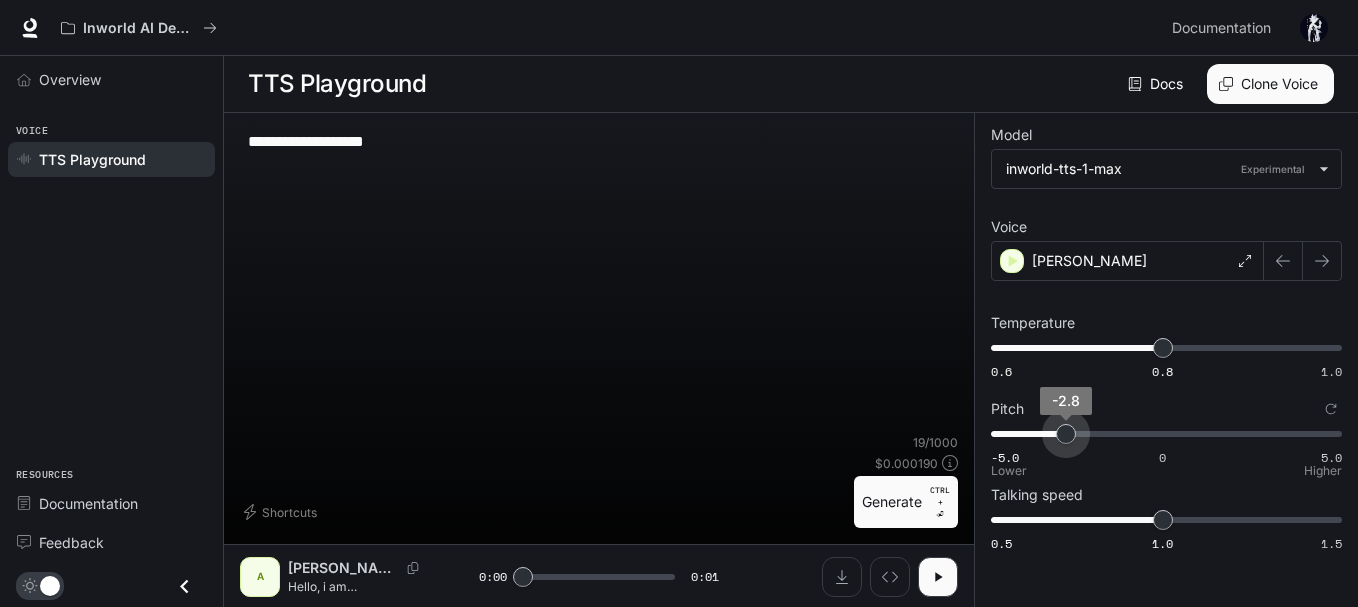 type on "****" 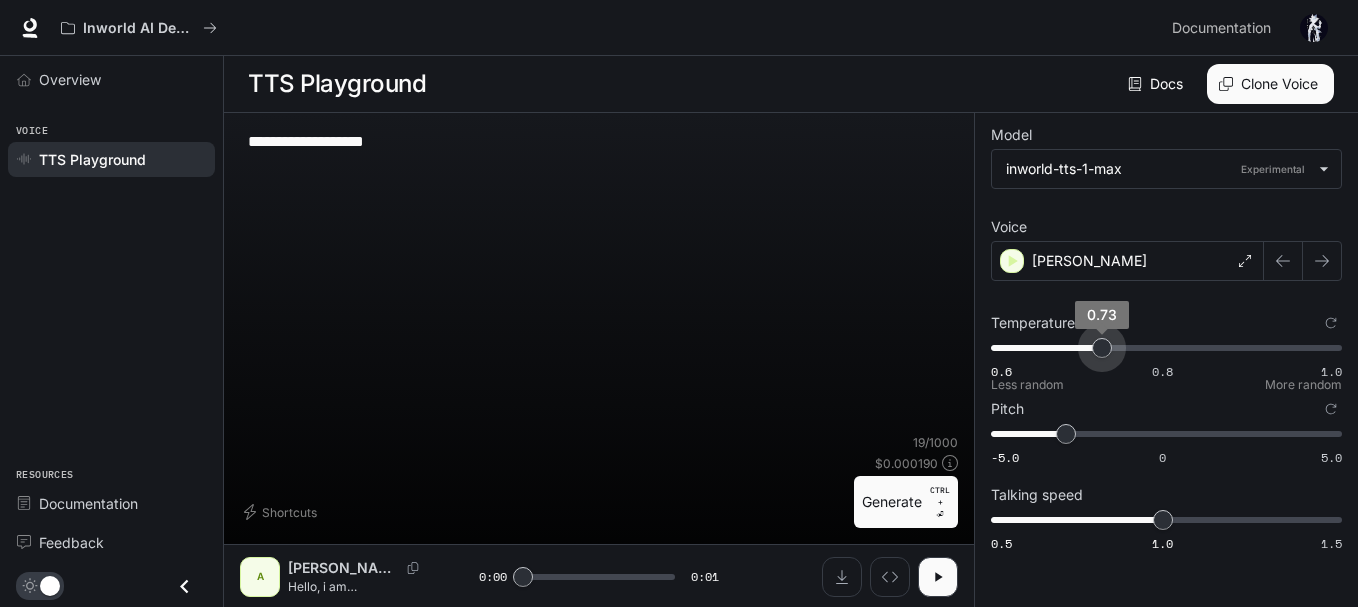 type on "****" 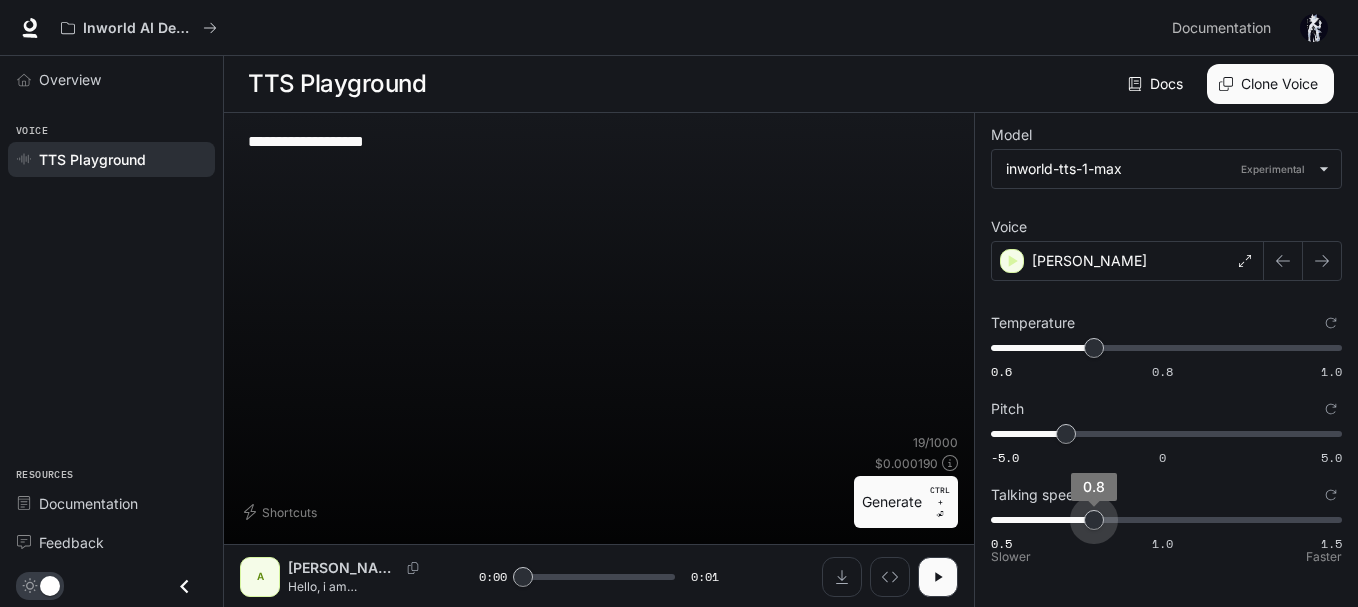 type on "***" 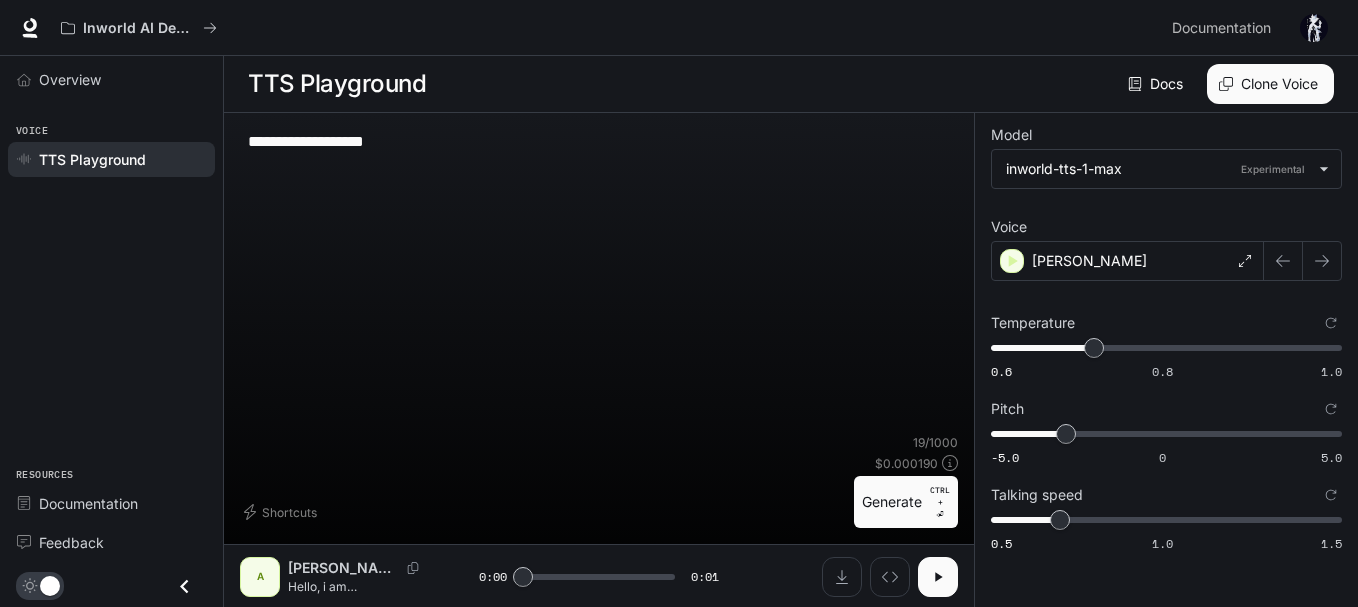 click at bounding box center [890, 577] 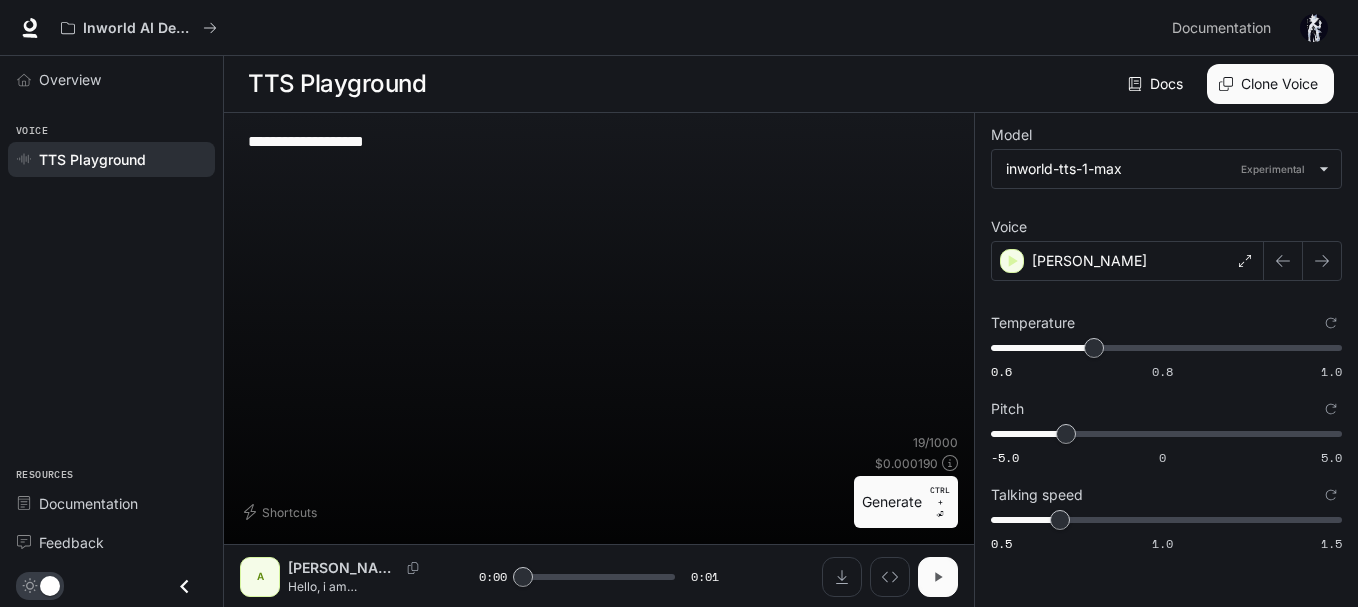 click at bounding box center [938, 577] 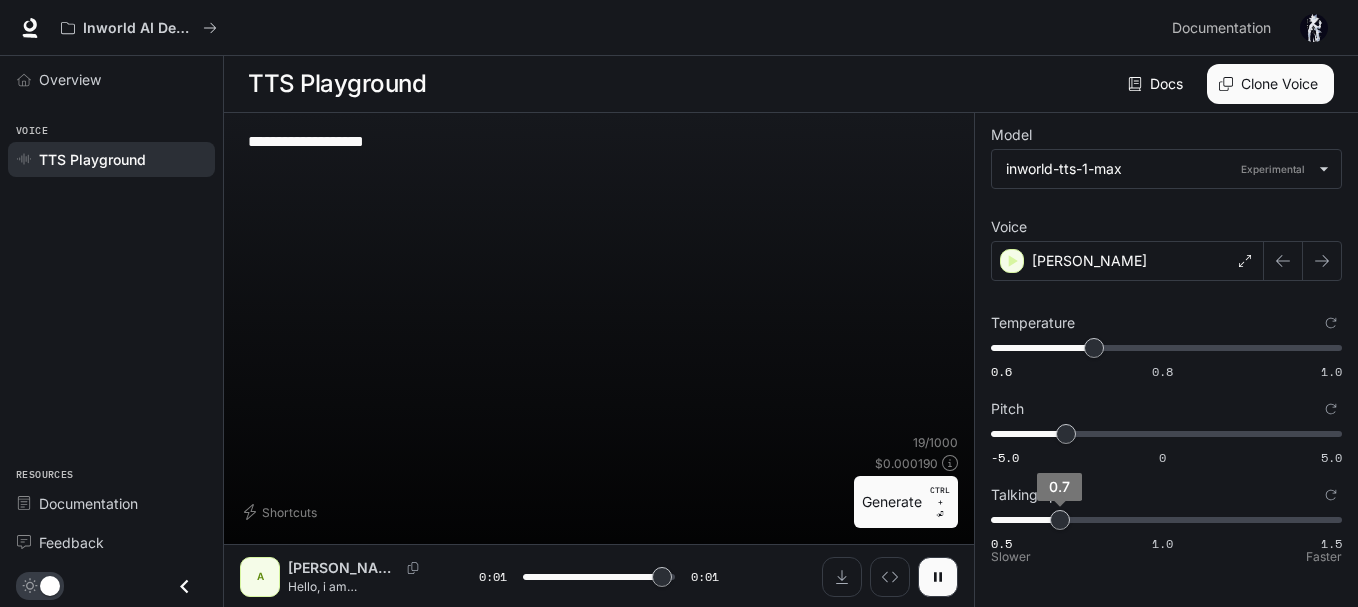 type on "*" 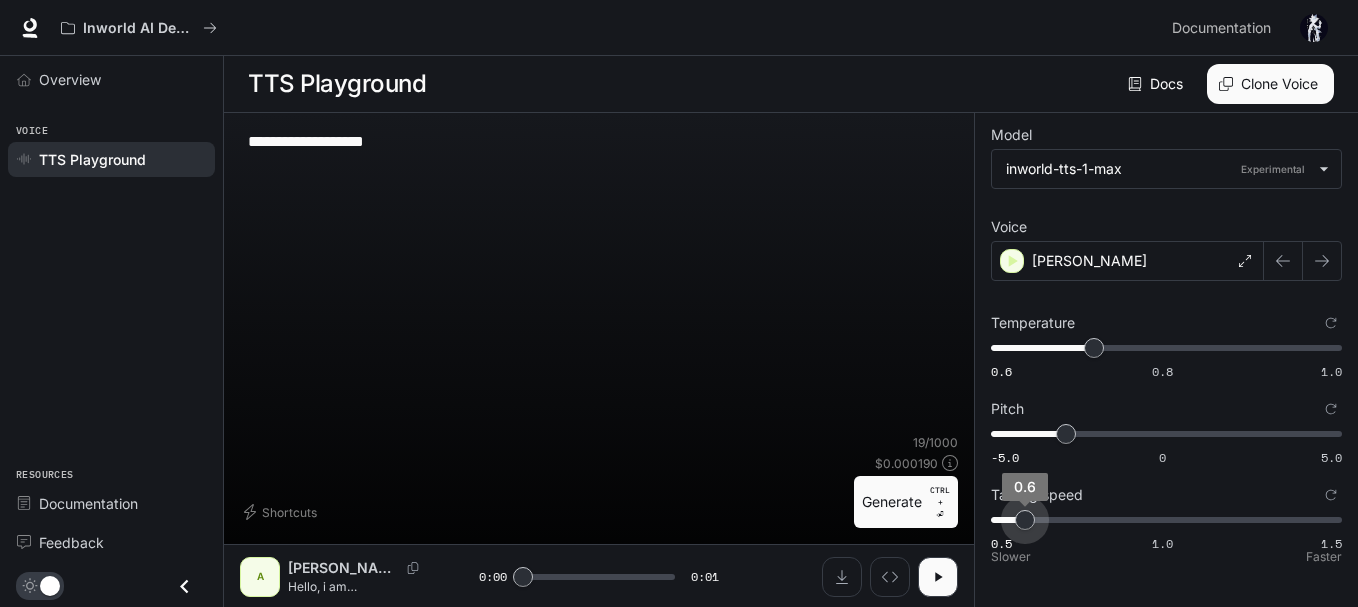 drag, startPoint x: 1058, startPoint y: 520, endPoint x: 1012, endPoint y: 516, distance: 46.173584 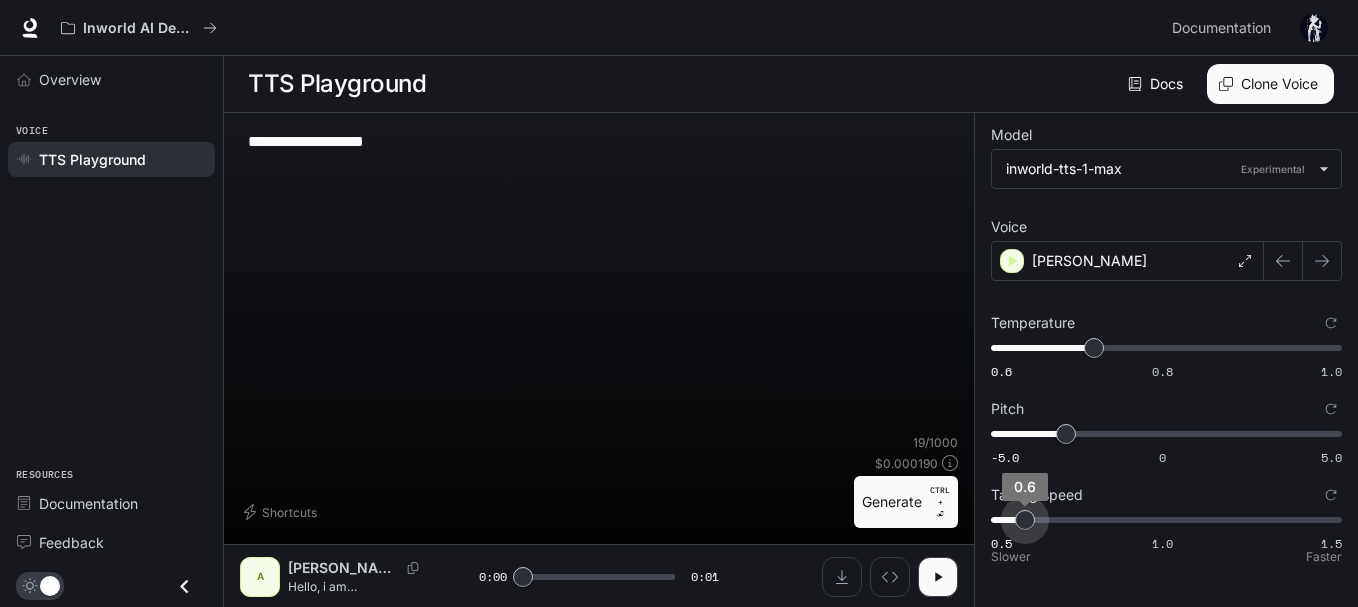 type on "***" 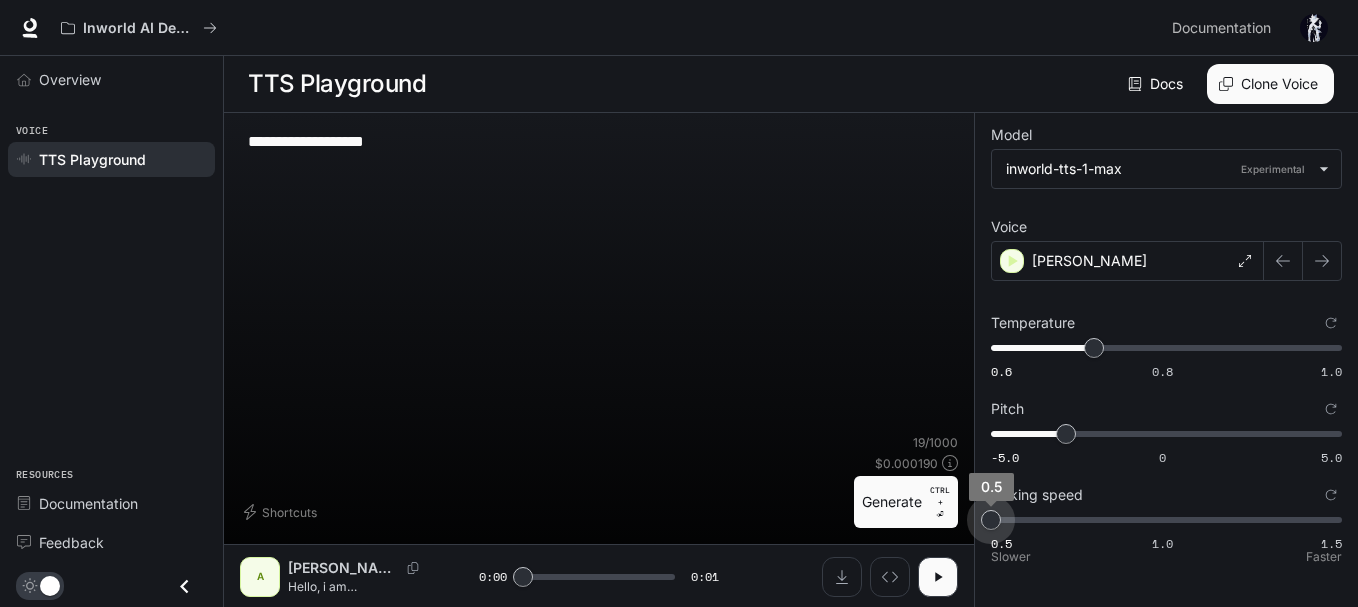drag, startPoint x: 1025, startPoint y: 516, endPoint x: 1002, endPoint y: 515, distance: 23.021729 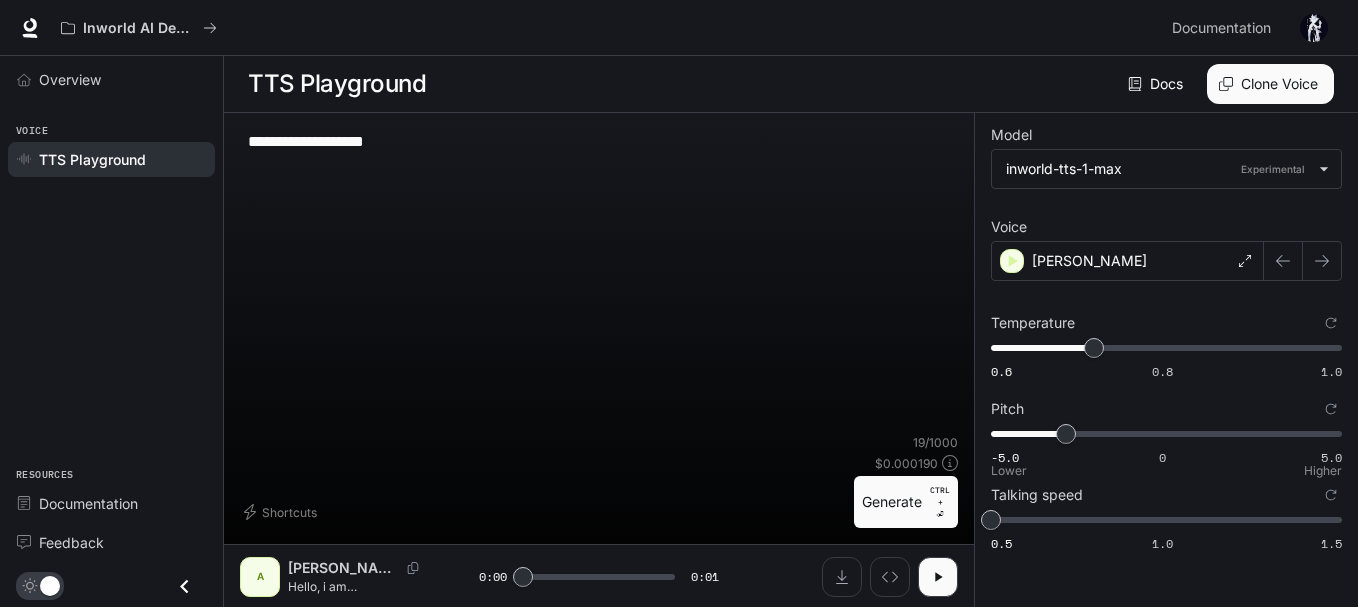 type on "****" 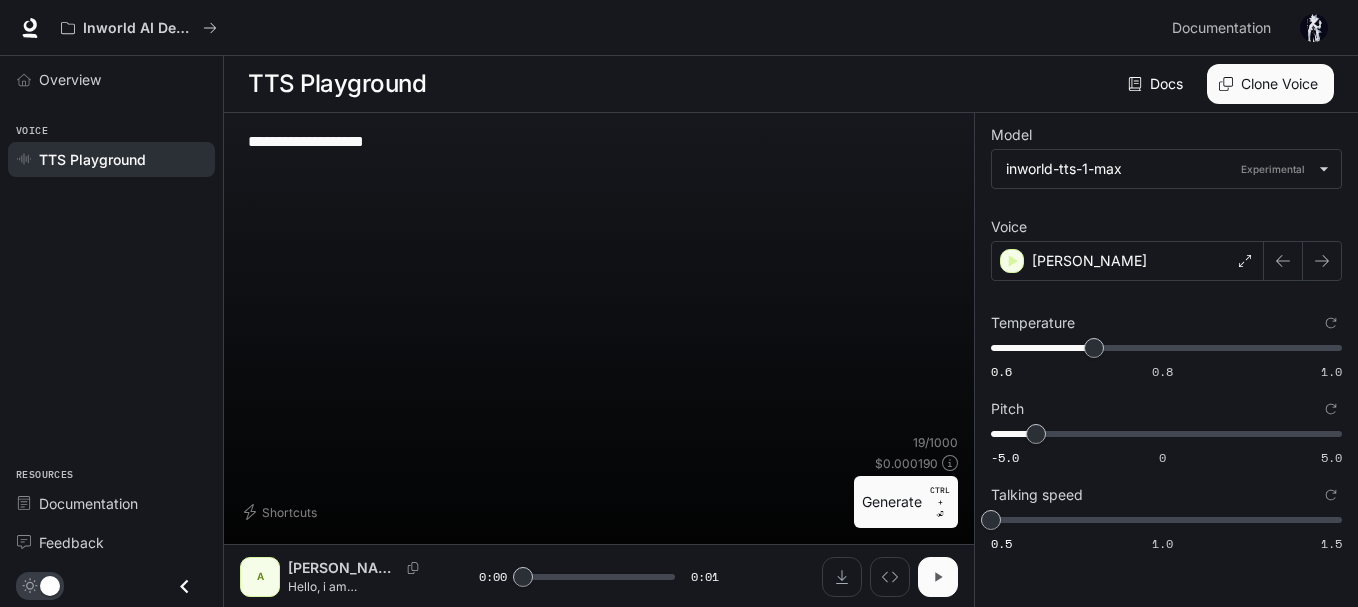 click at bounding box center (938, 577) 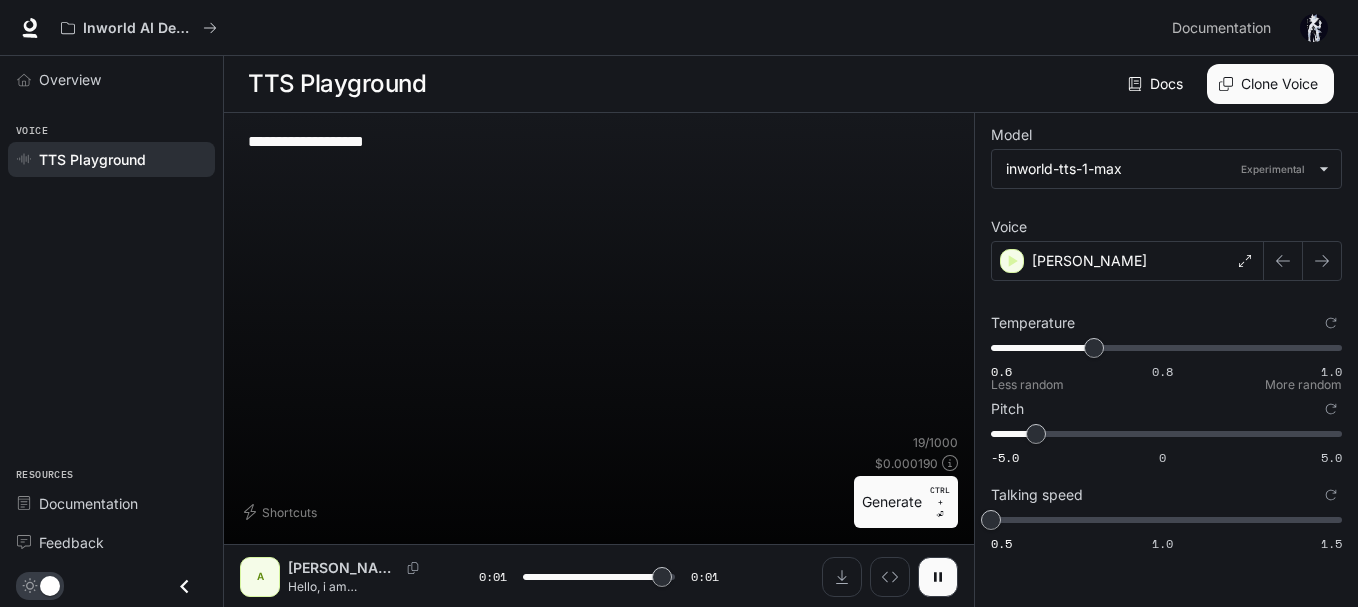 type on "*" 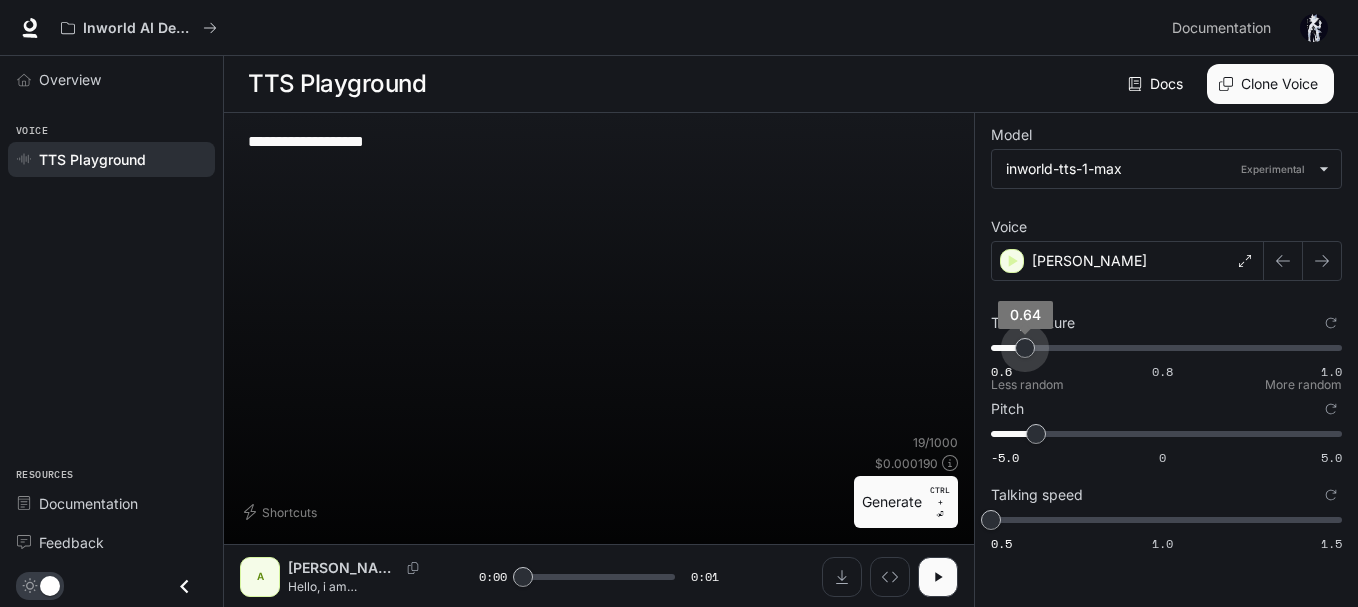click on "0.6 0.8 1.0 0.64" at bounding box center [1162, 348] 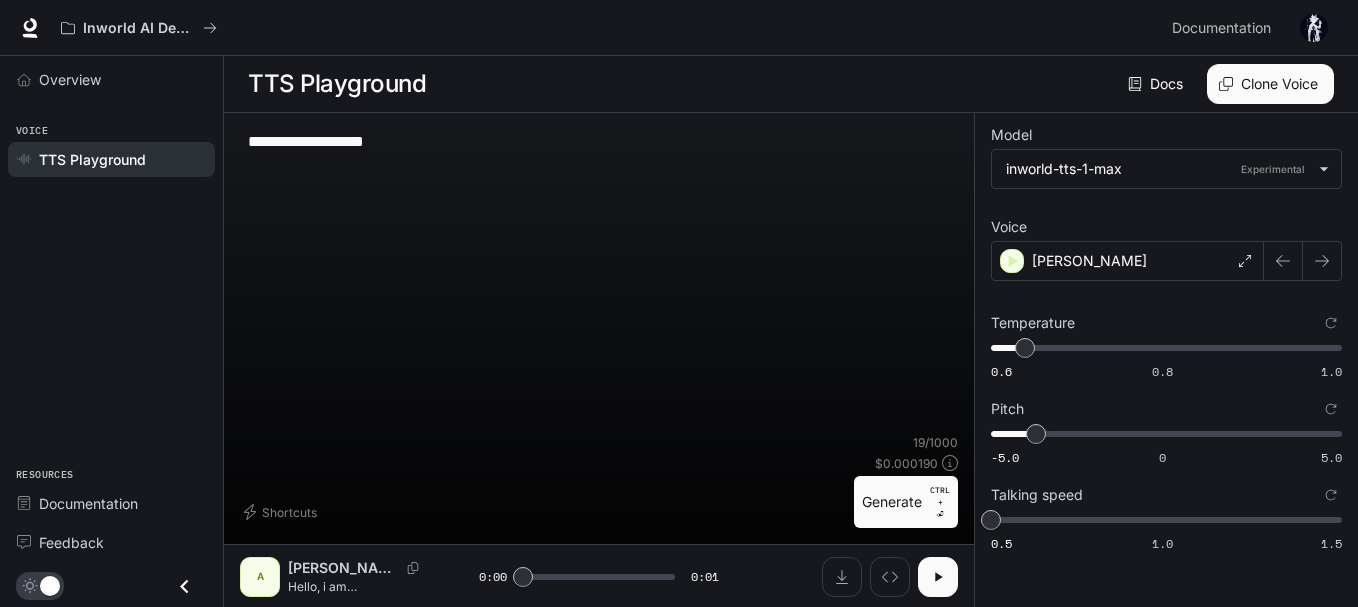 click 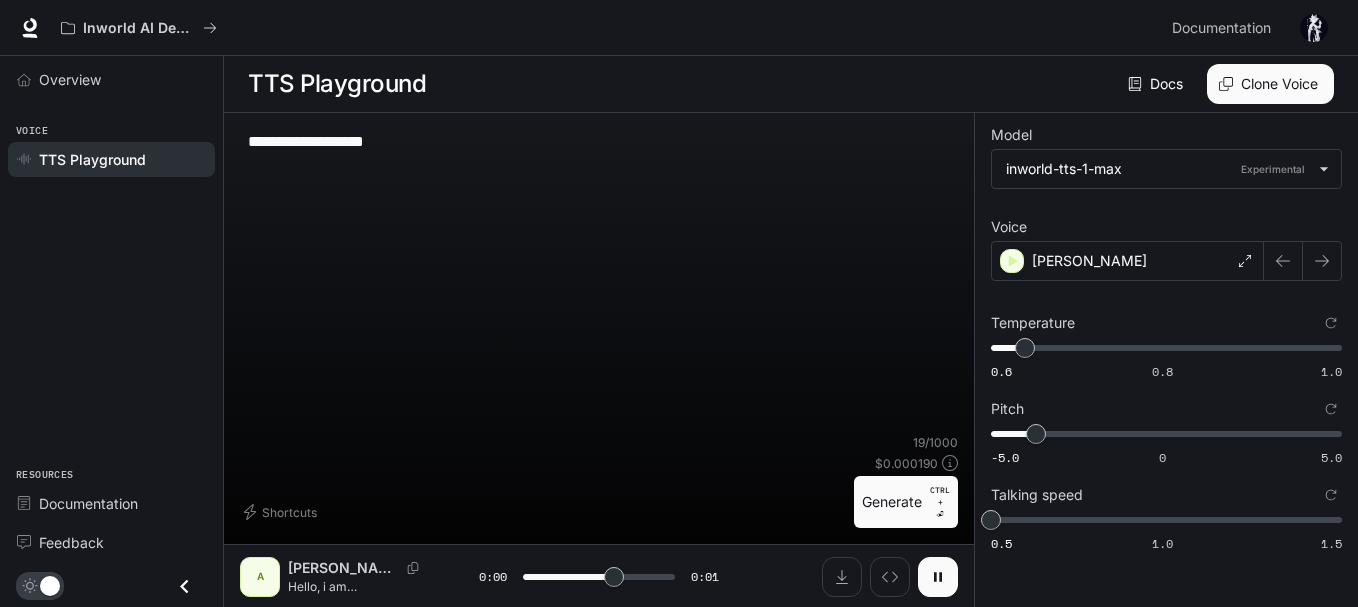 type on "*" 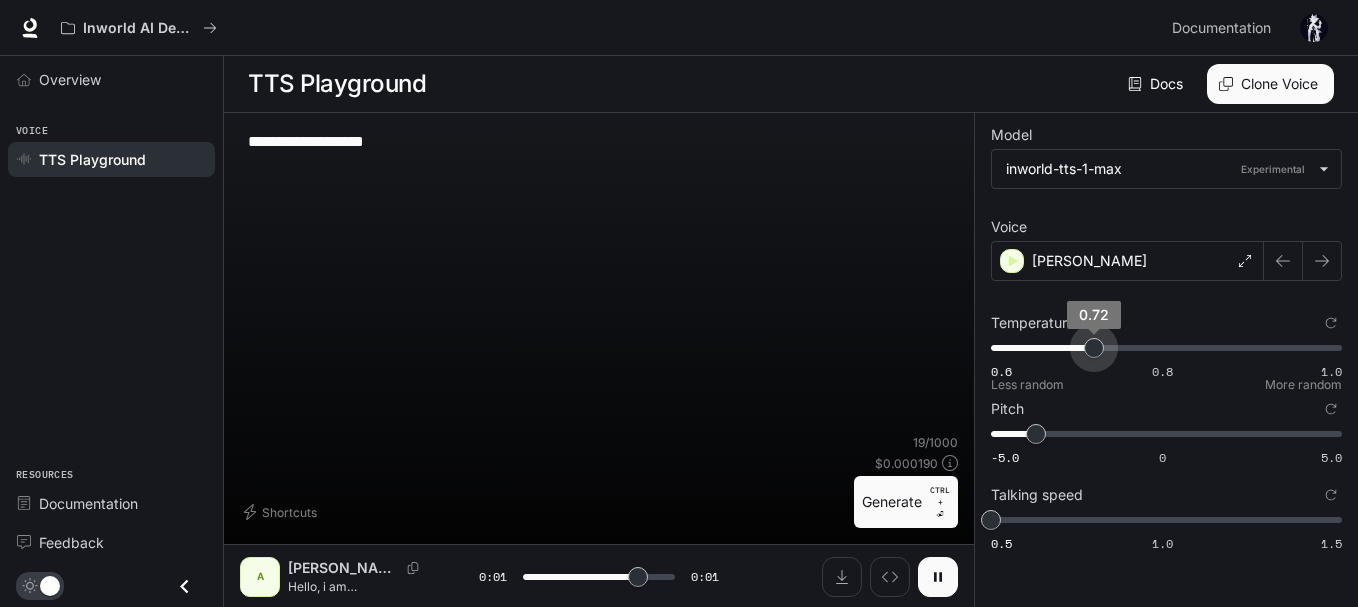 click on "0.6 0.8 1.0 0.72" at bounding box center (1162, 348) 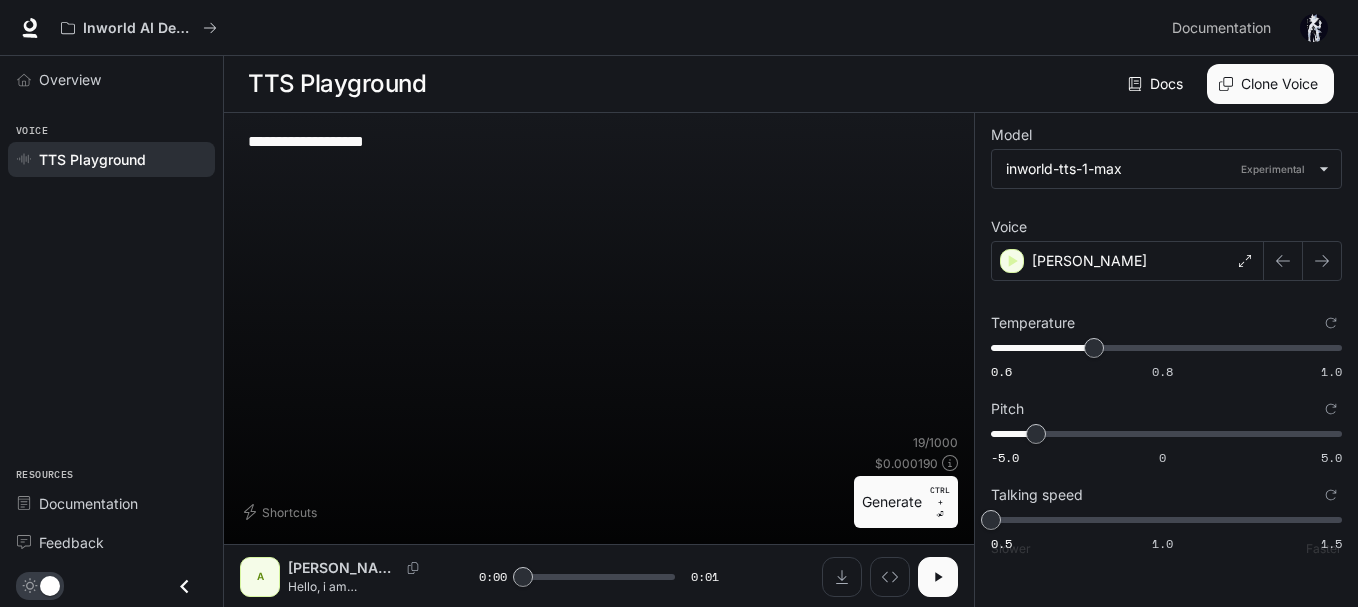 click at bounding box center (938, 577) 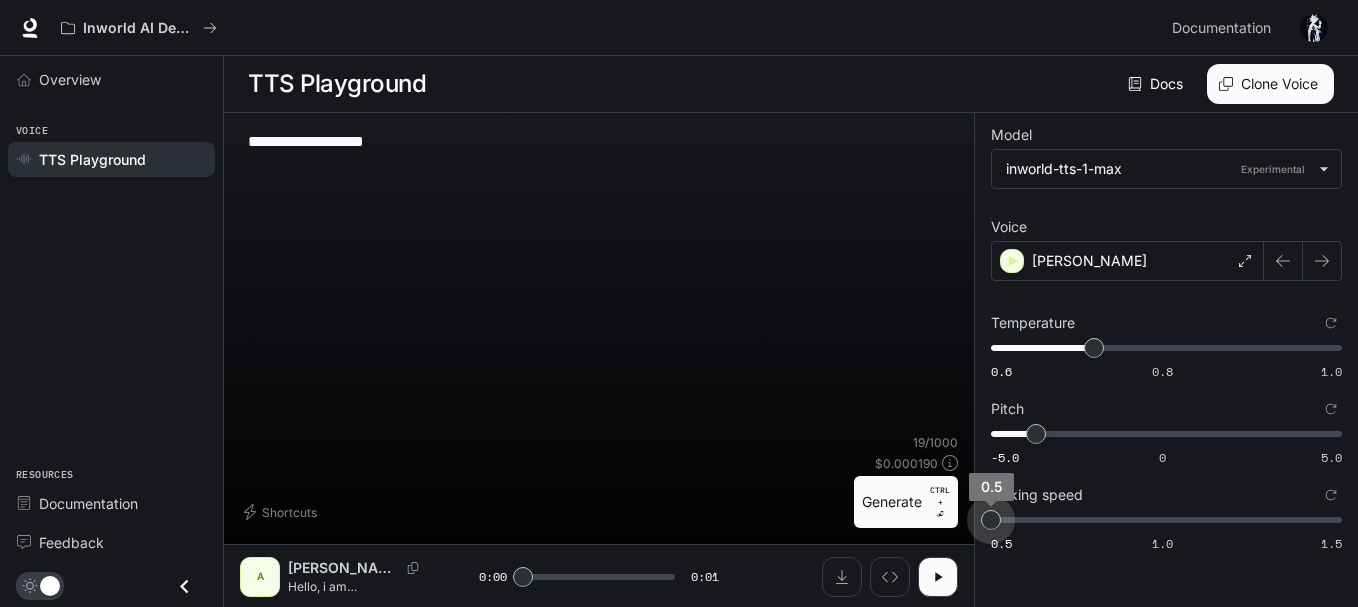 drag, startPoint x: 999, startPoint y: 522, endPoint x: 928, endPoint y: 526, distance: 71.11259 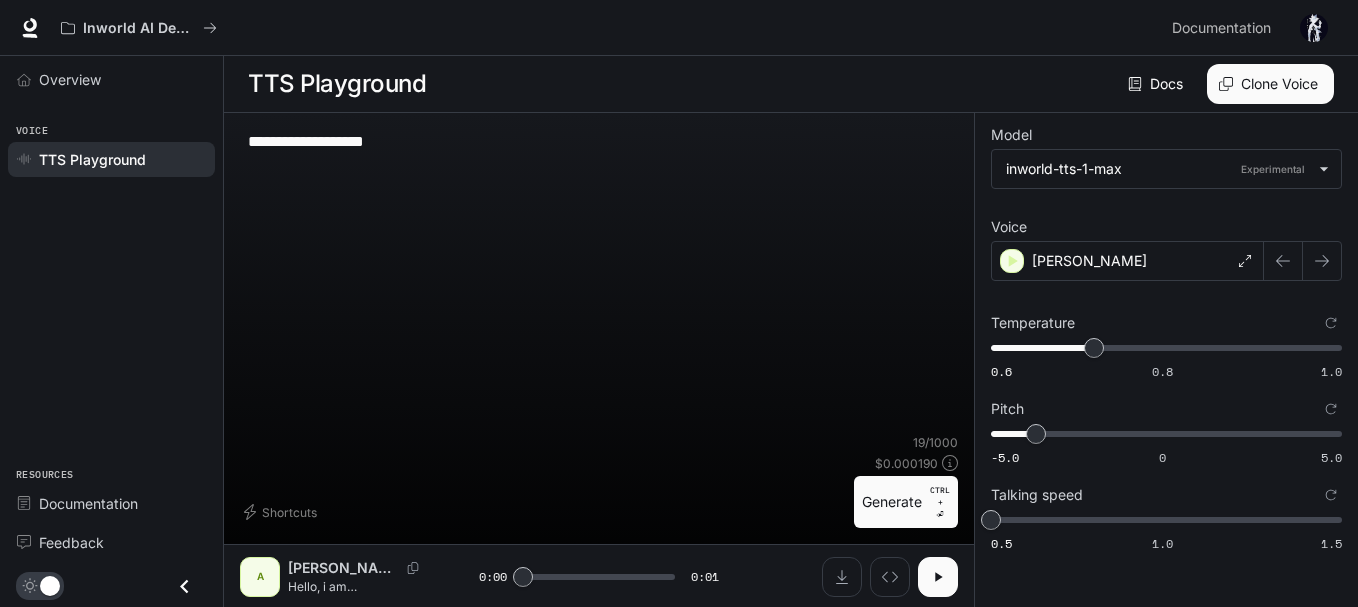 click at bounding box center [938, 577] 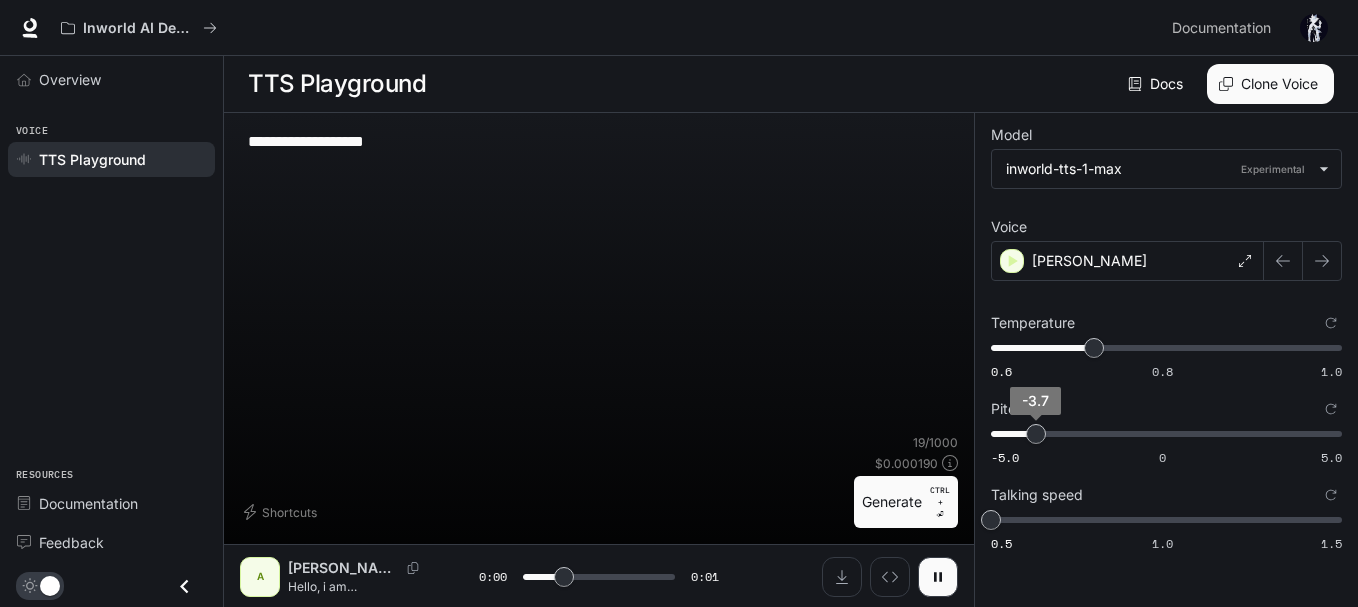 type on "***" 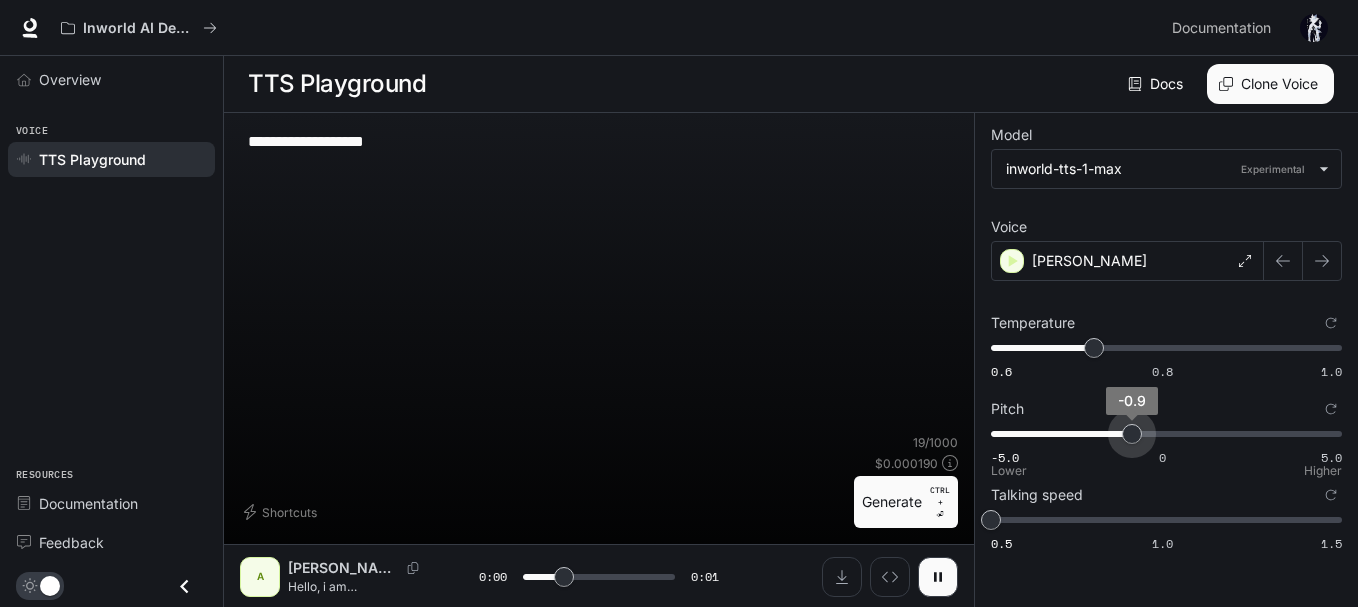 type on "***" 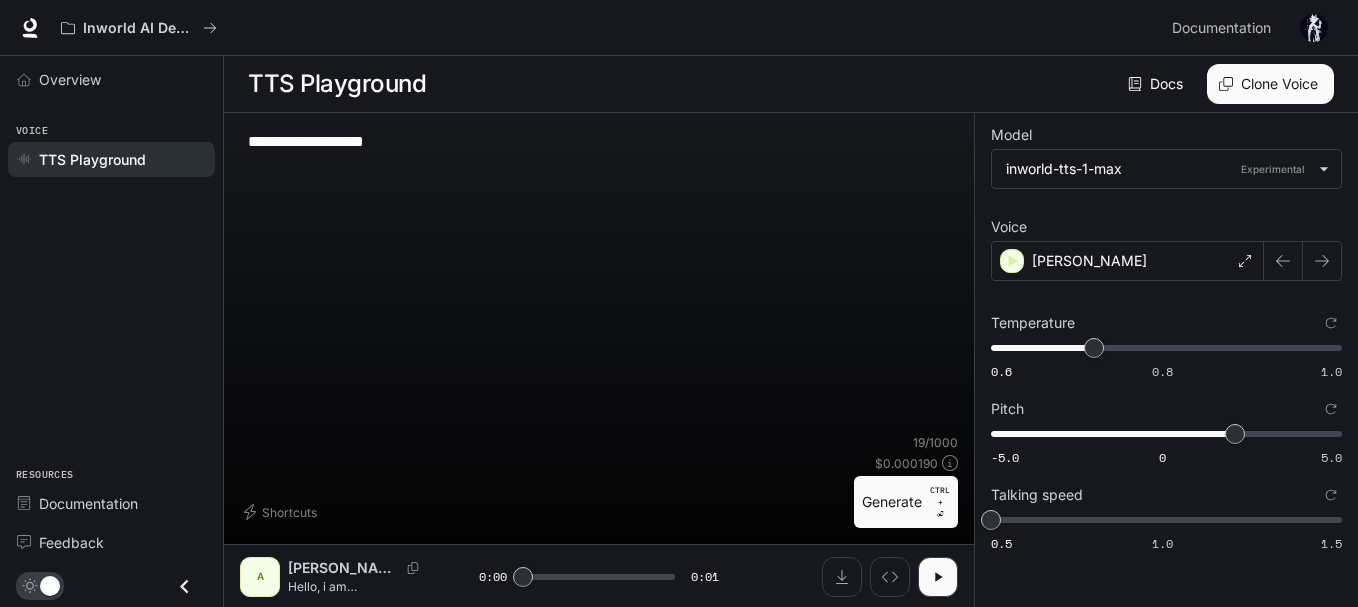 click 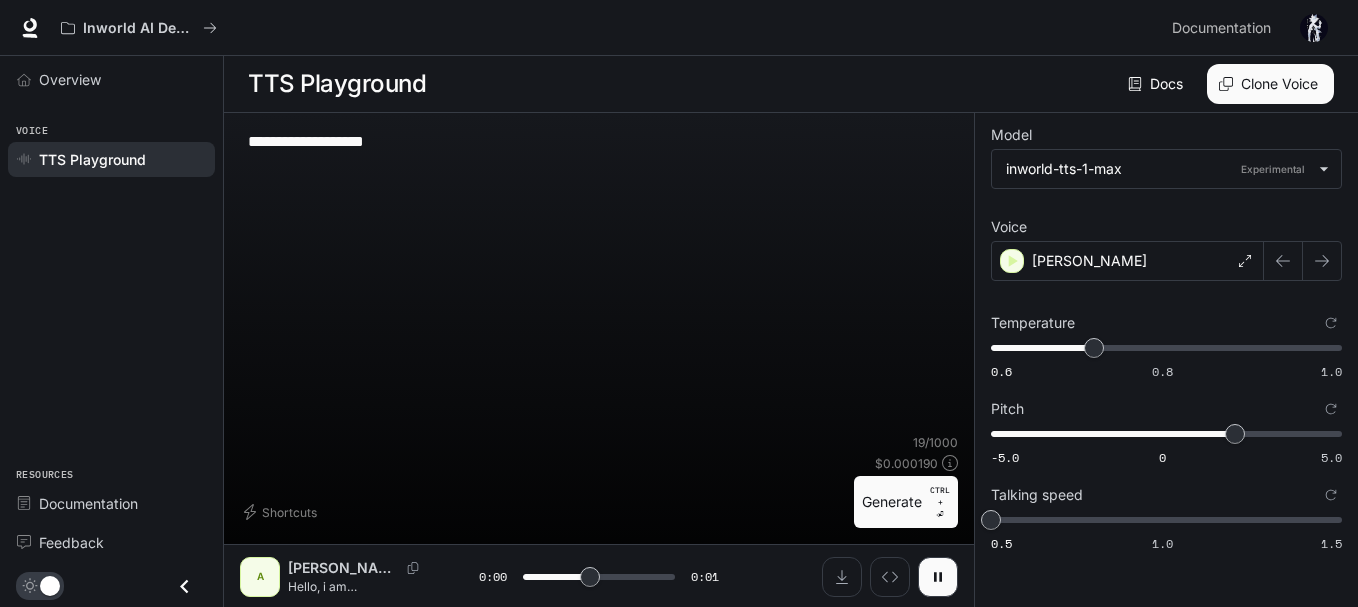 type on "*" 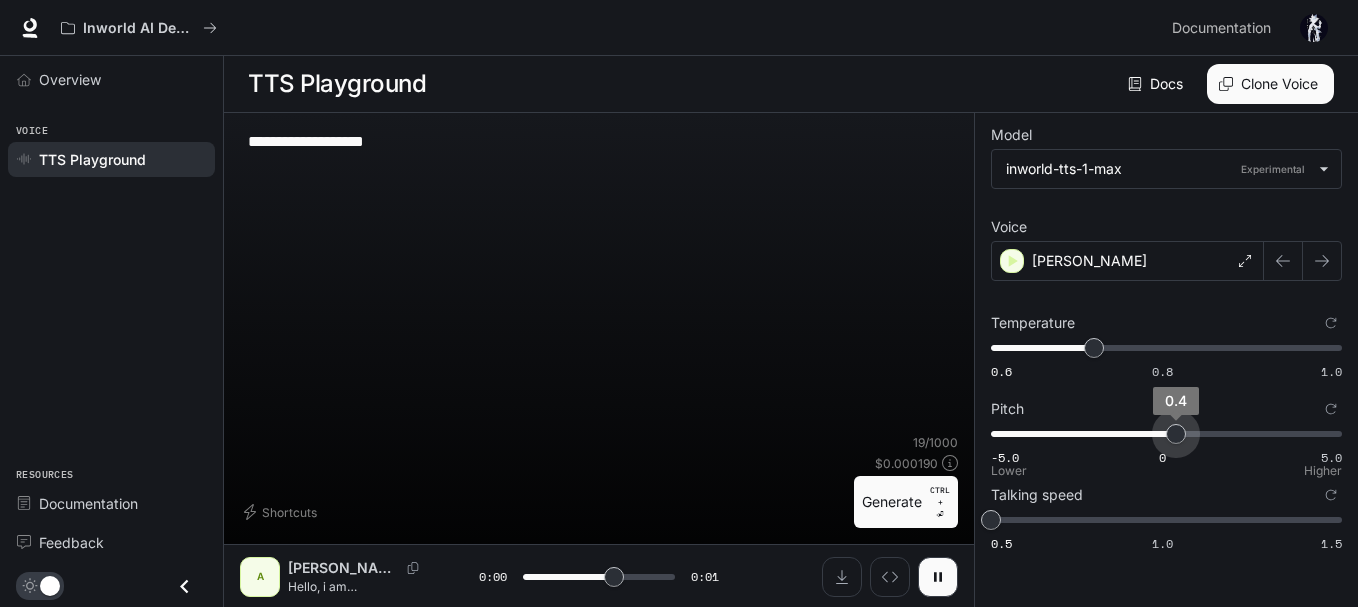 type on "***" 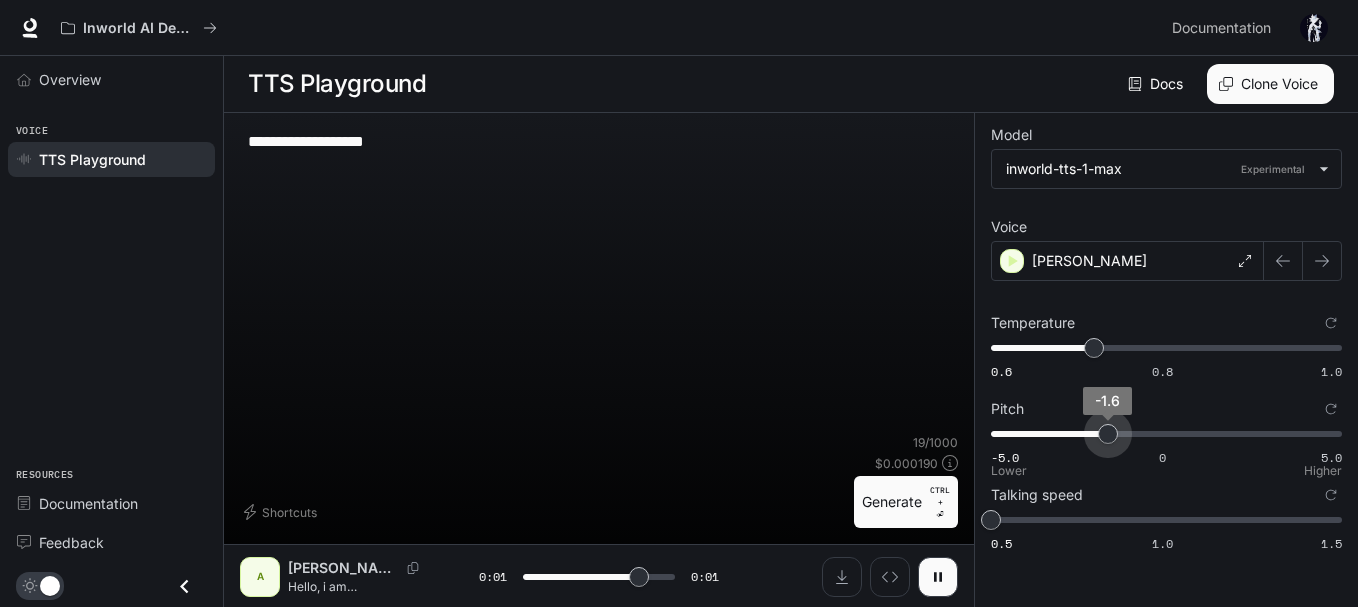 drag, startPoint x: 1175, startPoint y: 433, endPoint x: 1109, endPoint y: 441, distance: 66.48308 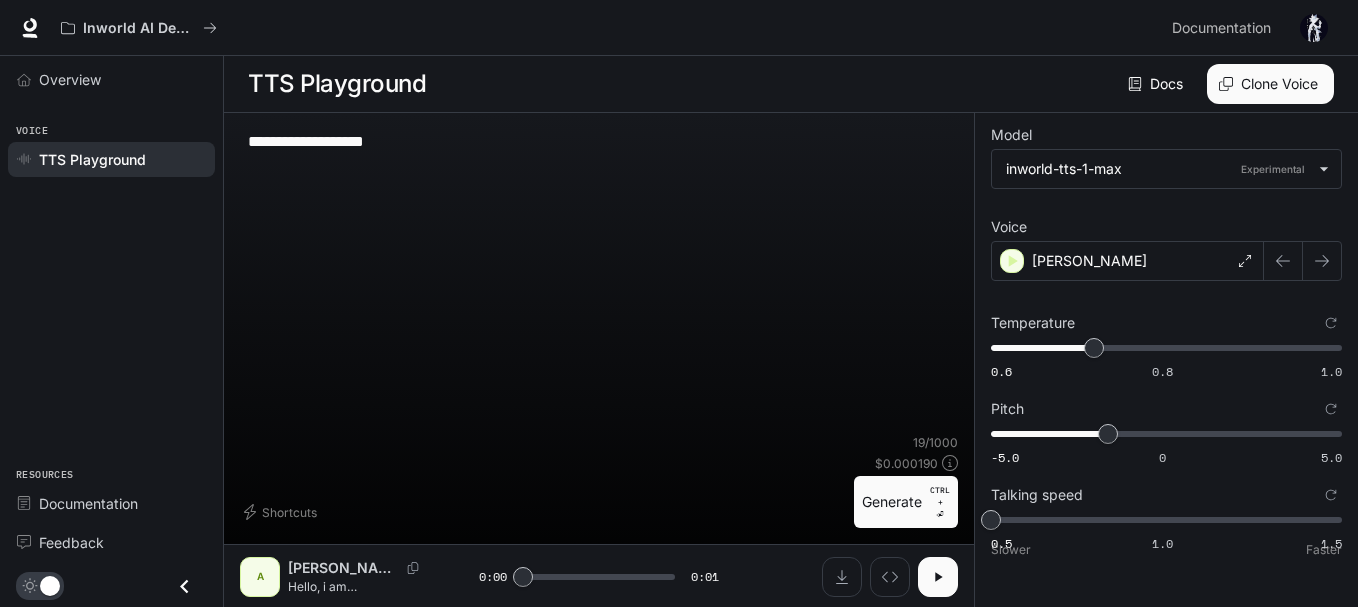 click 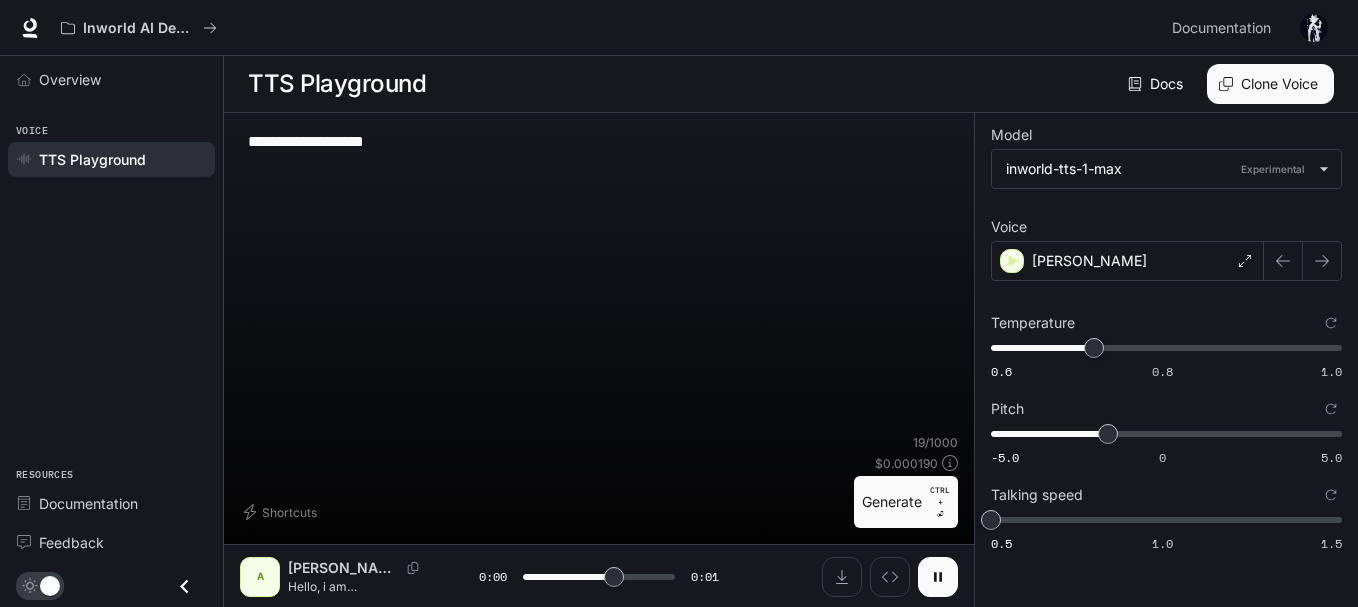 type on "***" 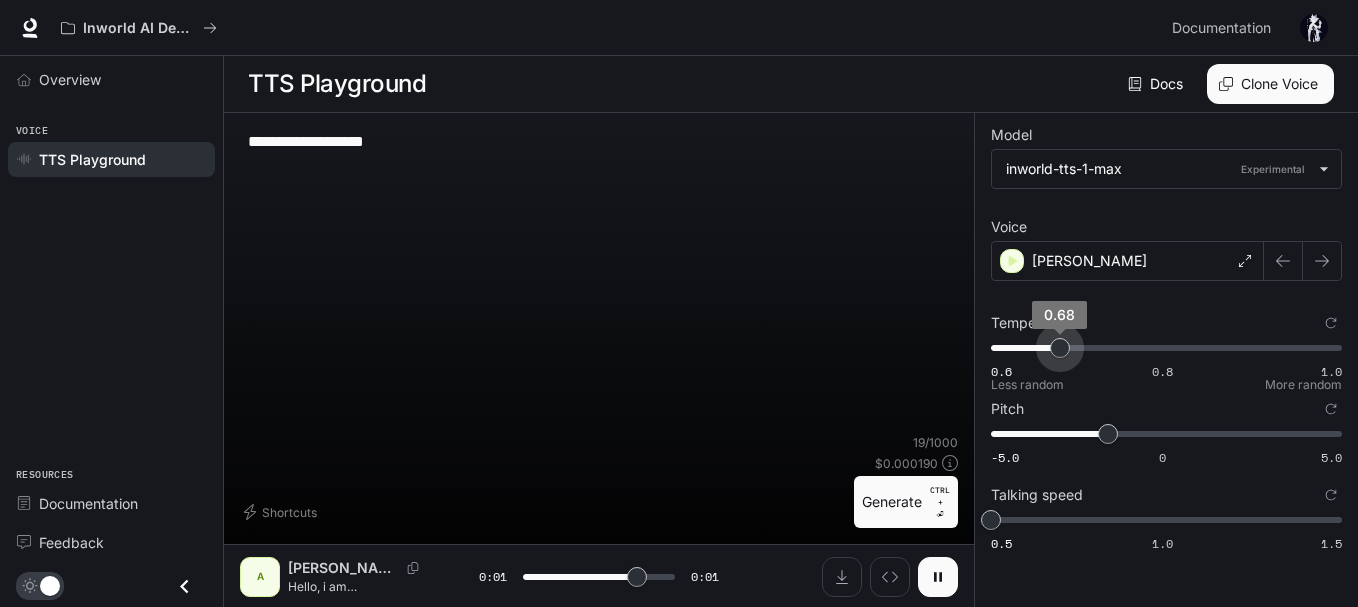 type on "***" 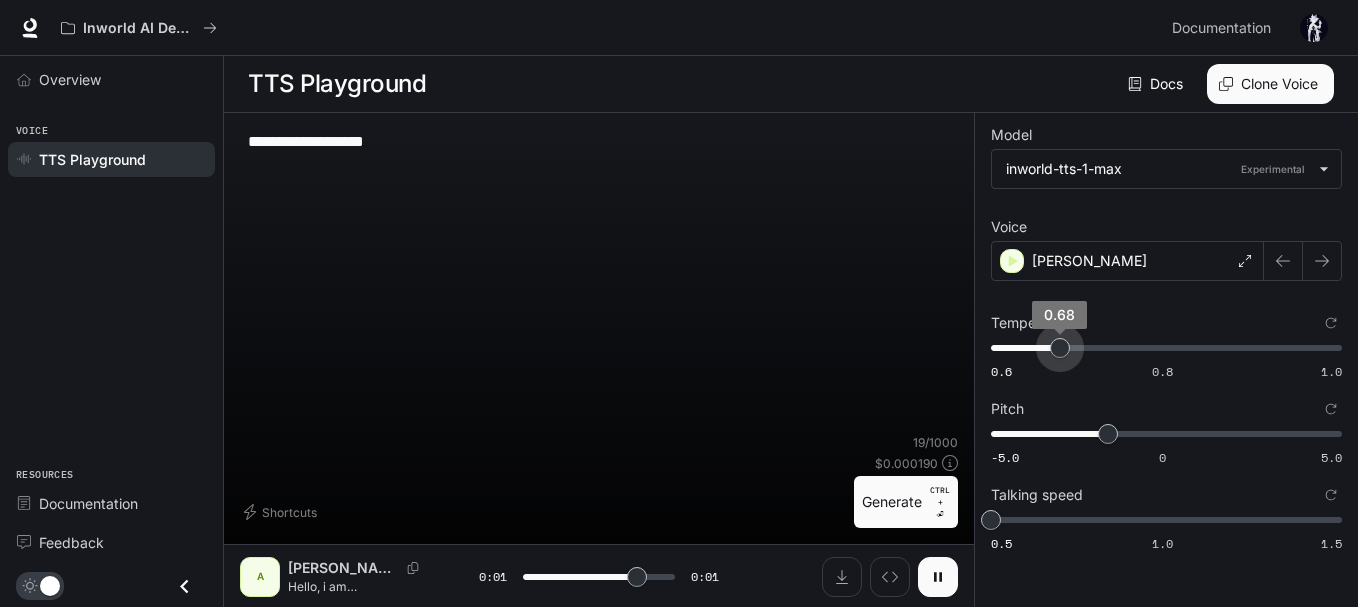 type on "***" 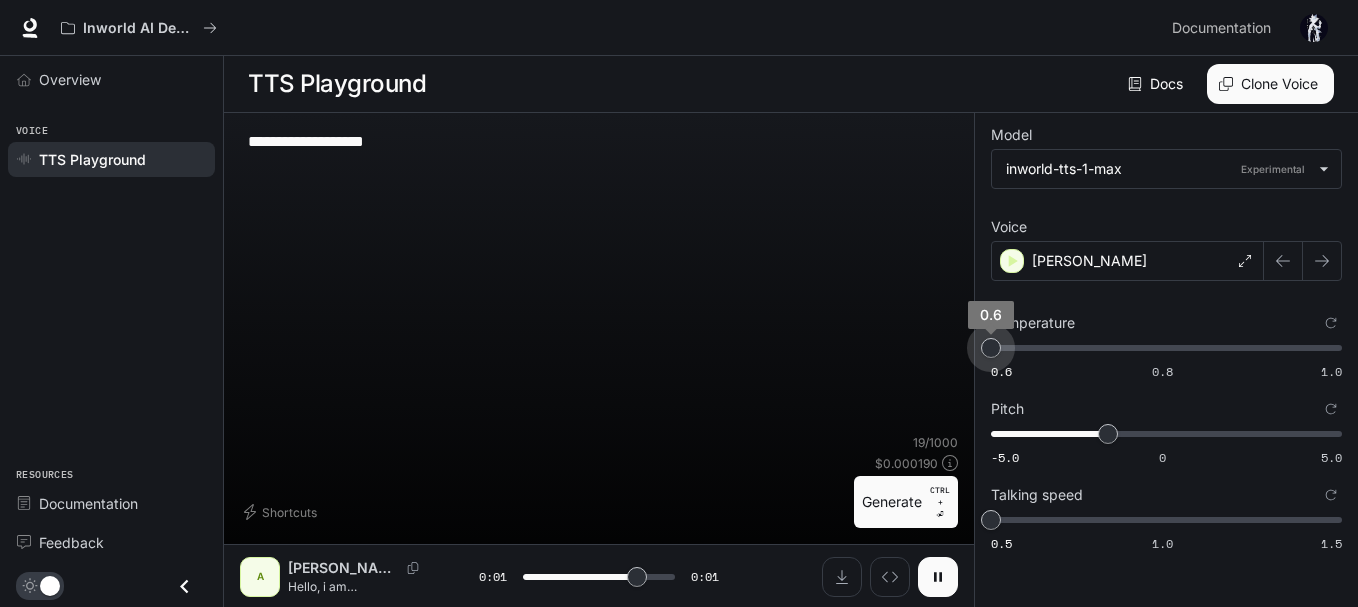 drag, startPoint x: 1059, startPoint y: 345, endPoint x: 982, endPoint y: 355, distance: 77.64664 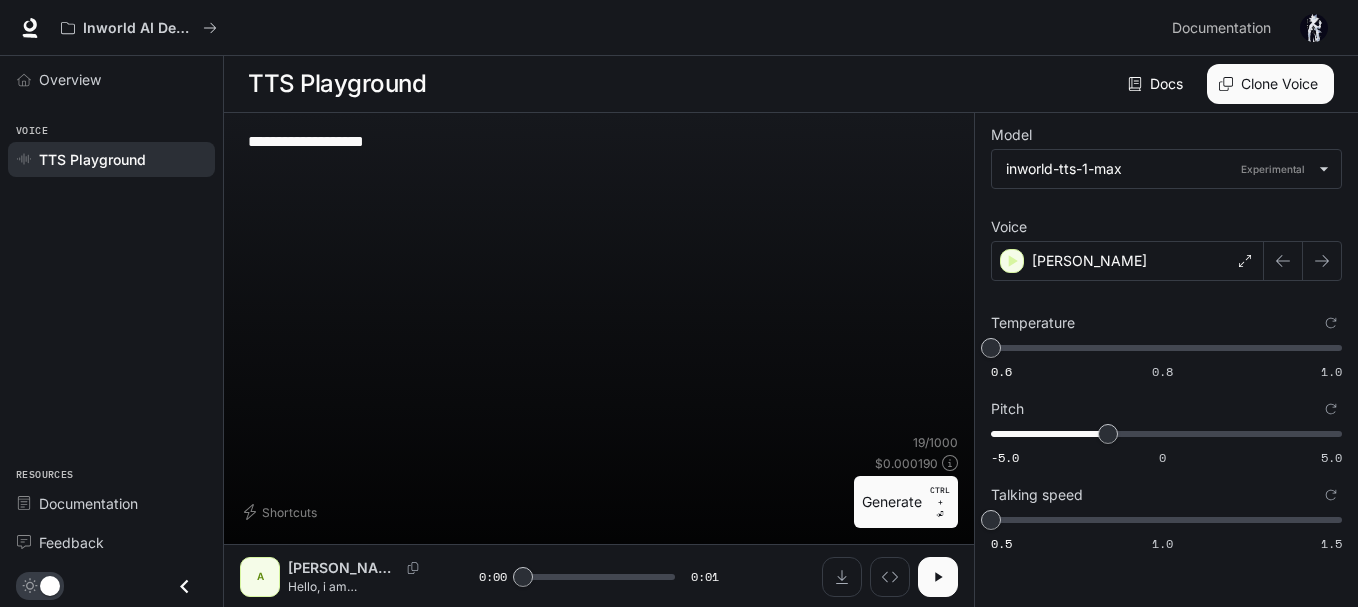 click at bounding box center [938, 577] 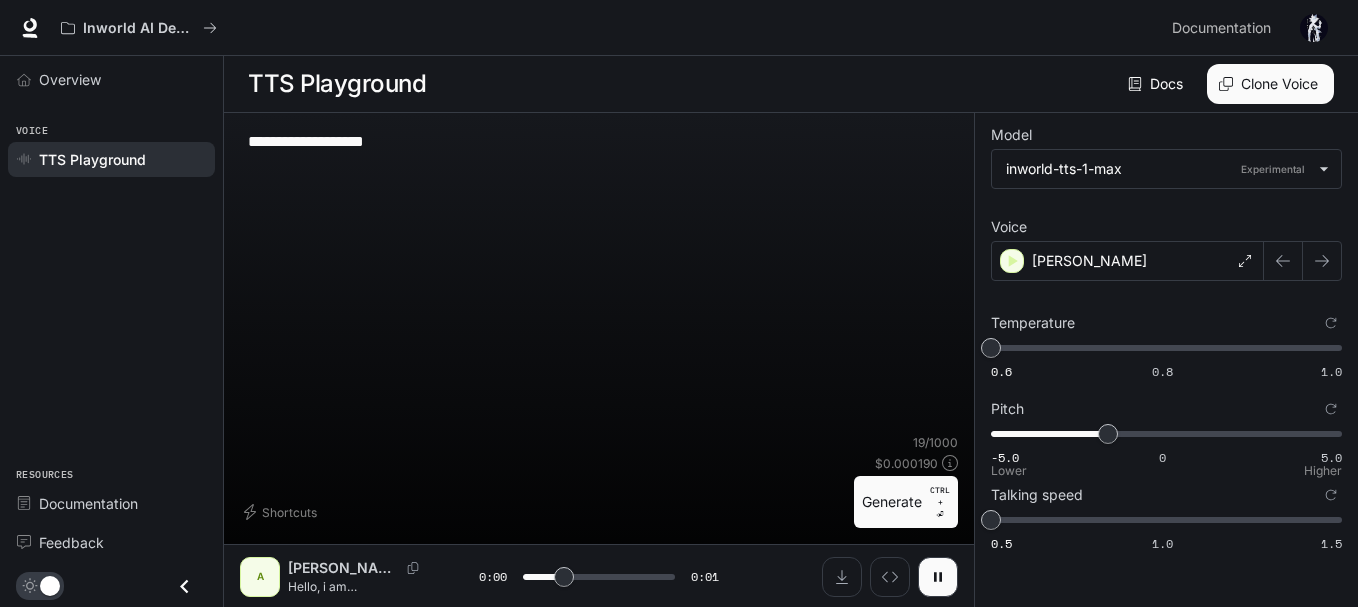 type on "***" 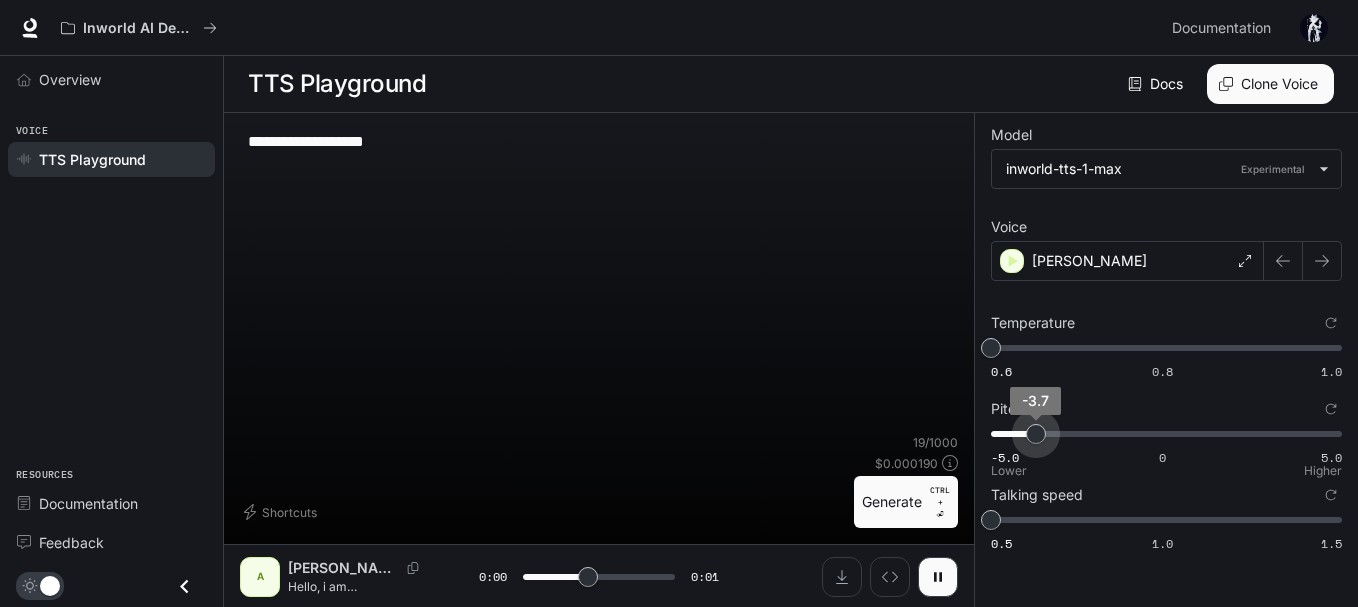 type on "***" 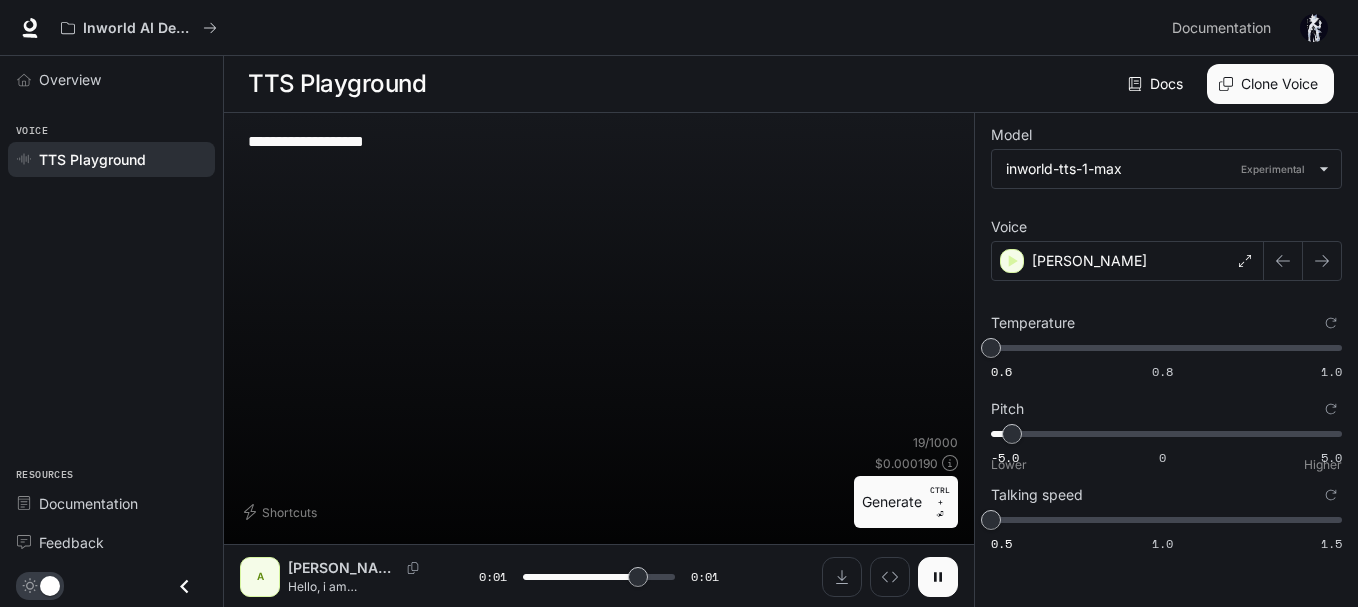 click at bounding box center [938, 577] 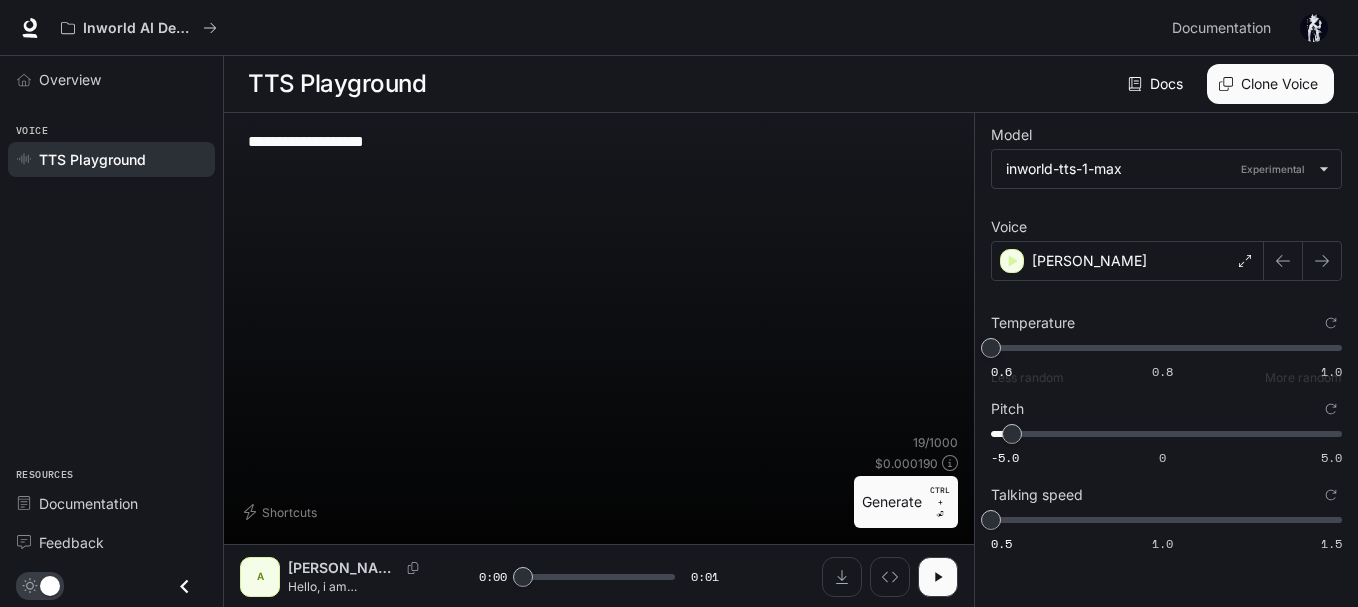 scroll, scrollTop: 1, scrollLeft: 0, axis: vertical 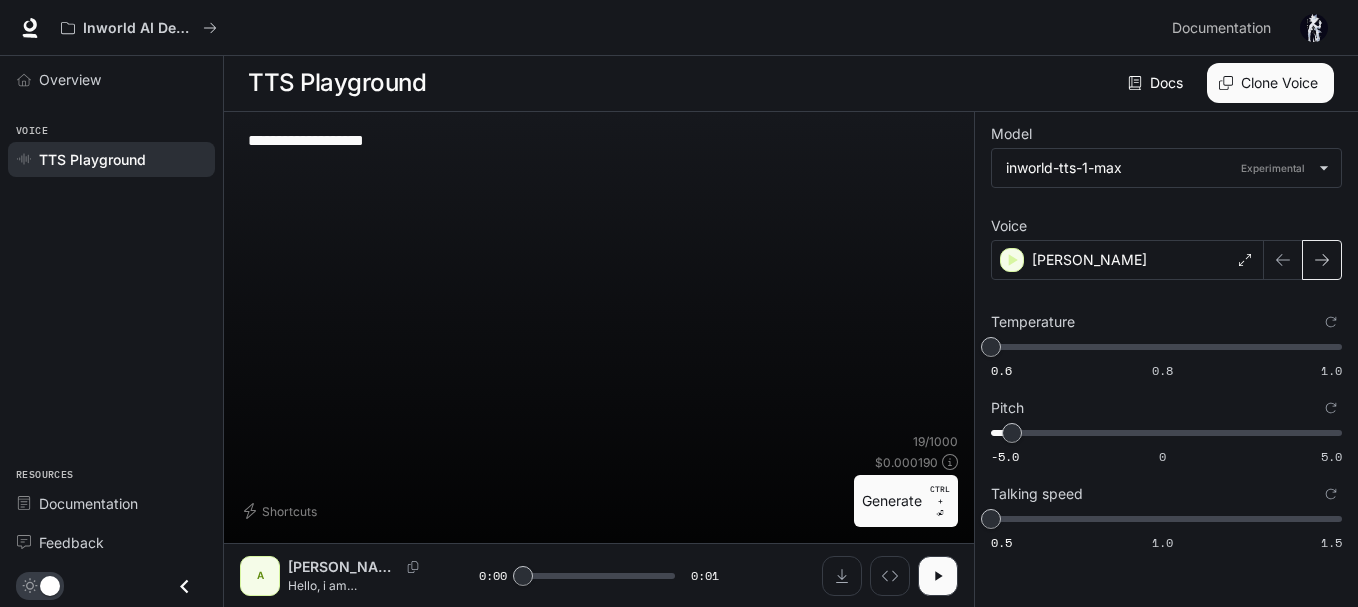 click 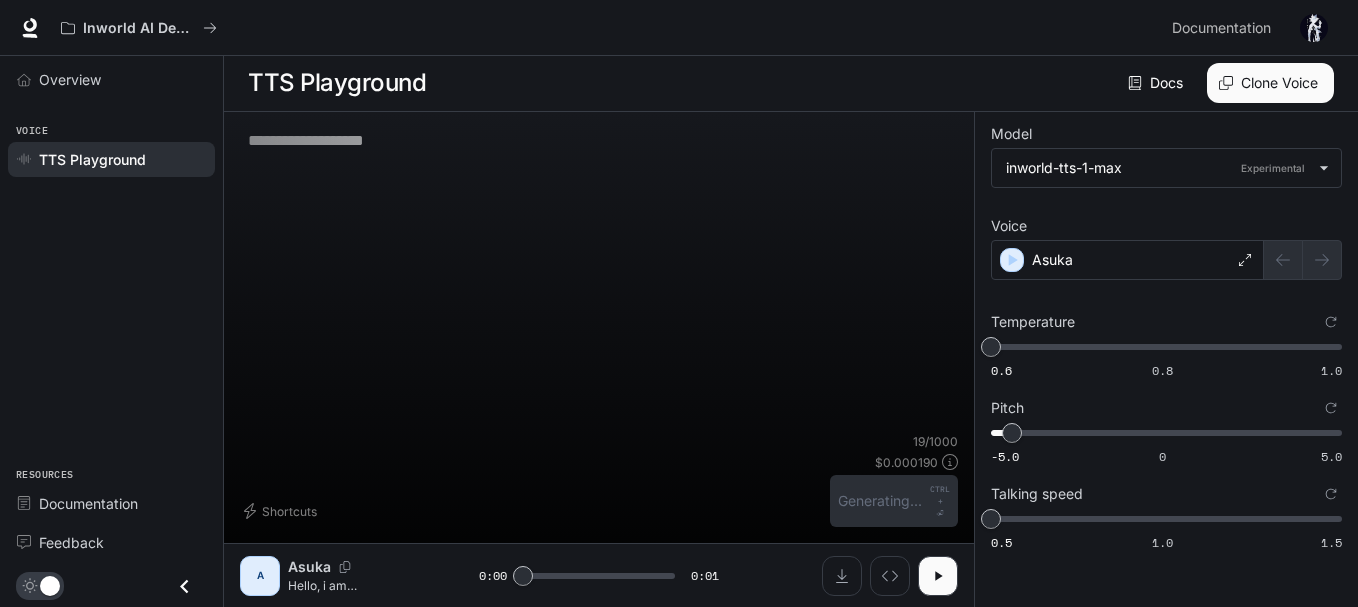 click at bounding box center (1303, 260) 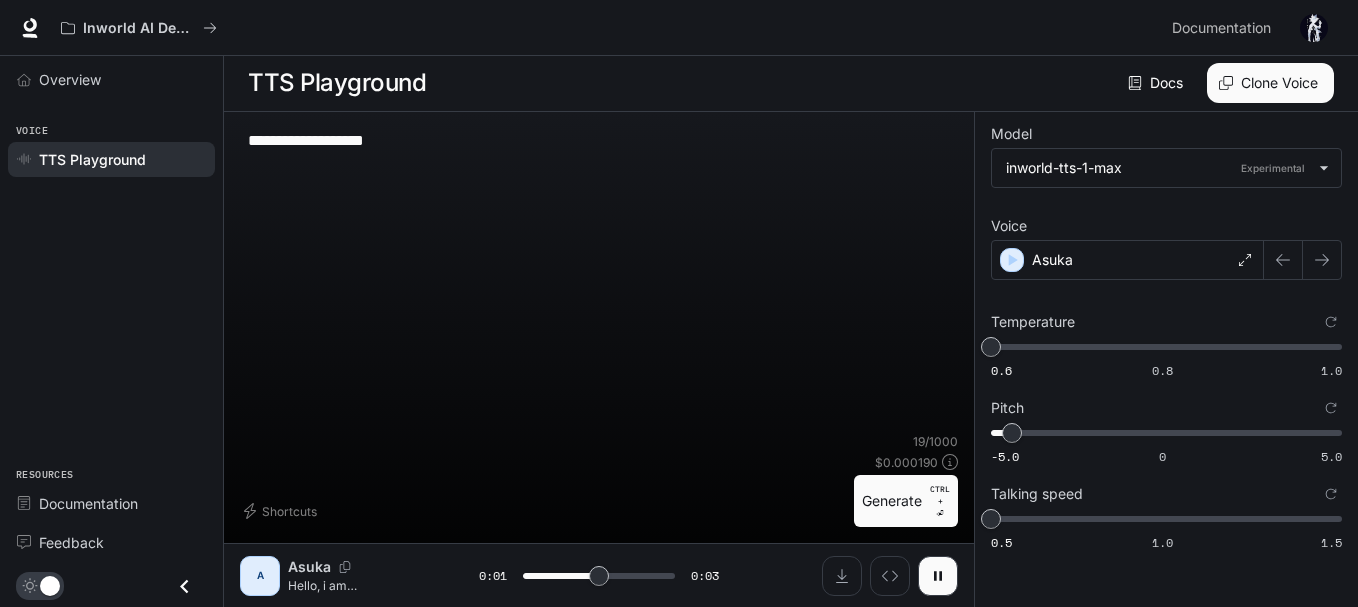 type on "***" 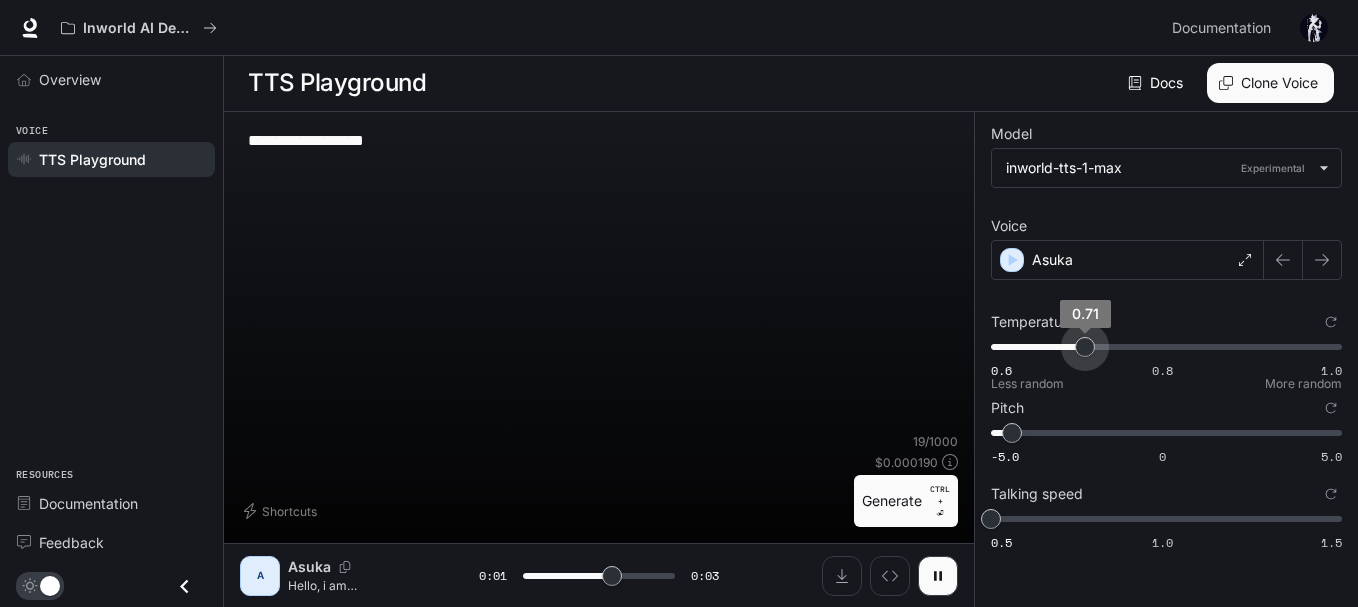 click on "0.6 0.8 1.0 0.71" at bounding box center (1162, 347) 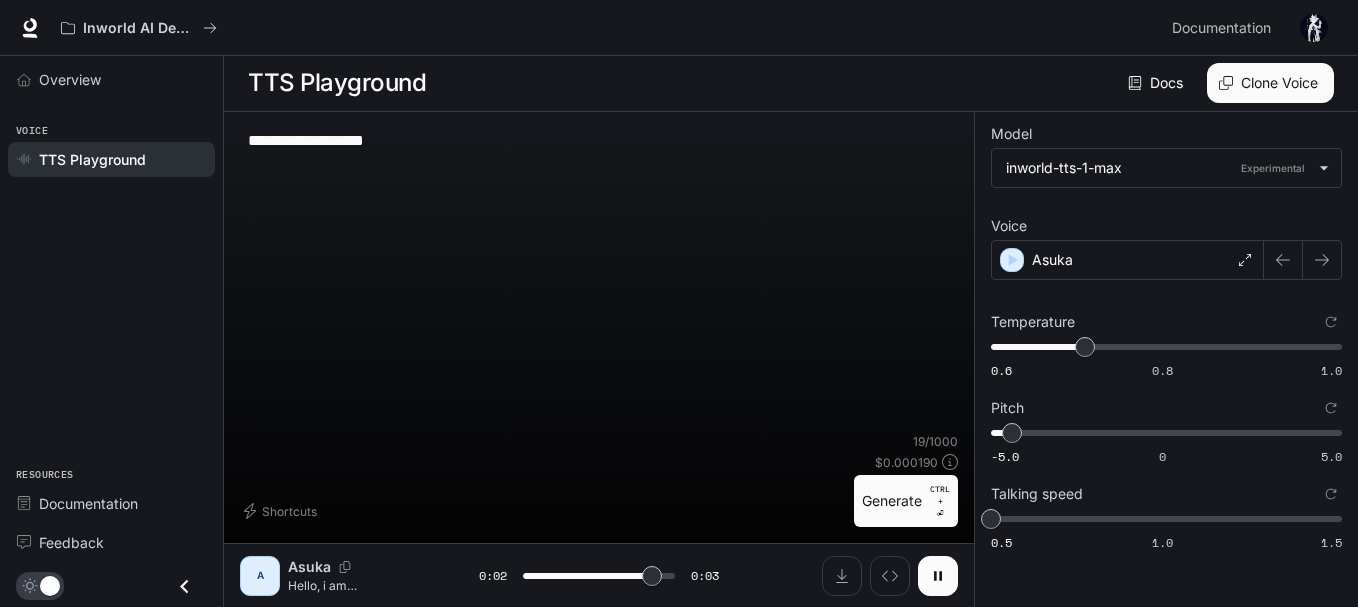 click at bounding box center [938, 576] 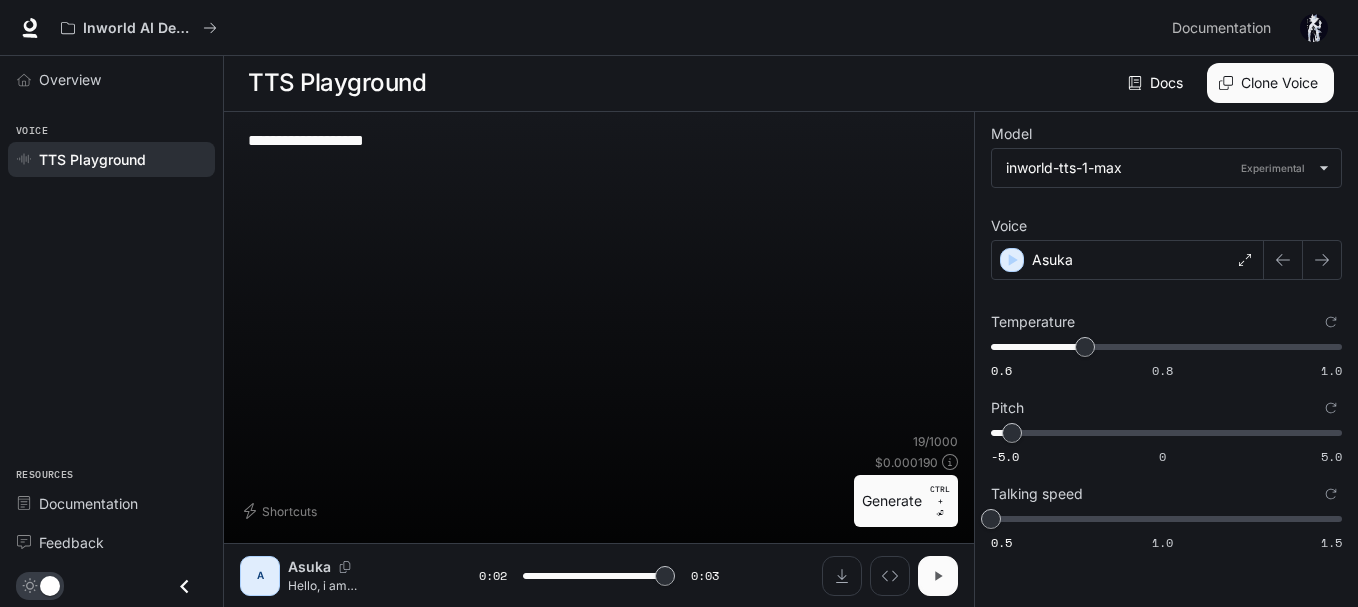 click at bounding box center (938, 576) 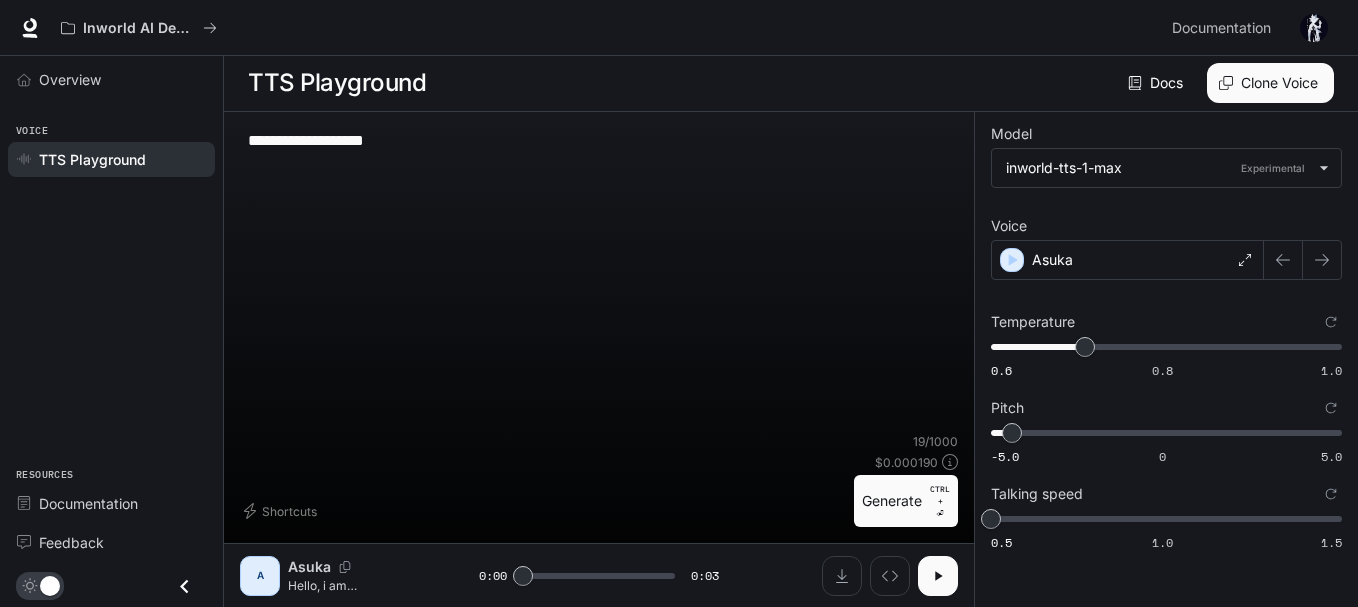 click at bounding box center [938, 576] 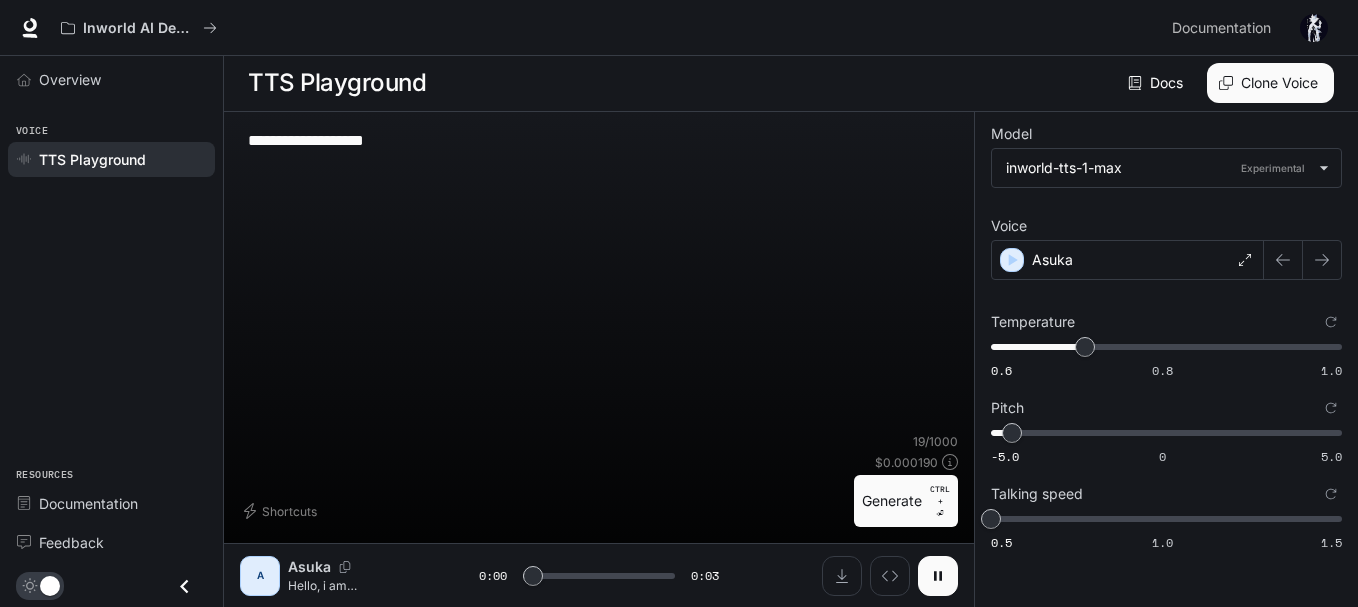 click at bounding box center [938, 576] 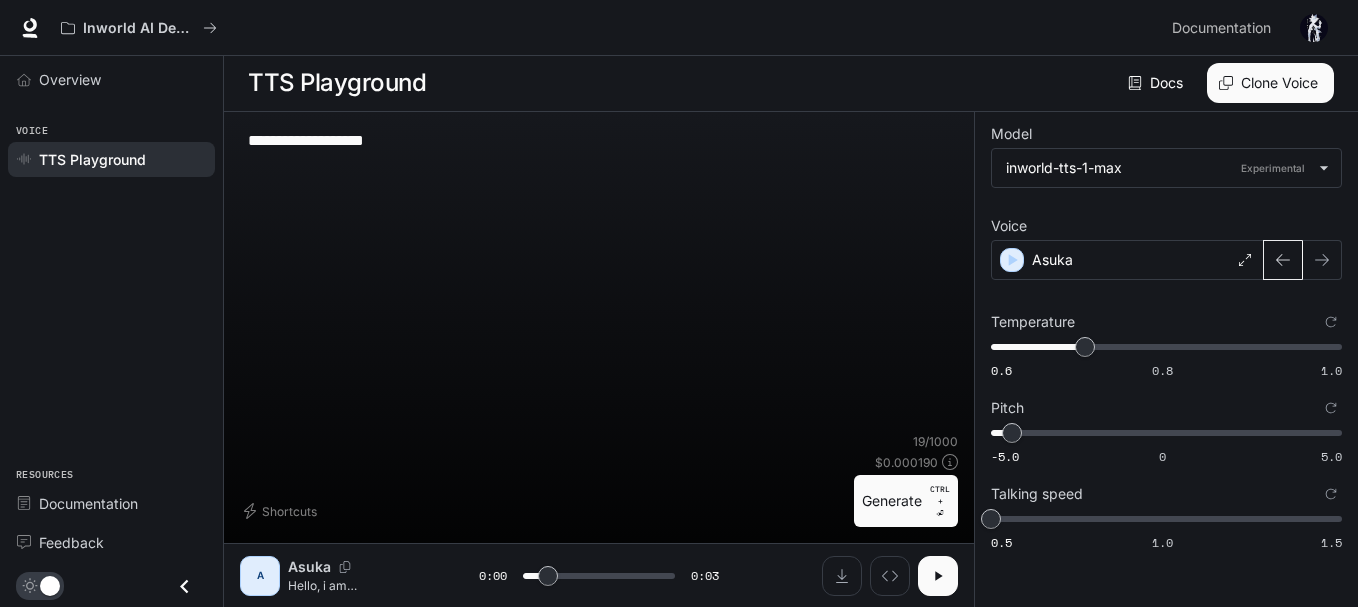 click at bounding box center (1283, 260) 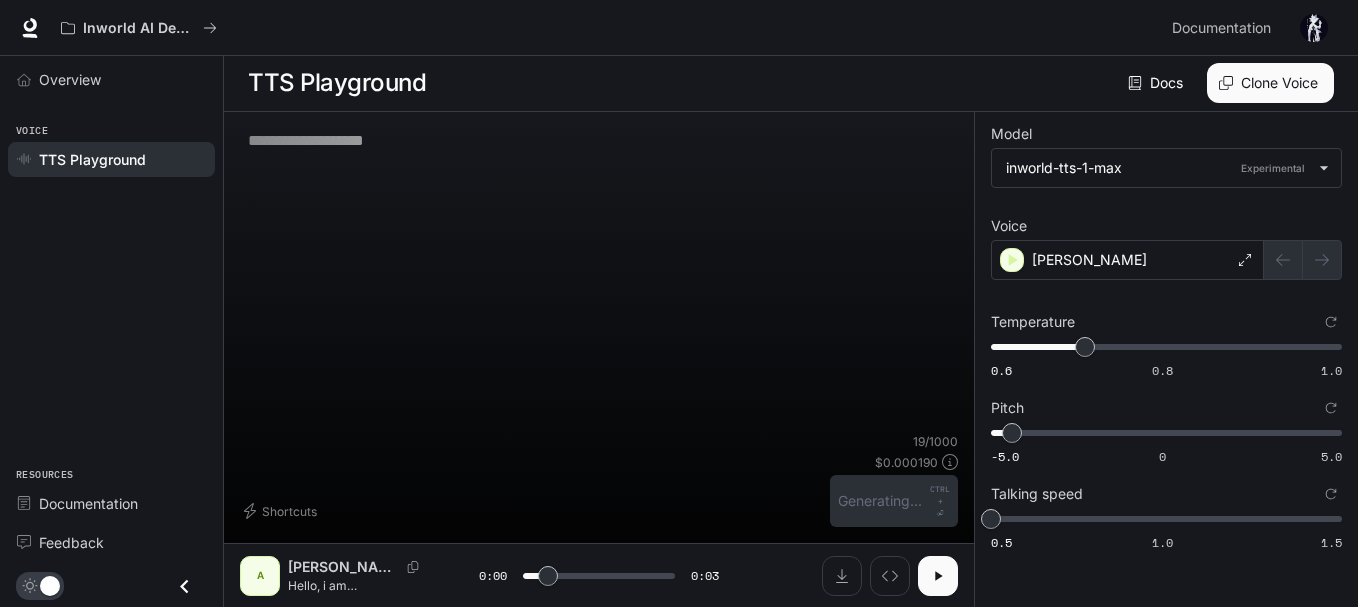 click at bounding box center (938, 576) 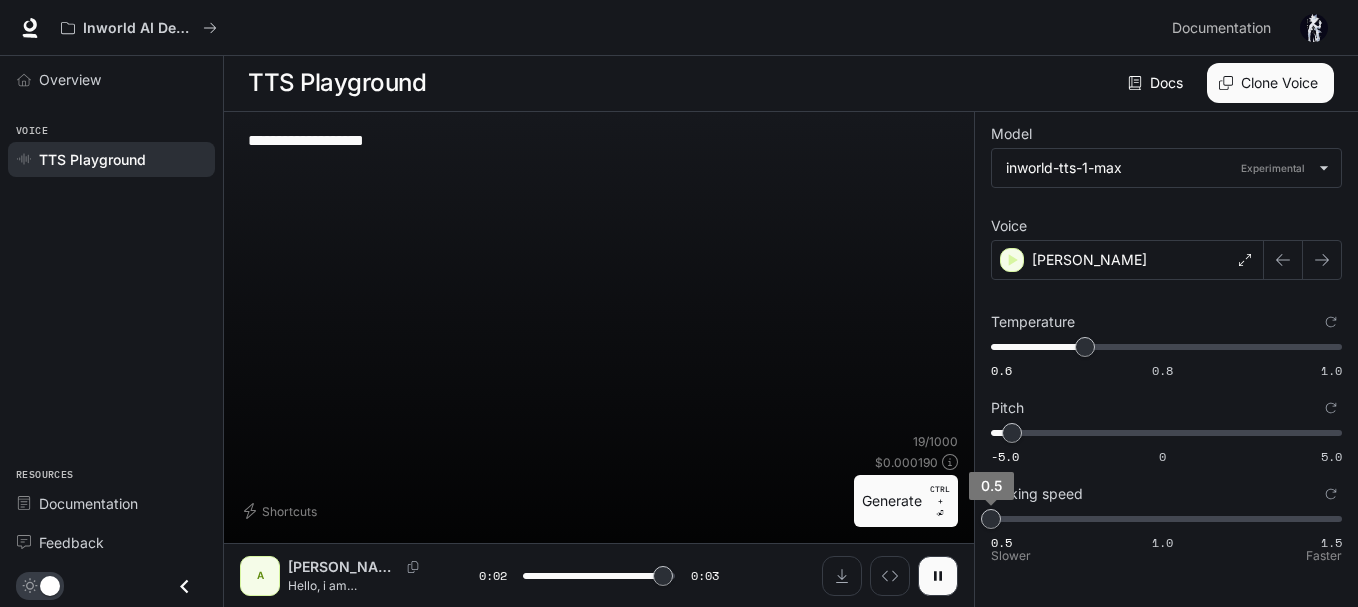 type on "*" 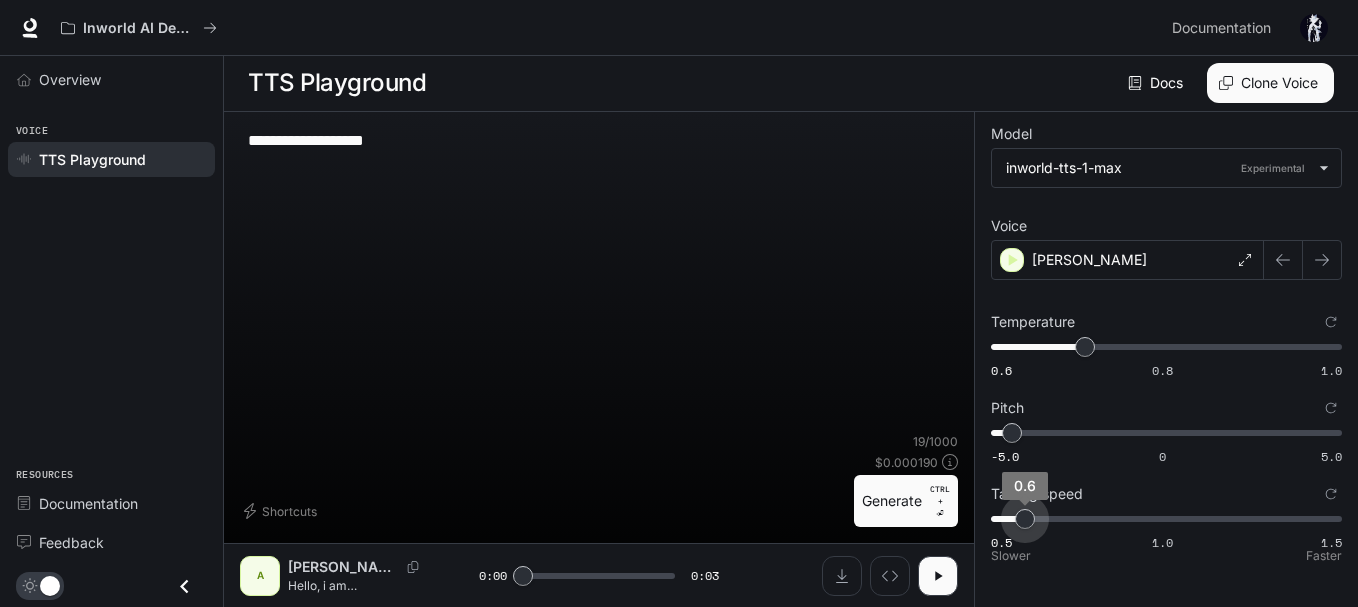 type on "***" 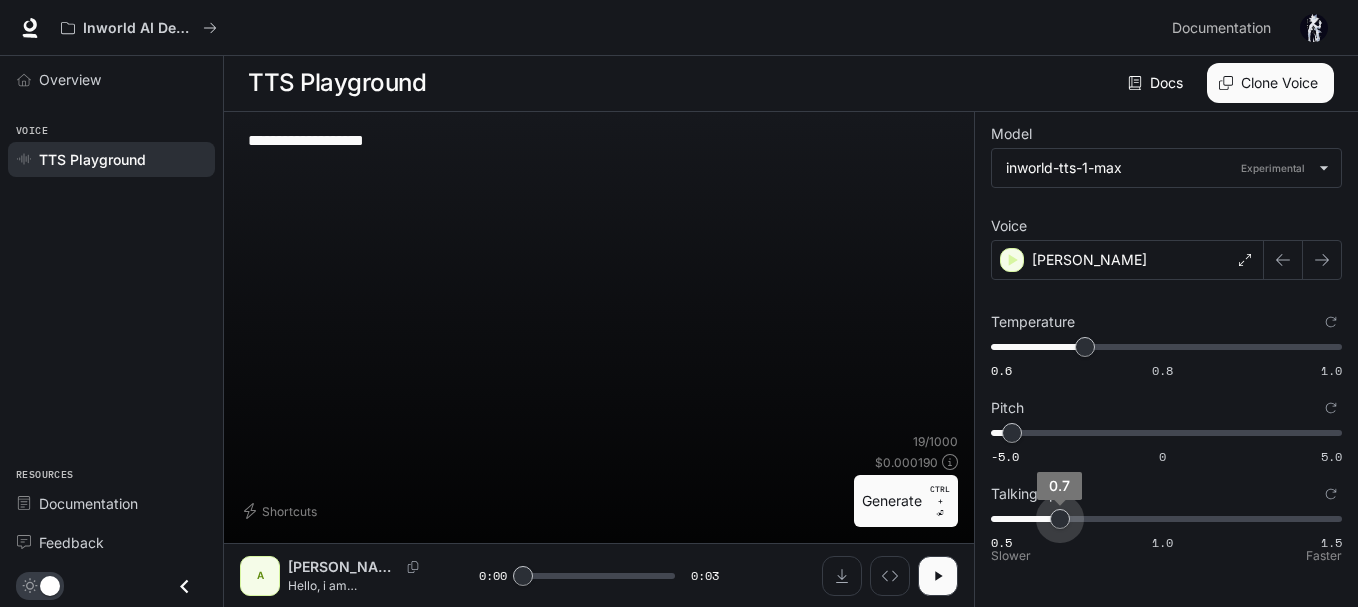 drag, startPoint x: 1003, startPoint y: 523, endPoint x: 1048, endPoint y: 520, distance: 45.099888 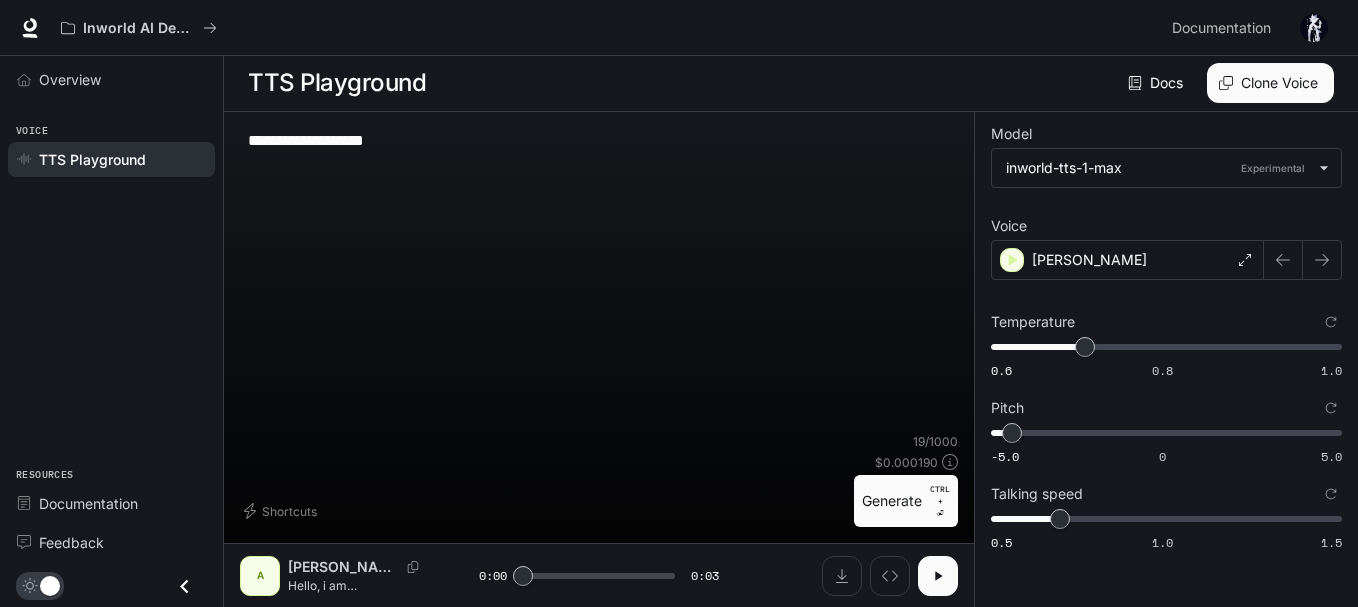 click 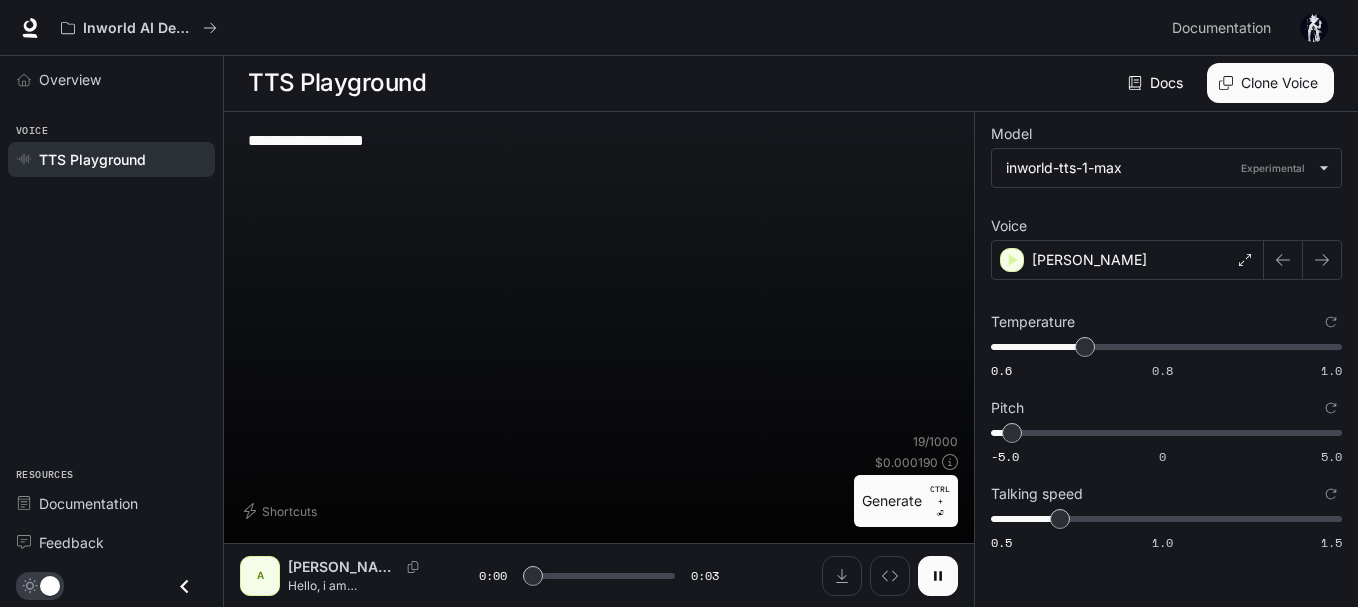 click 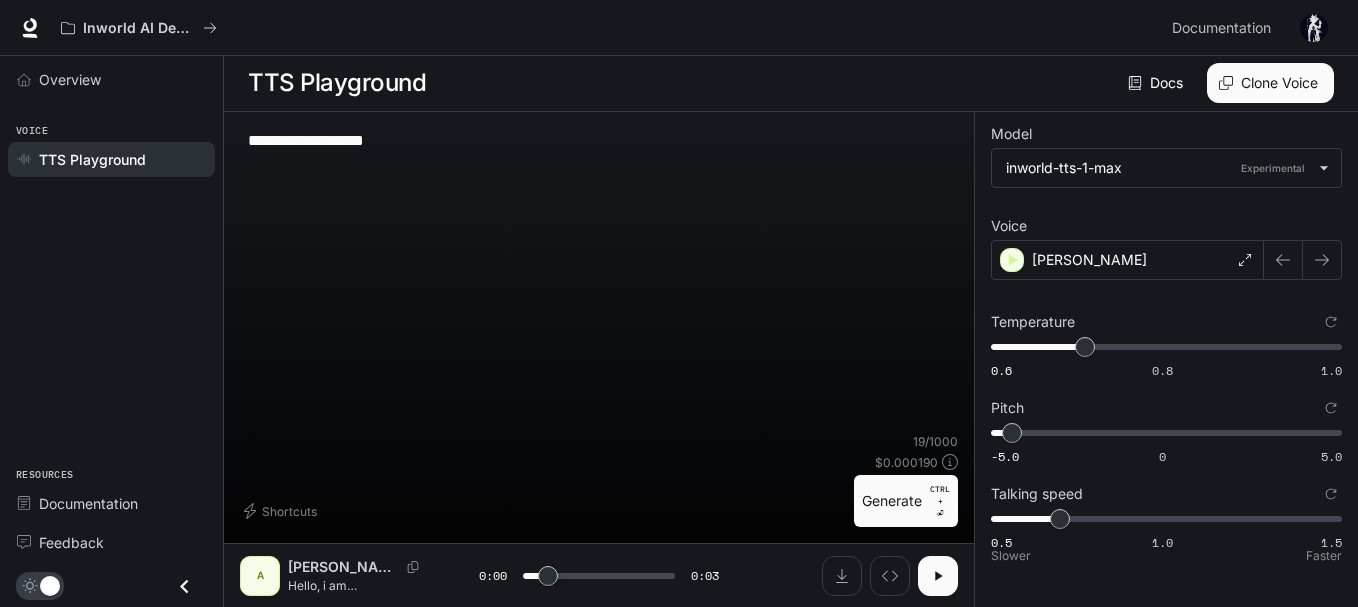 type on "***" 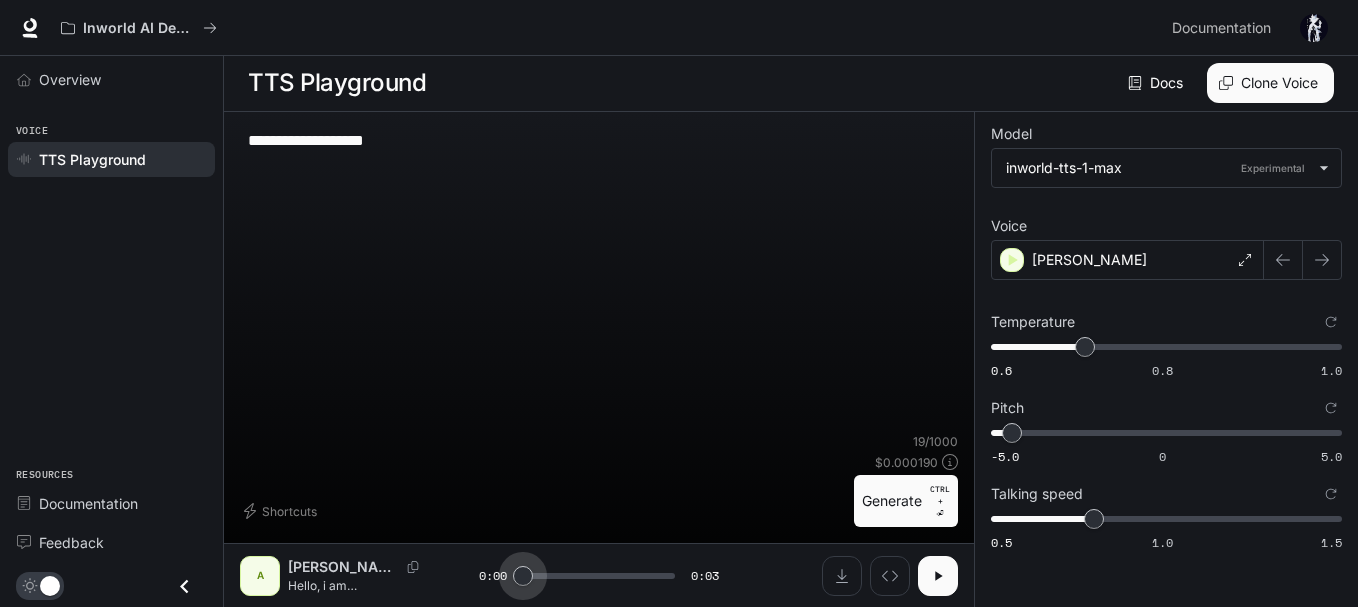 drag, startPoint x: 564, startPoint y: 569, endPoint x: 525, endPoint y: 573, distance: 39.20459 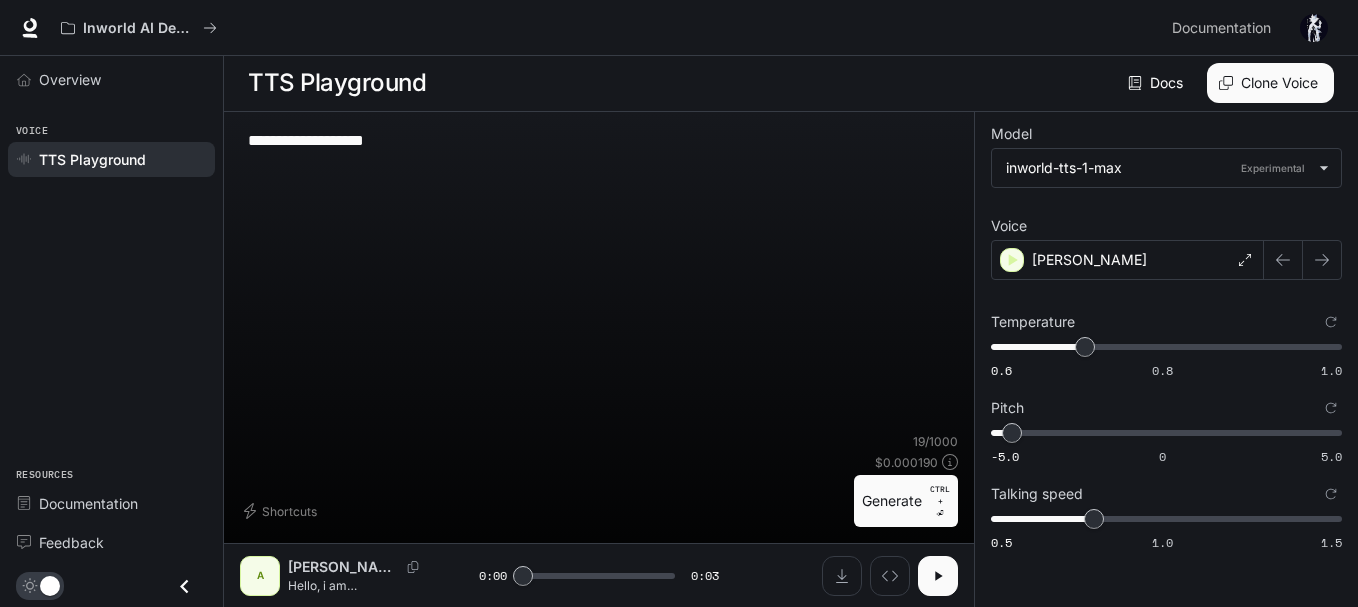 click on "**********" at bounding box center (1166, 359) 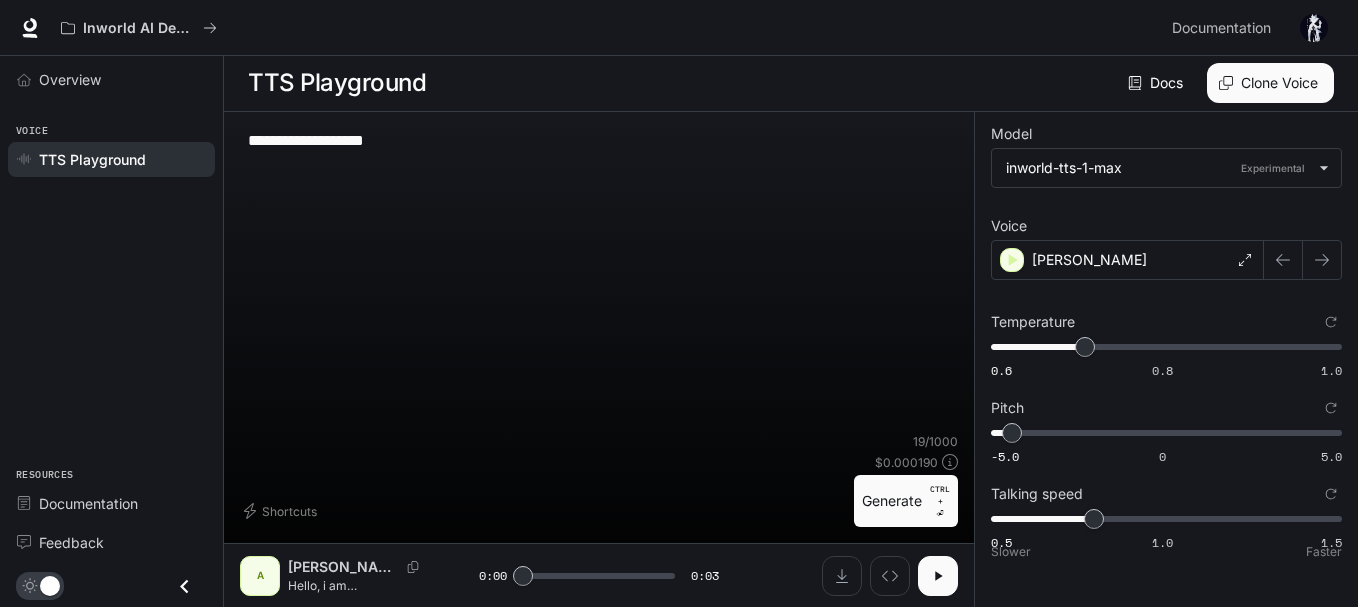 click on "**********" at bounding box center (1166, 359) 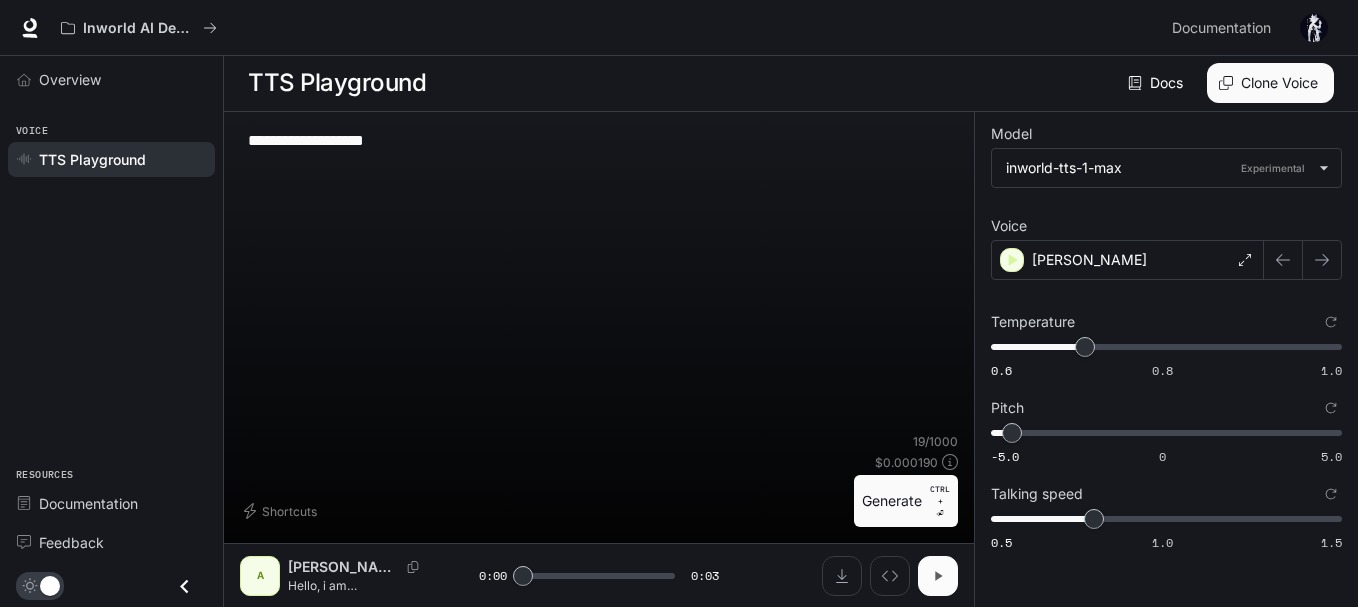 click at bounding box center [938, 576] 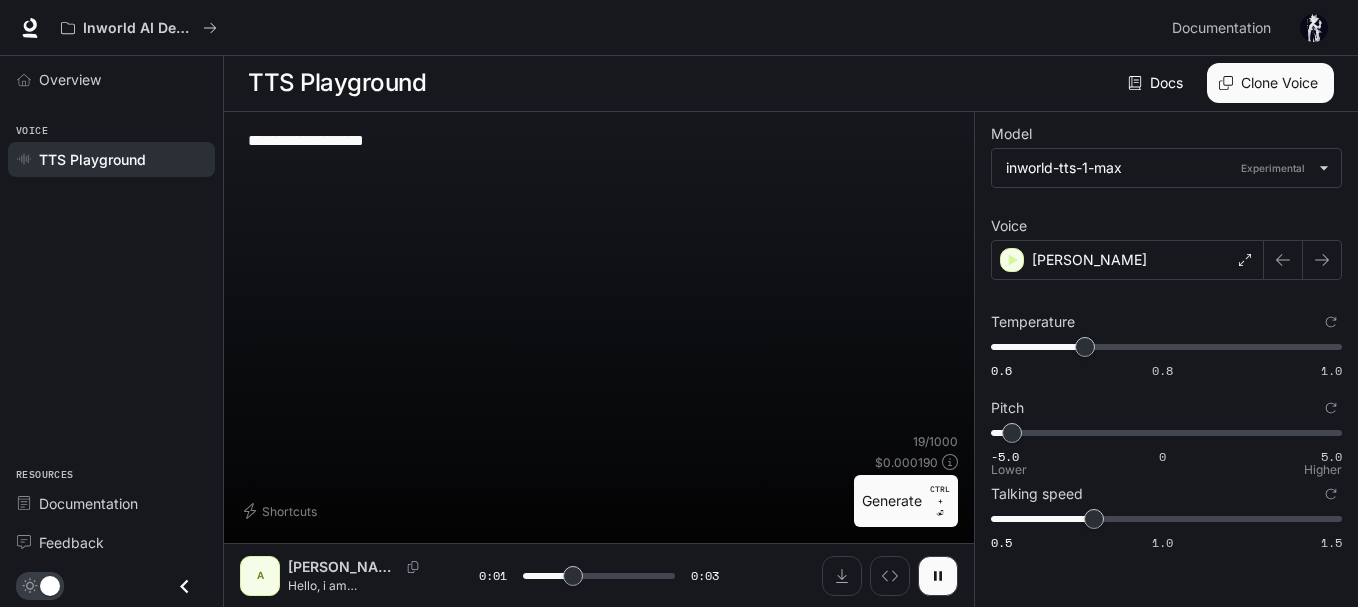 type on "*" 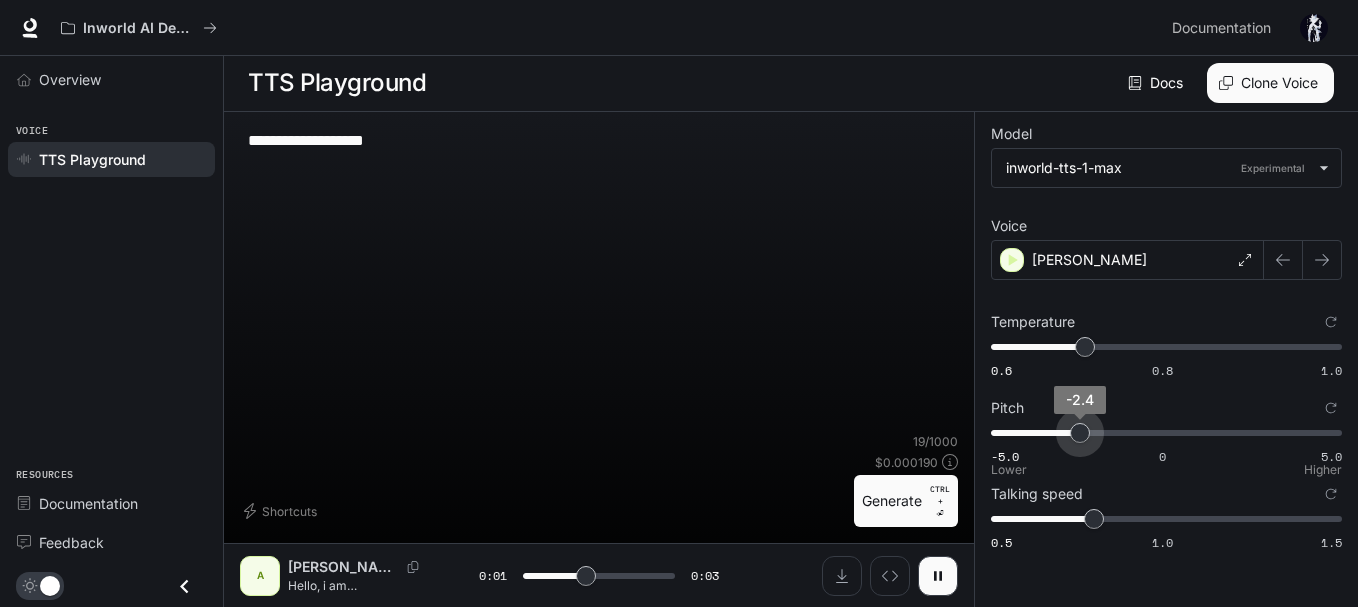 type on "***" 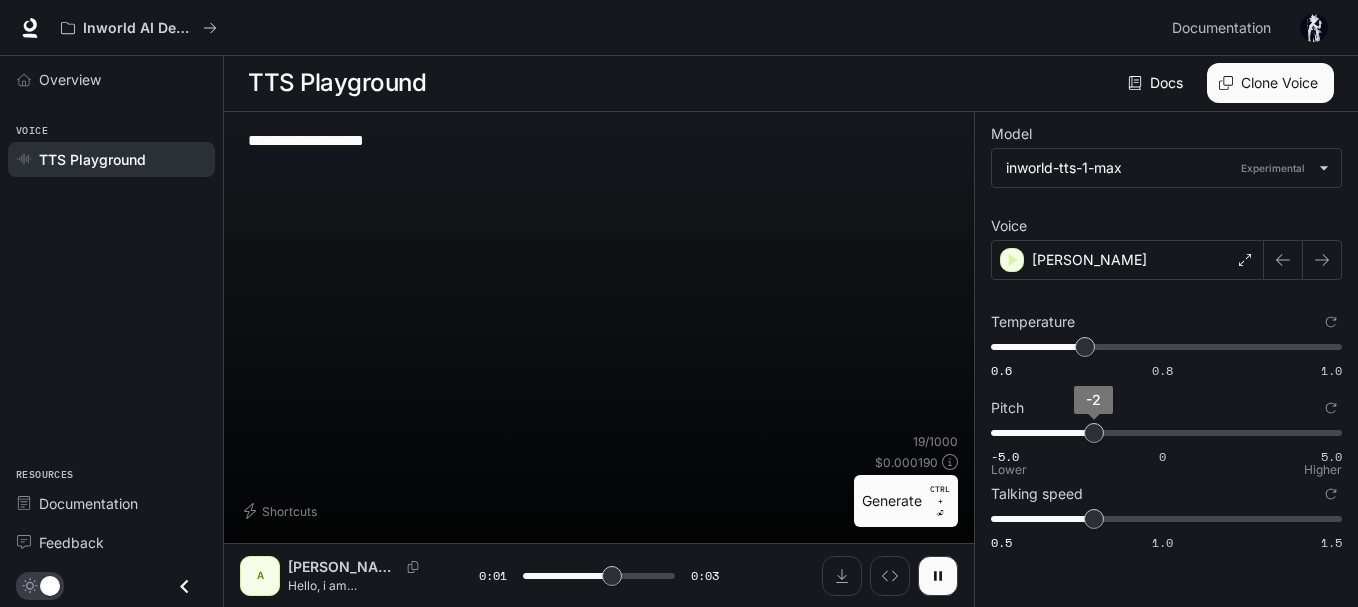 type on "***" 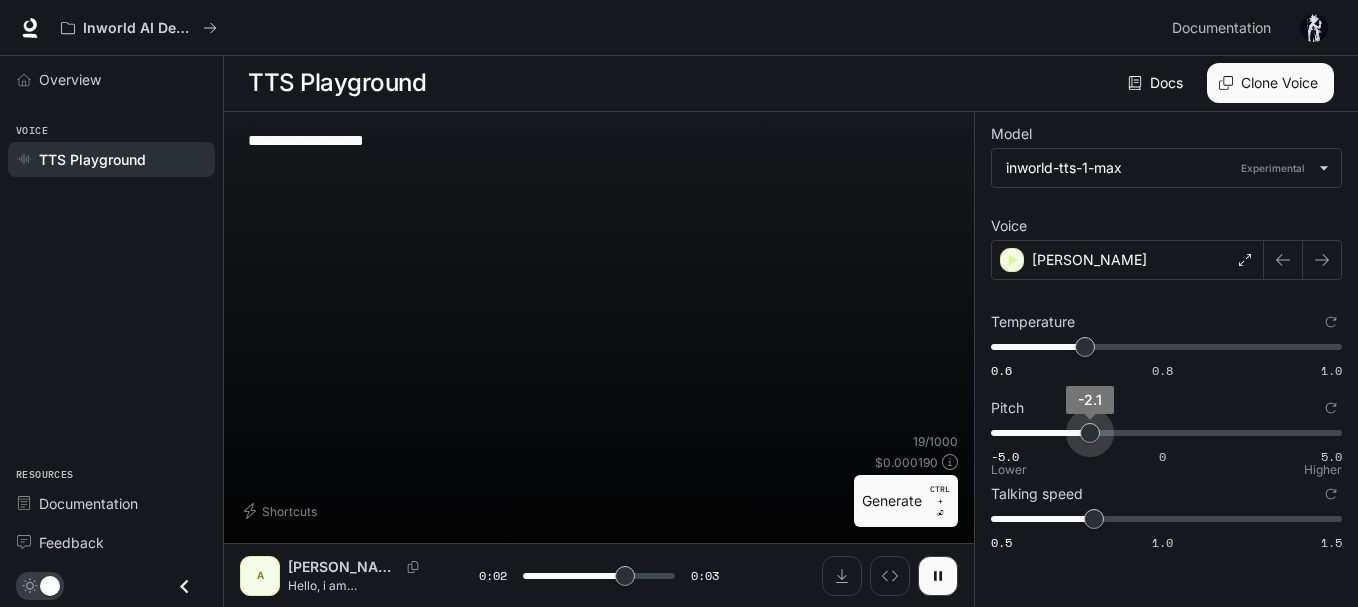 click on "-2.1" at bounding box center [1090, 433] 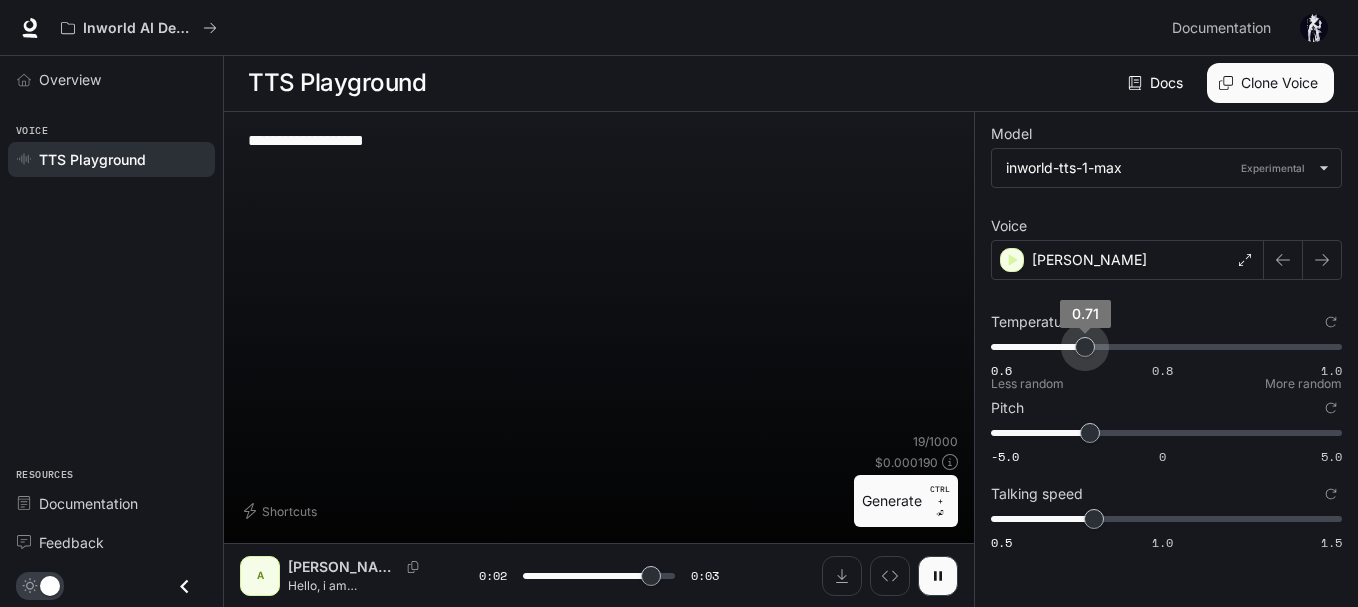 type on "***" 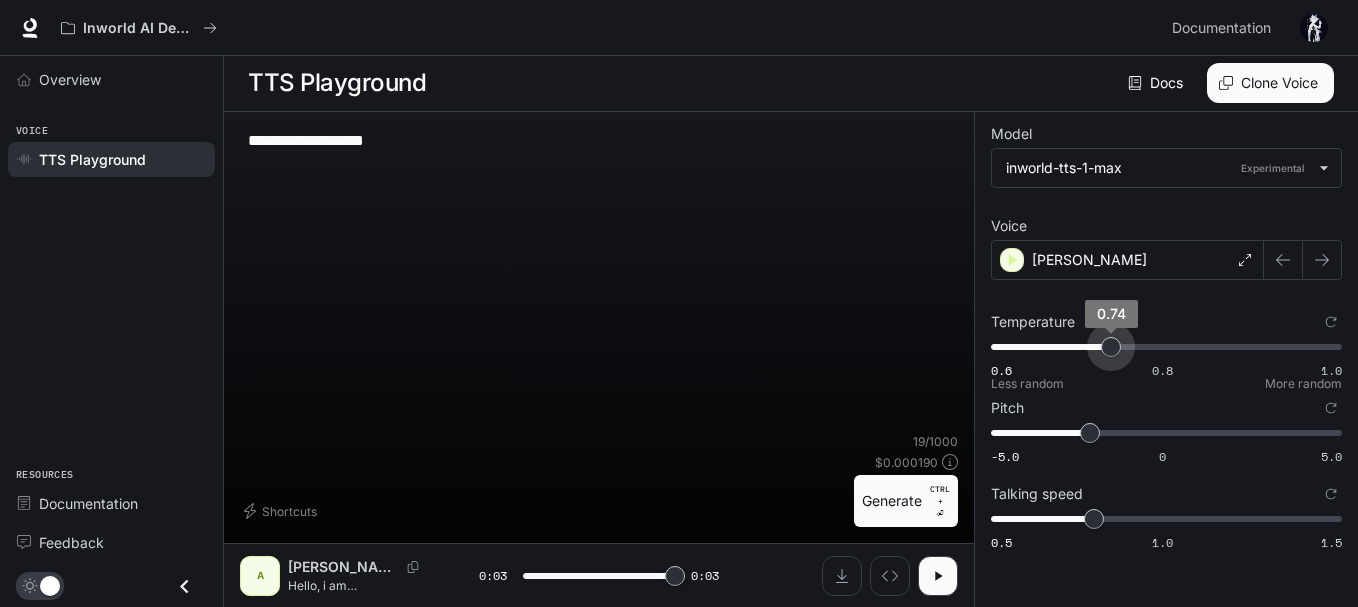 type on "*" 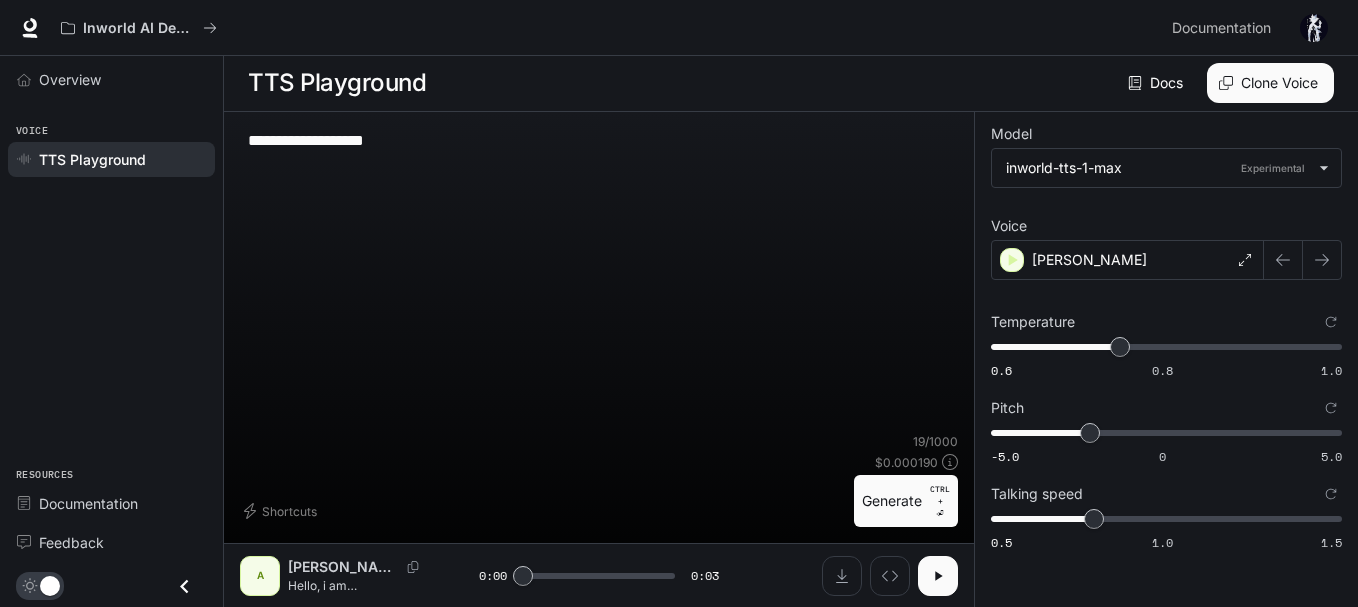 click at bounding box center [938, 576] 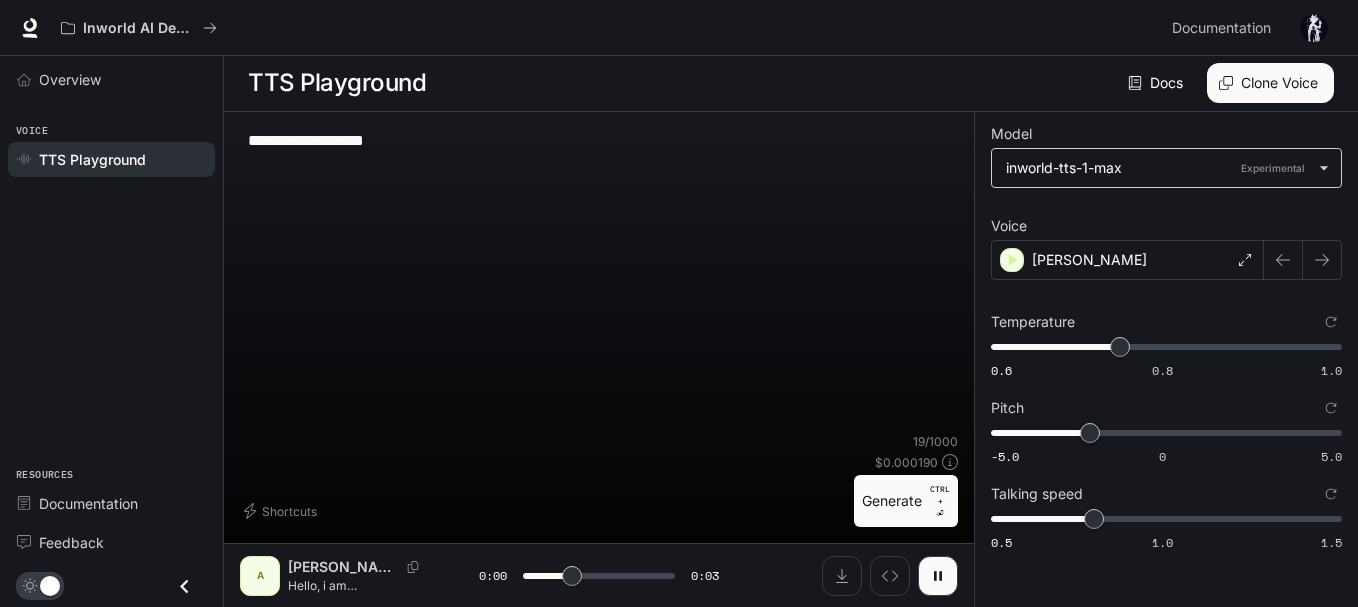 click on "**********" at bounding box center (679, 303) 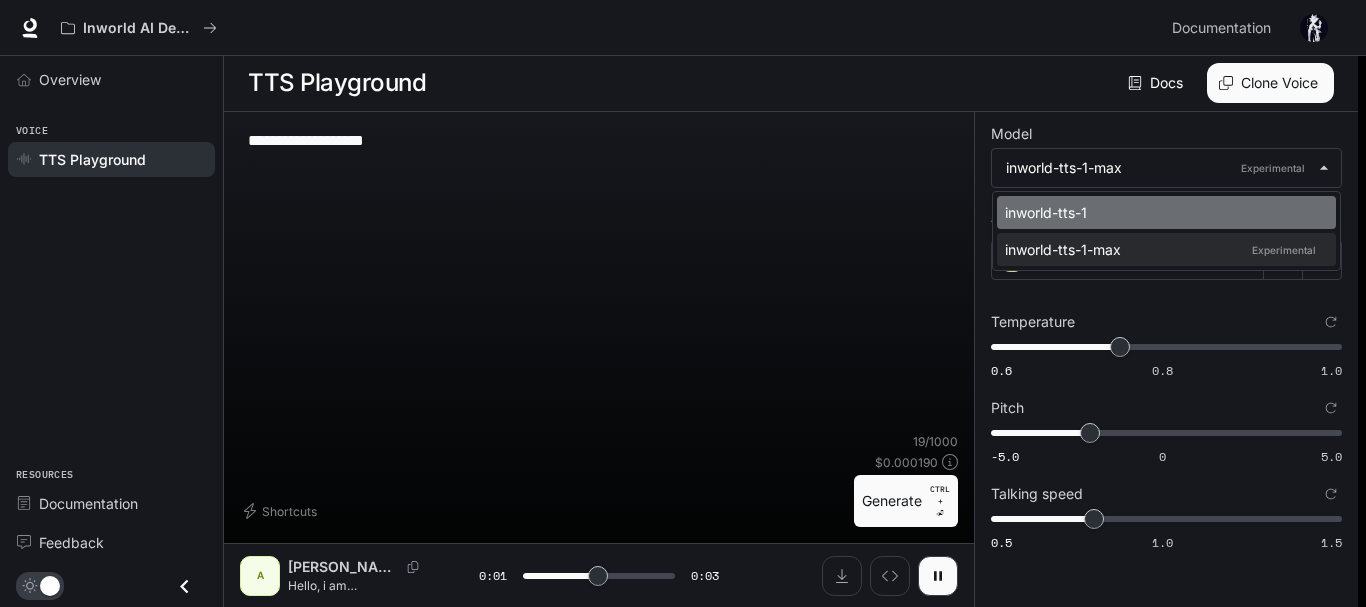 click on "inworld-tts-1" at bounding box center [1162, 212] 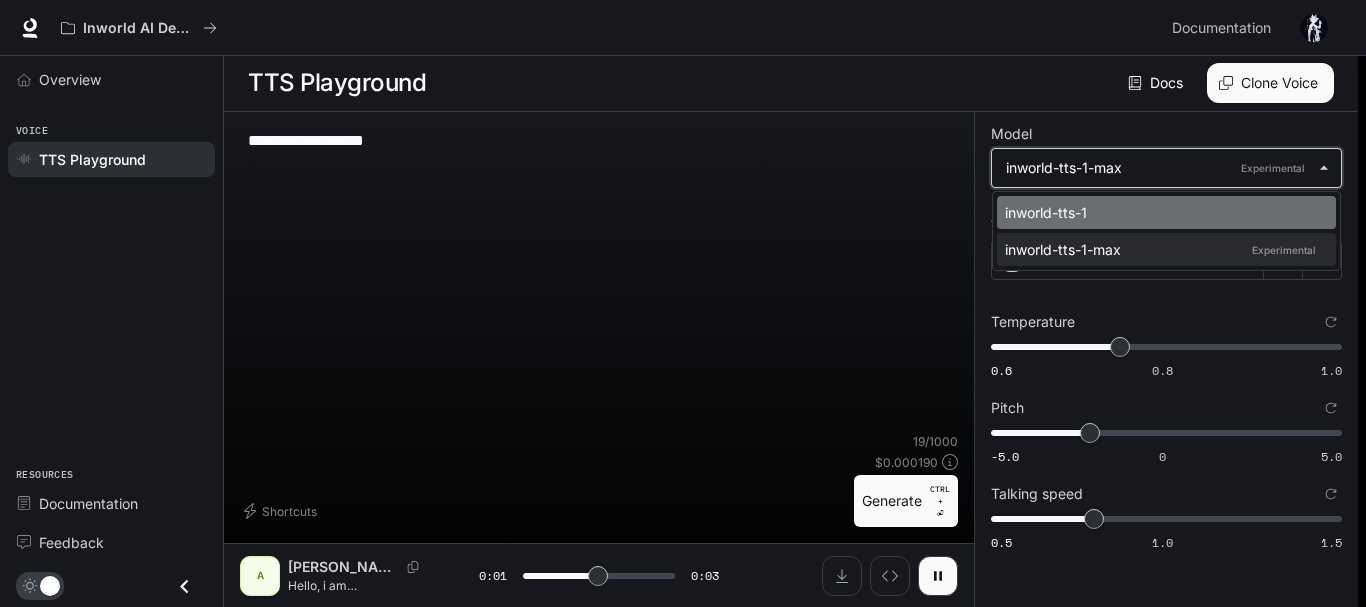 type on "***" 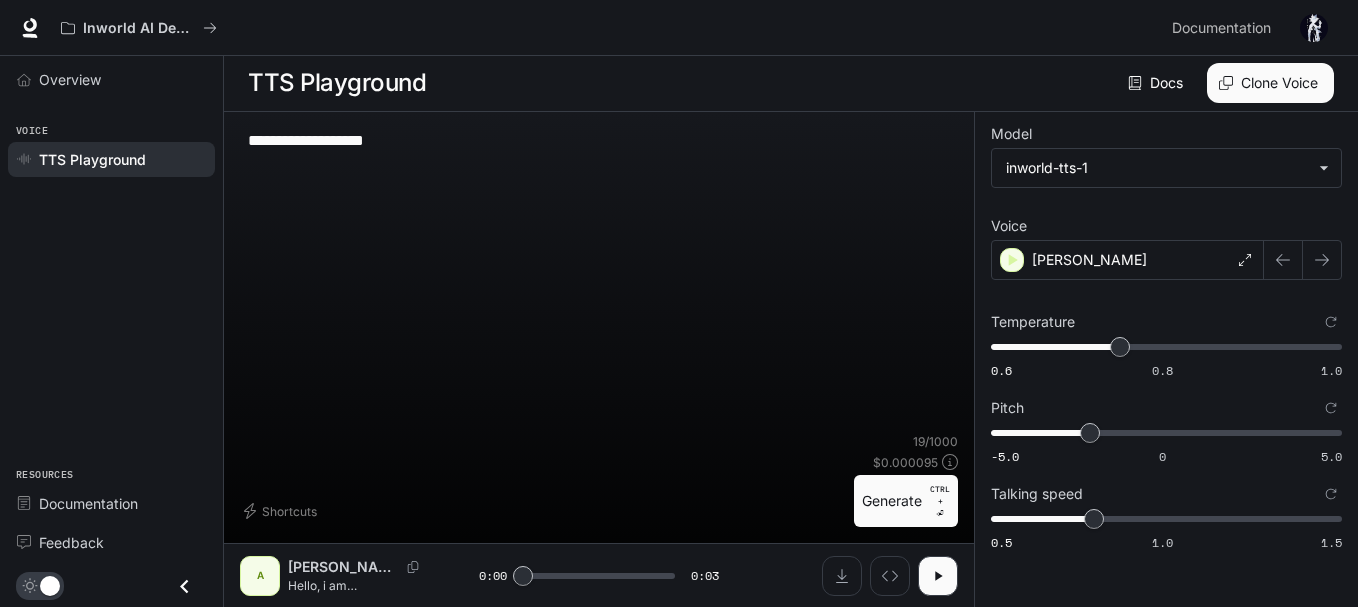 drag, startPoint x: 742, startPoint y: 281, endPoint x: 765, endPoint y: 286, distance: 23.537205 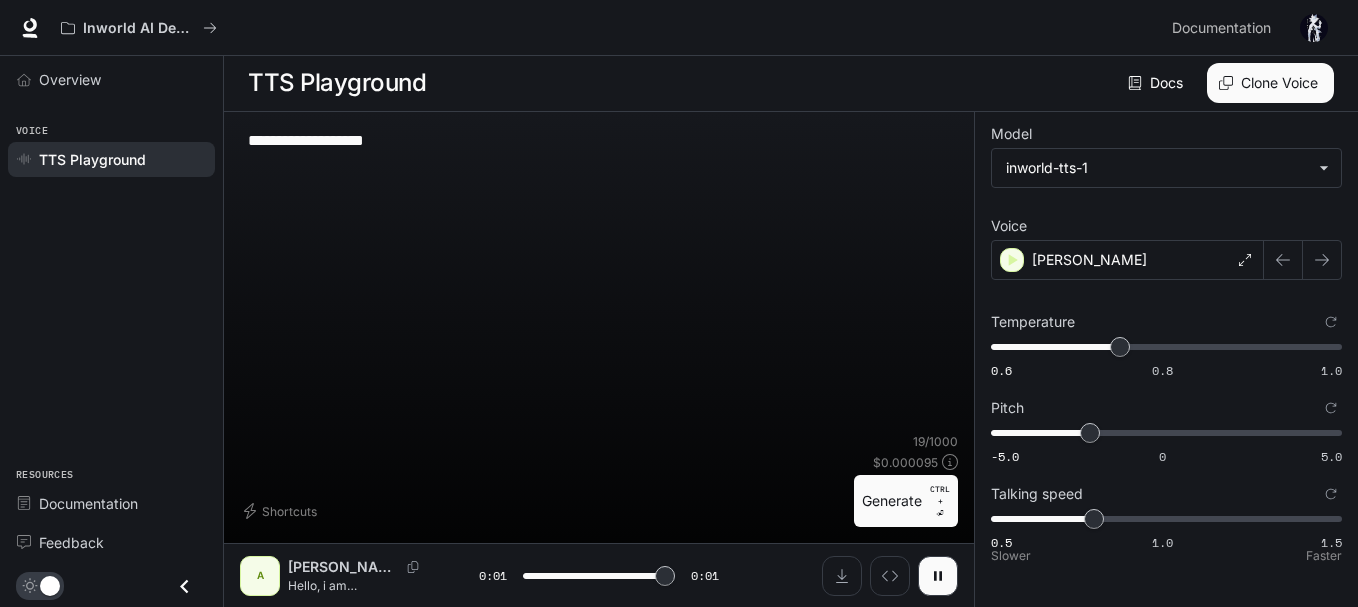 type on "*" 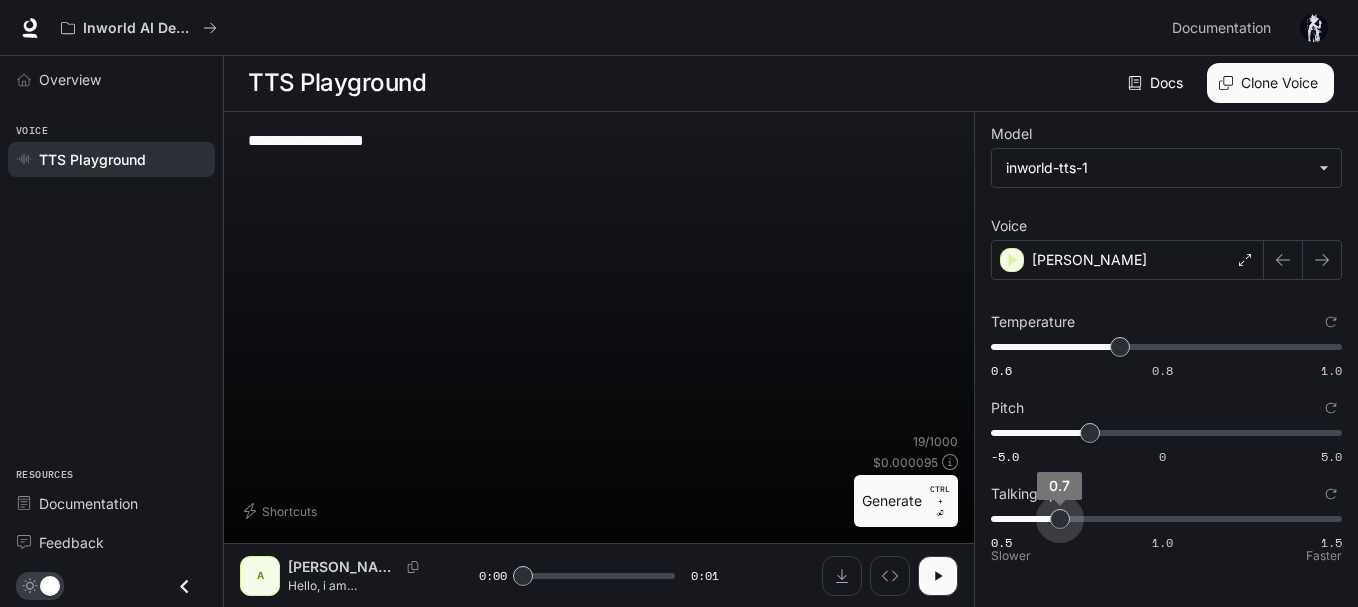 click on "0.5 1.0 1.5 0.7" at bounding box center (1162, 519) 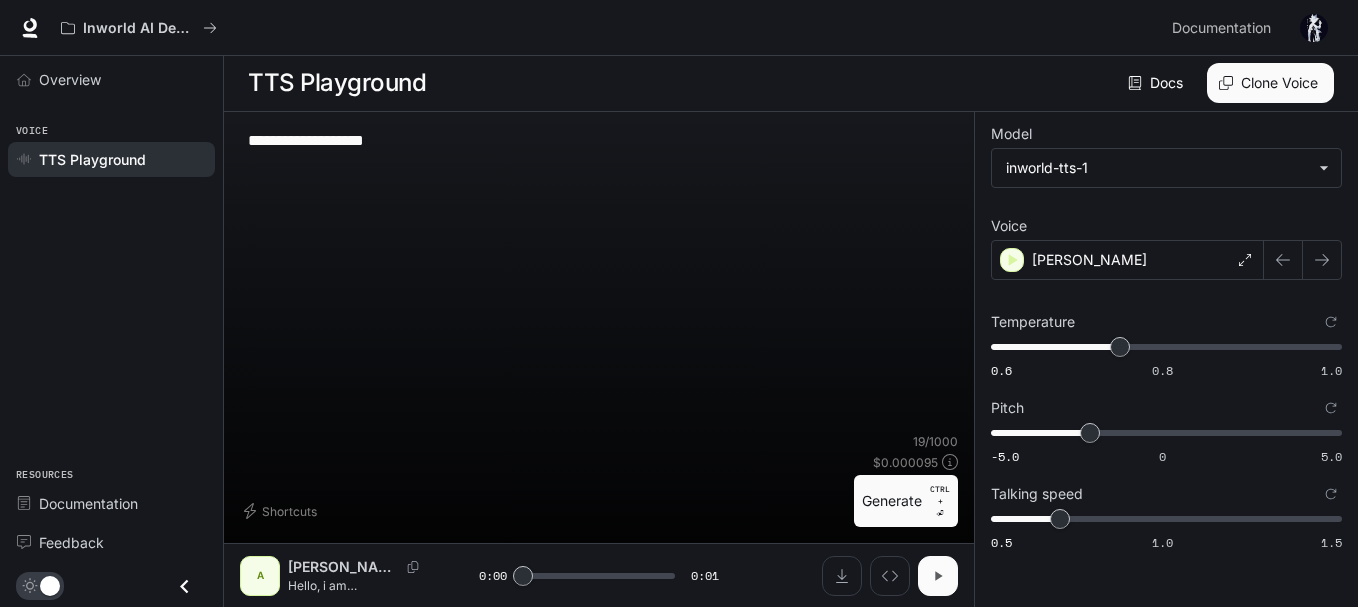 click at bounding box center (938, 576) 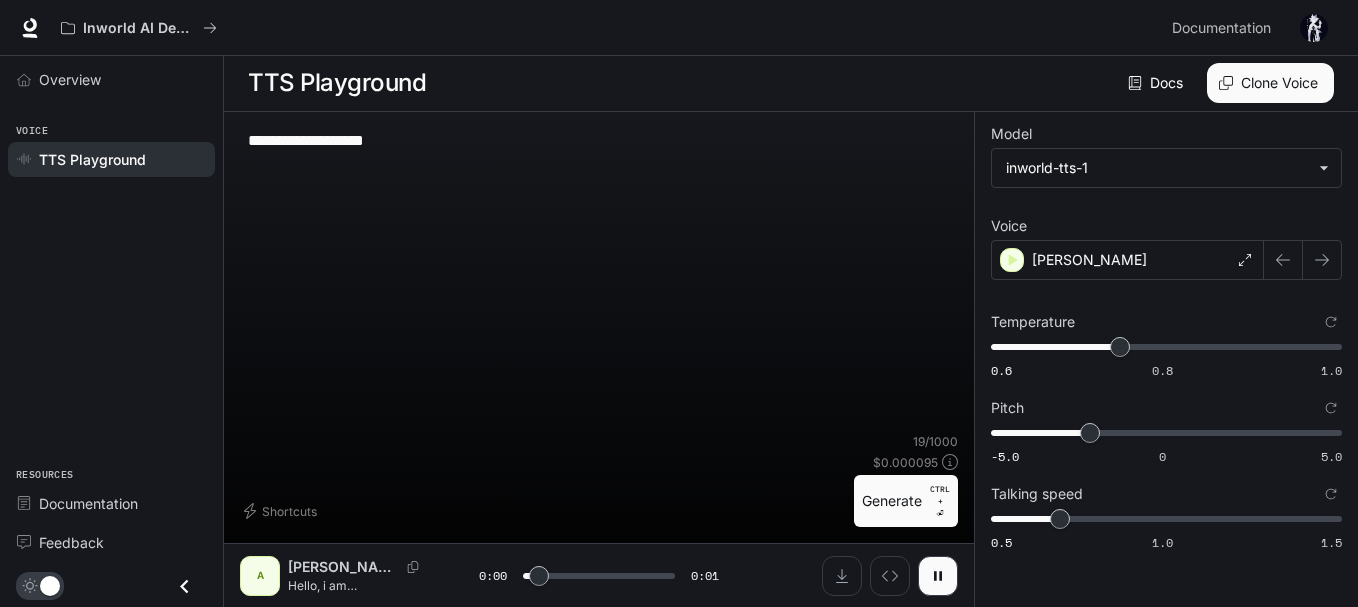 click on "Generate CTRL +  ⏎" at bounding box center (906, 501) 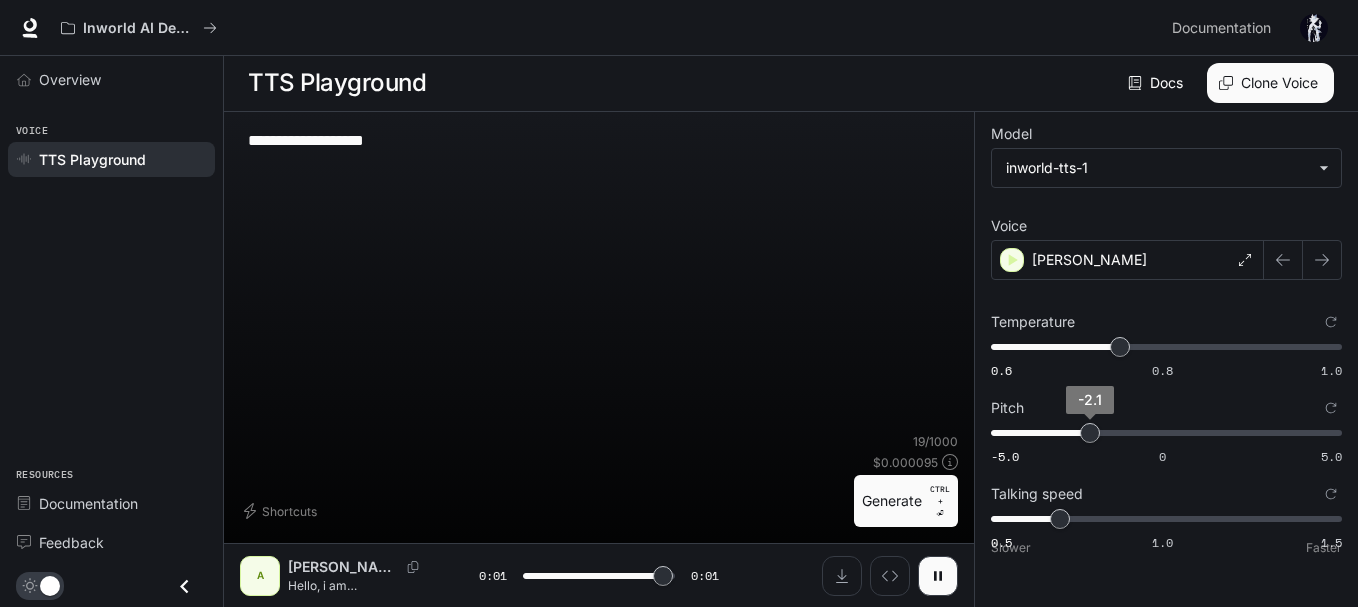 type on "*" 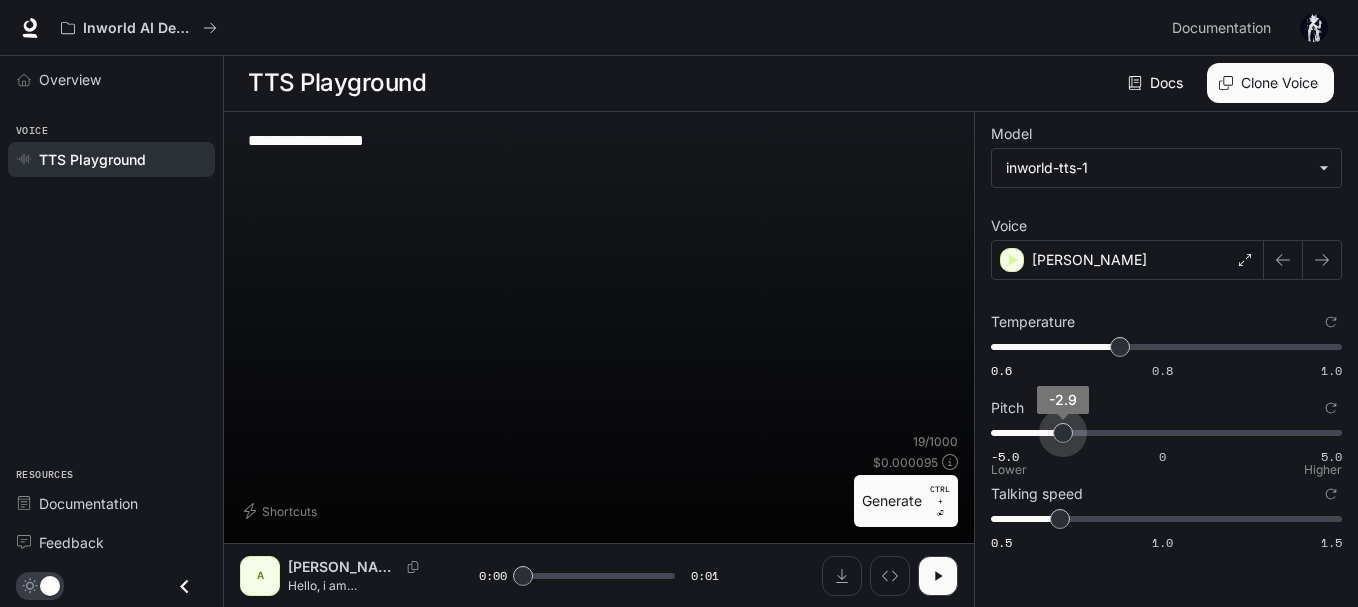 type on "**" 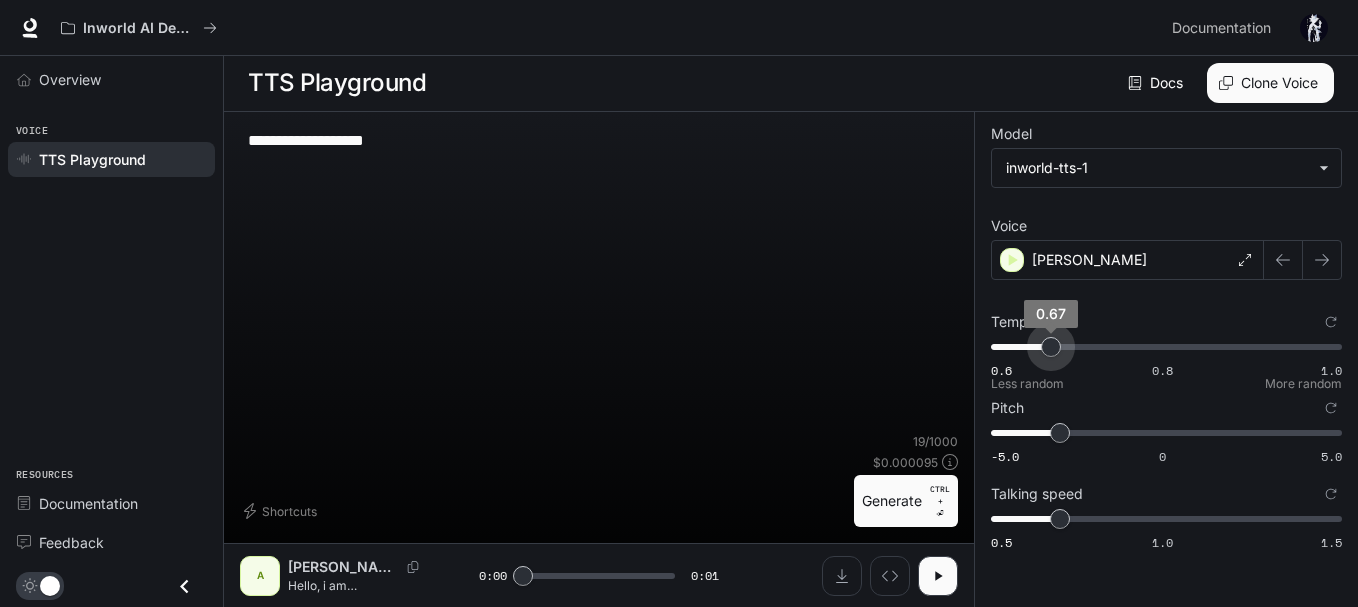 type on "***" 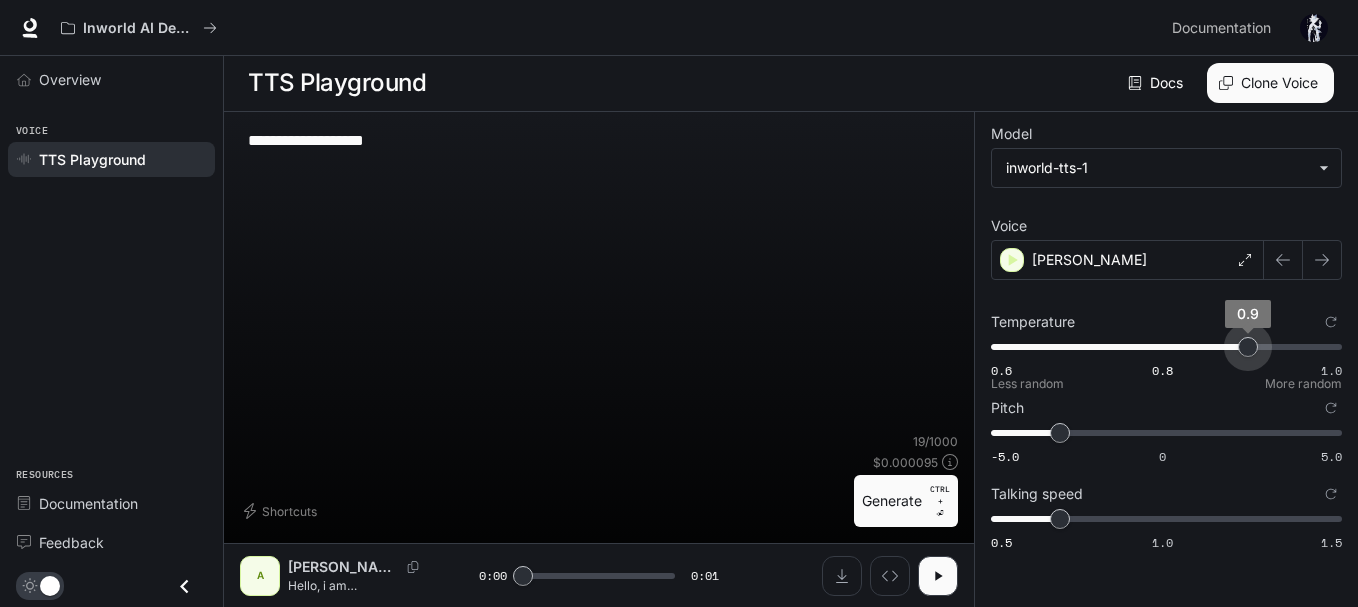 drag, startPoint x: 1093, startPoint y: 347, endPoint x: 1244, endPoint y: 348, distance: 151.00331 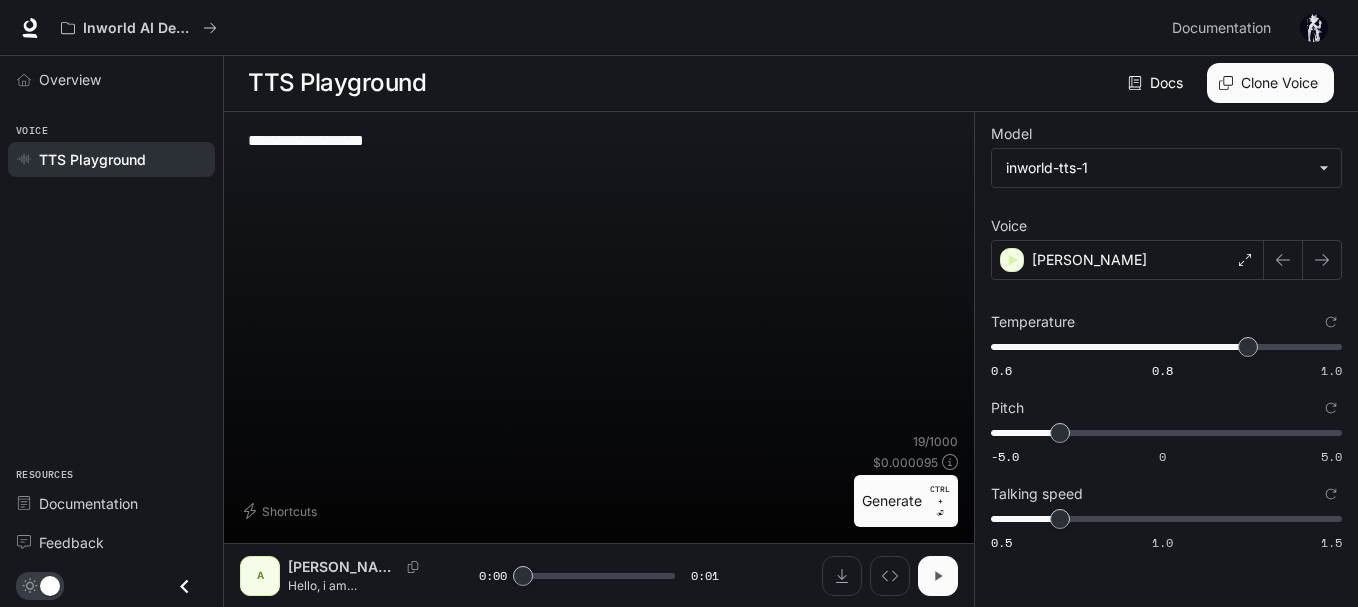 click at bounding box center [938, 576] 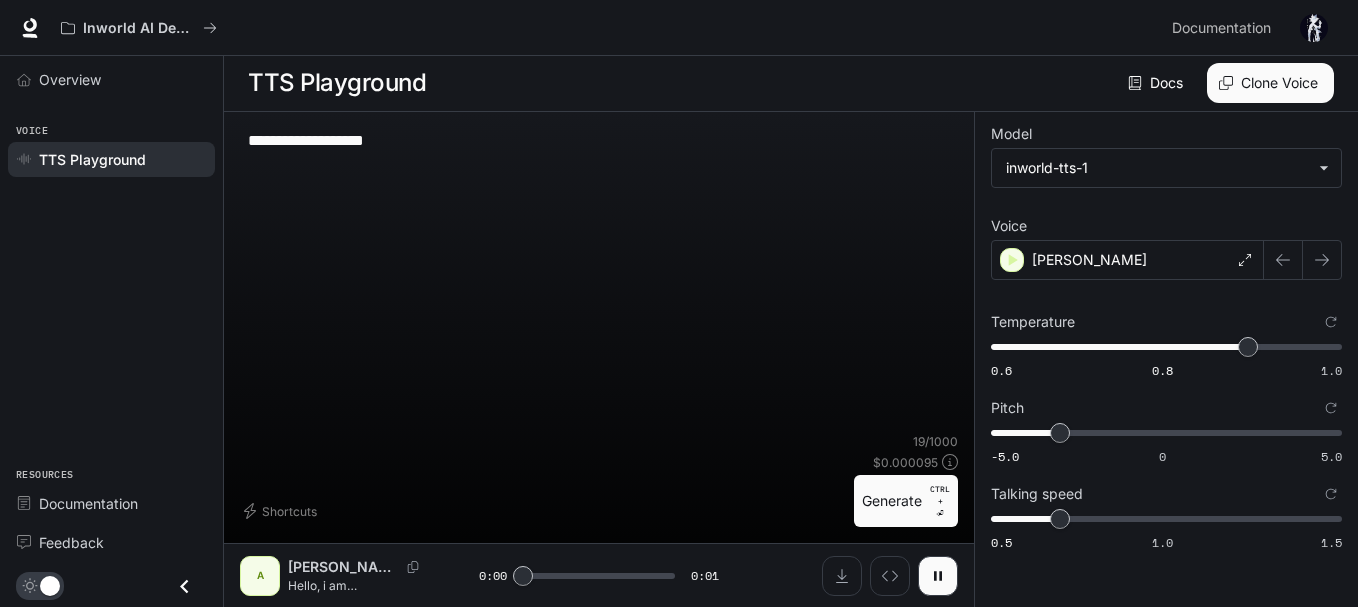click on "Generate CTRL +  ⏎" at bounding box center (906, 501) 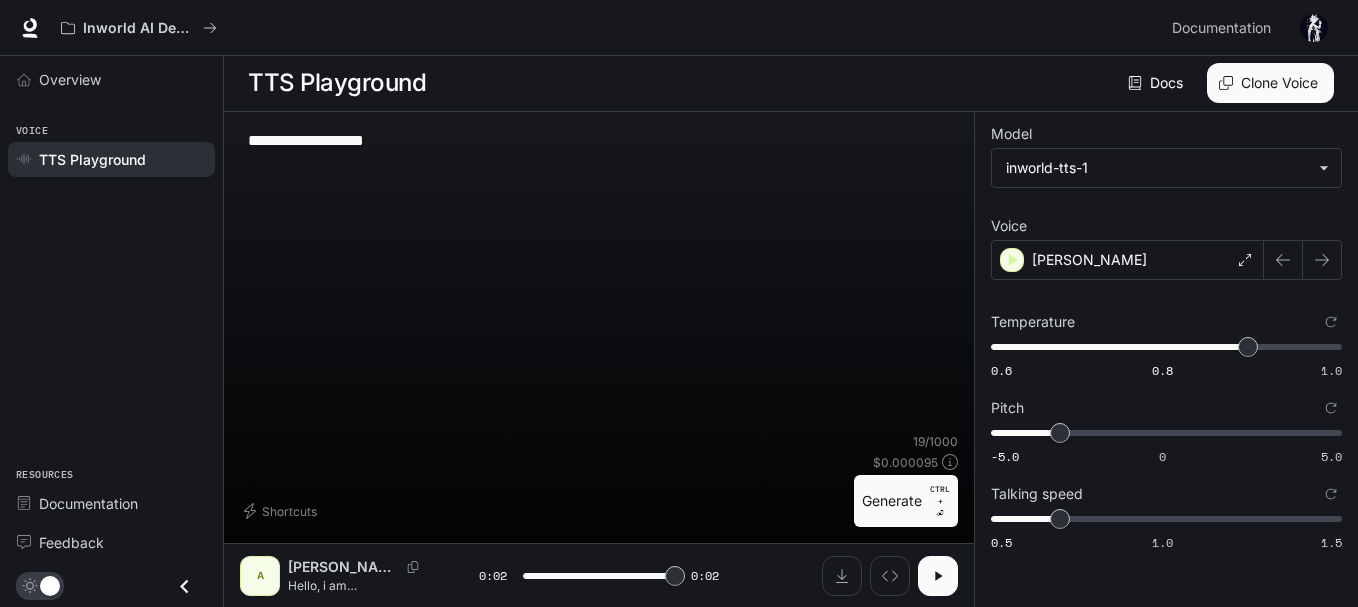 type on "*" 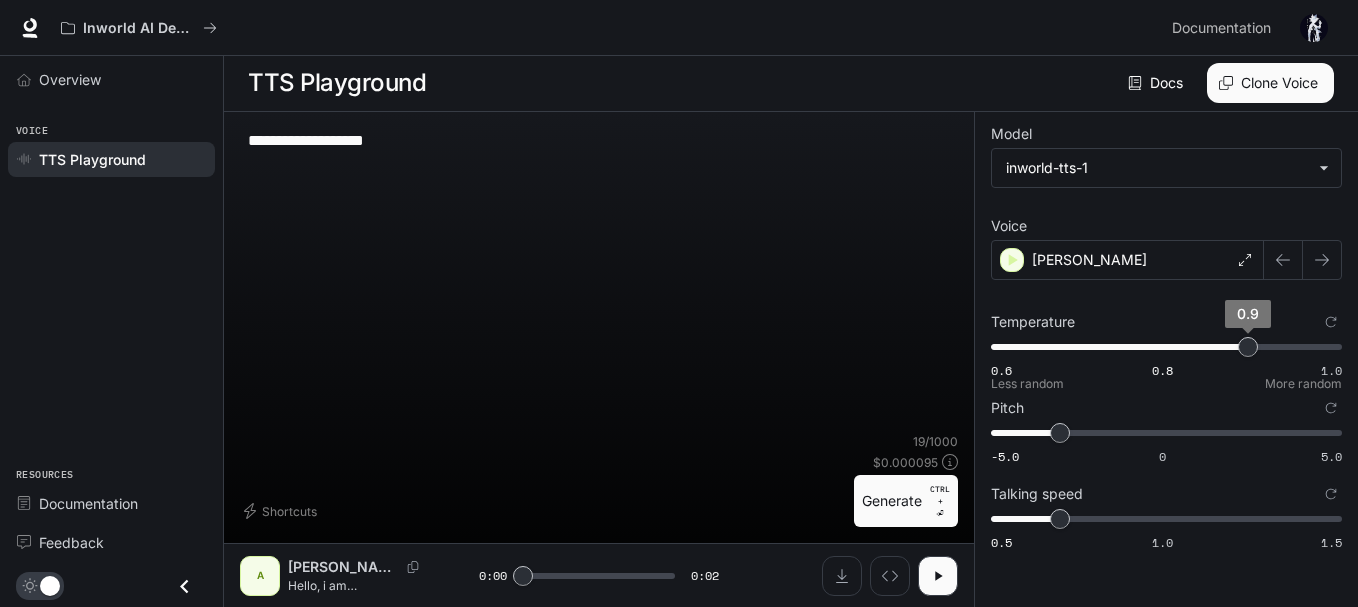 type on "****" 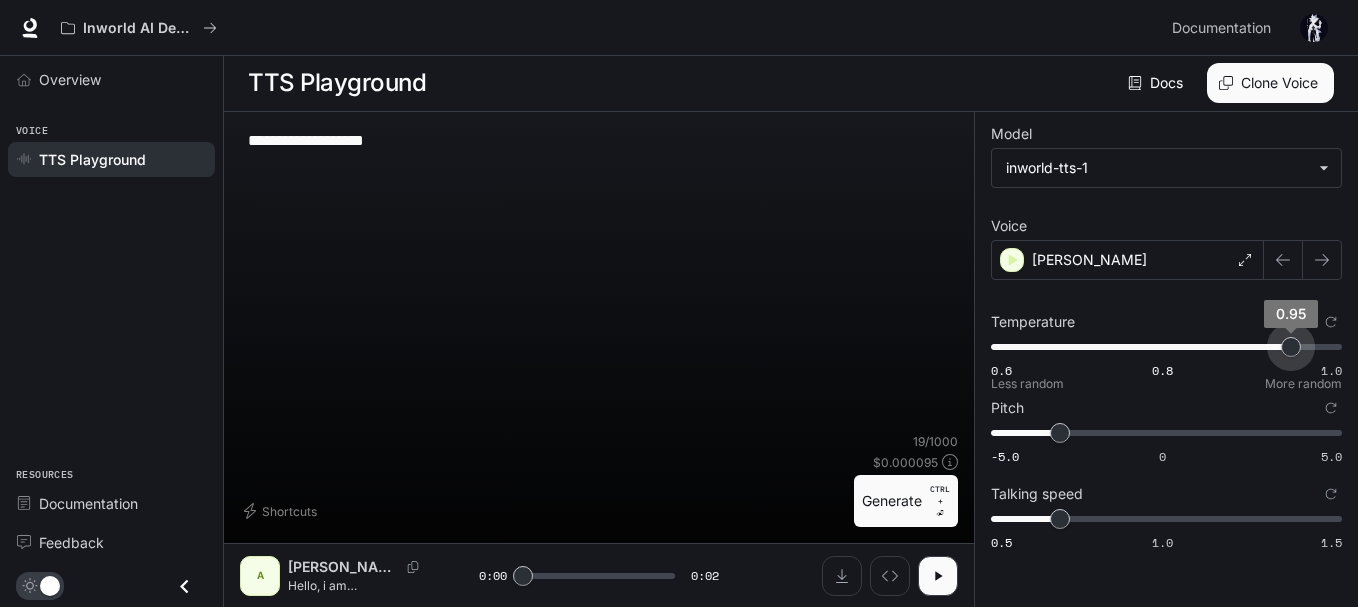 drag, startPoint x: 1248, startPoint y: 351, endPoint x: 1293, endPoint y: 346, distance: 45.276924 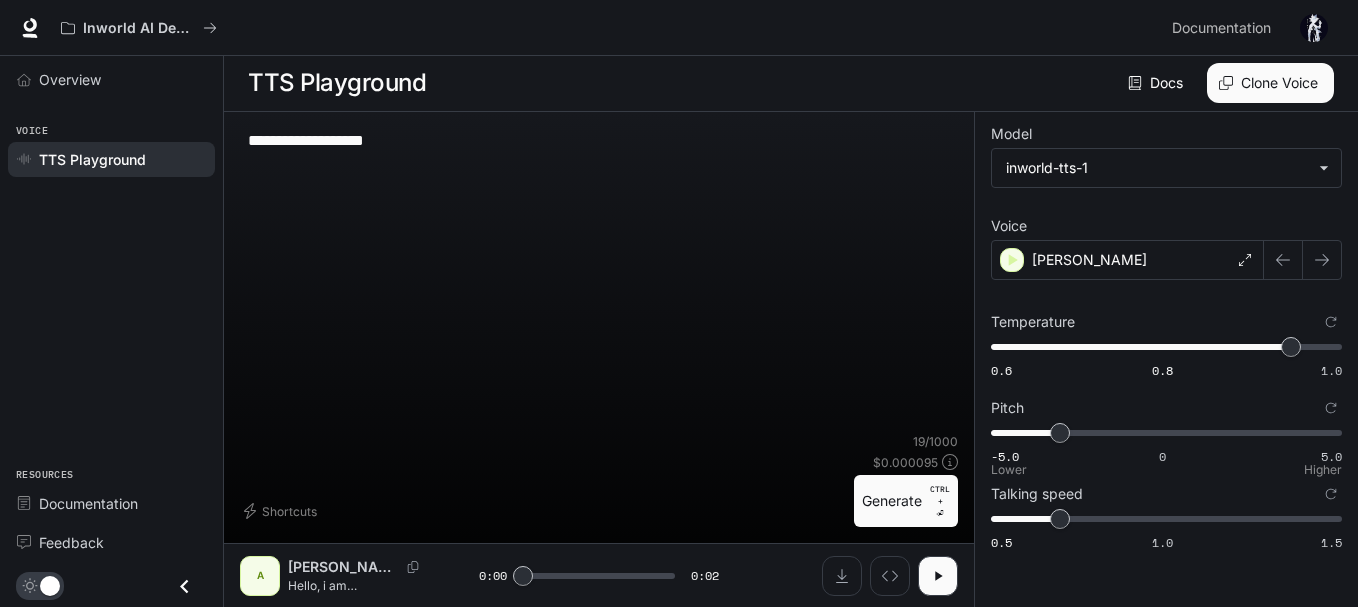click on "-5.0 0 5.0 -3" at bounding box center [1162, 433] 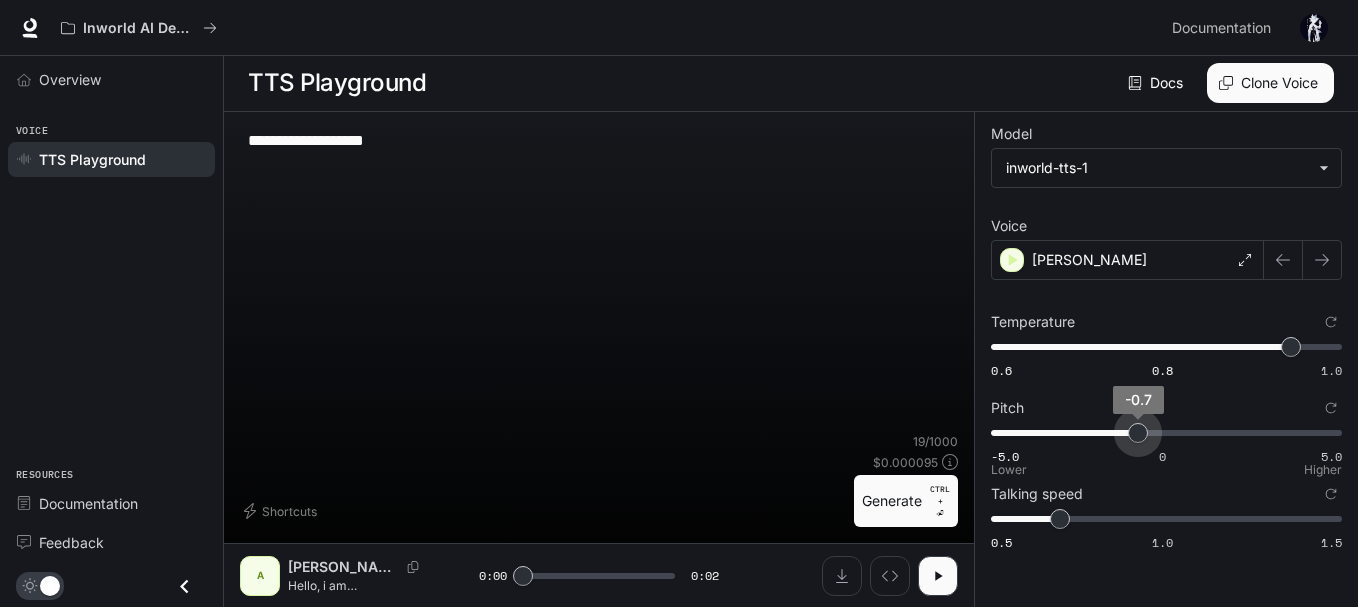 click on "-0.7" at bounding box center [1138, 433] 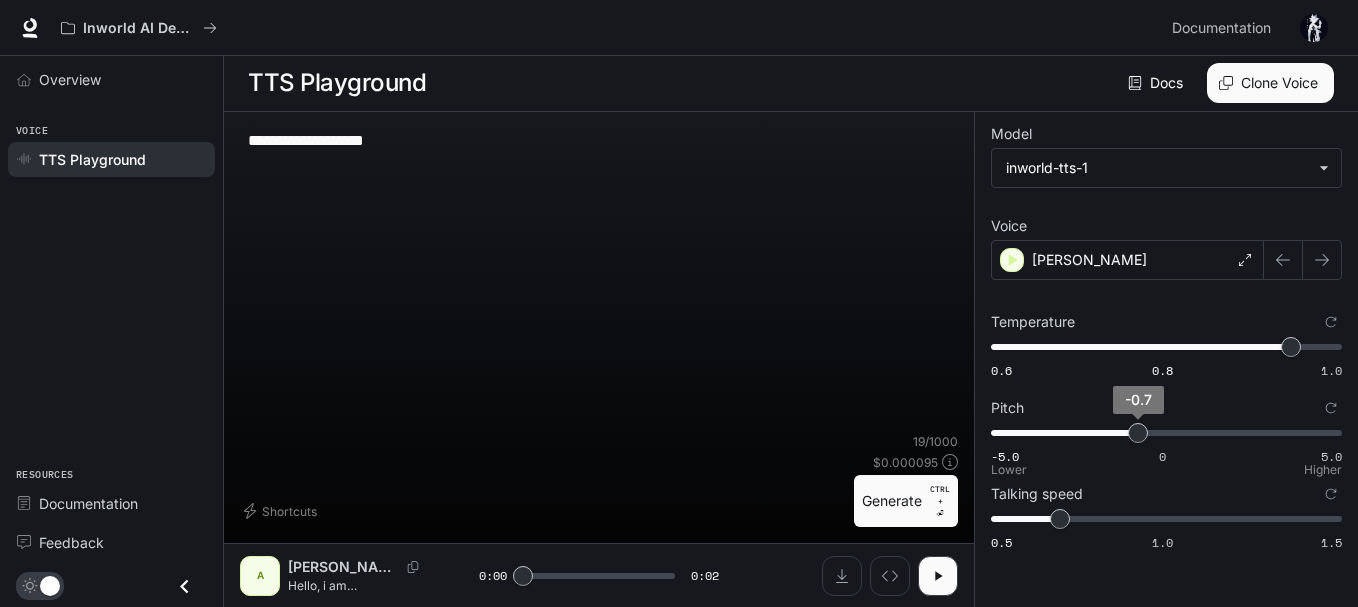 type on "****" 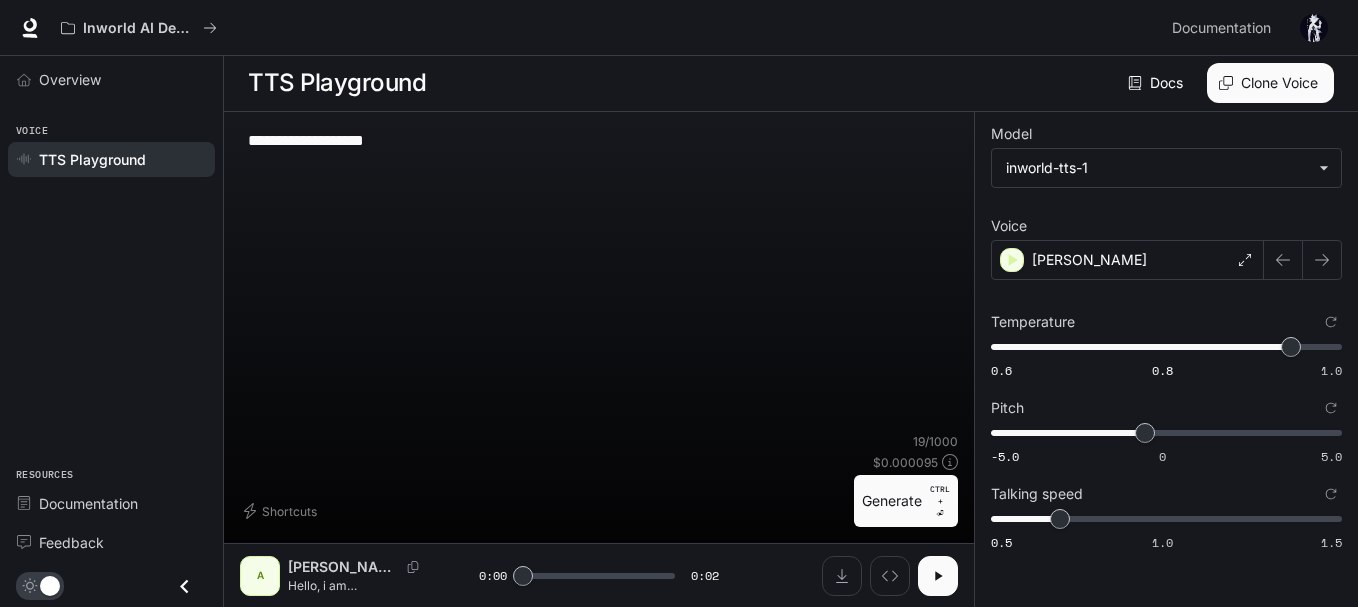 click 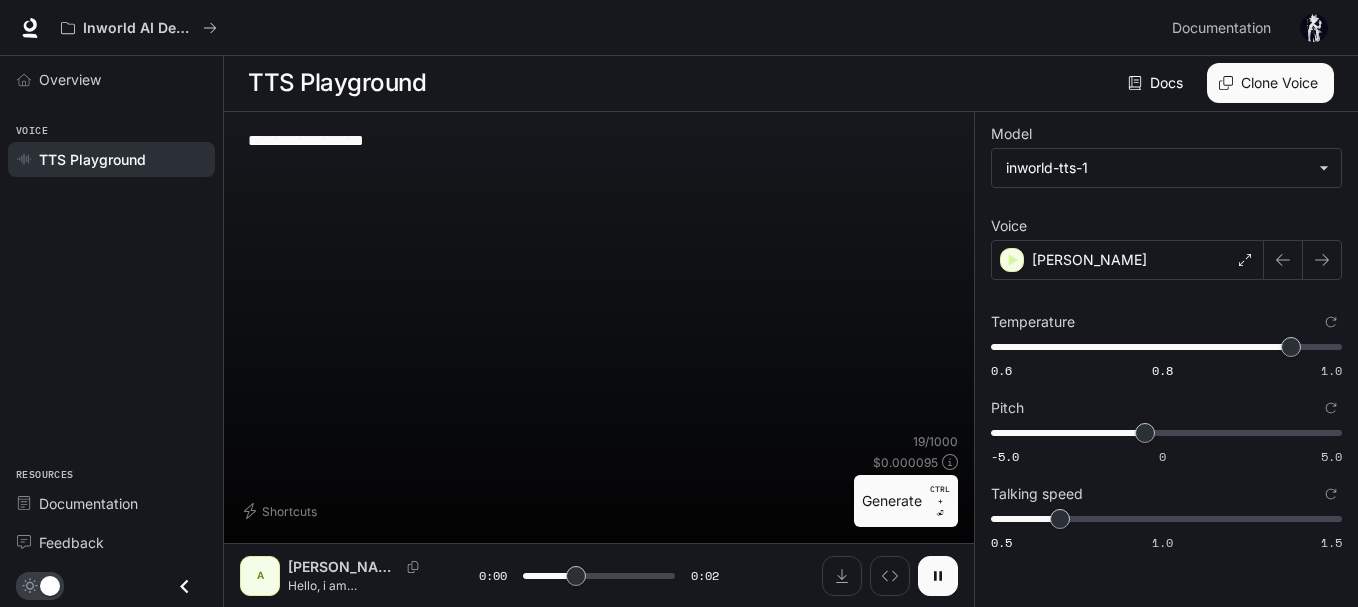 click on "Generate CTRL +  ⏎" at bounding box center [906, 501] 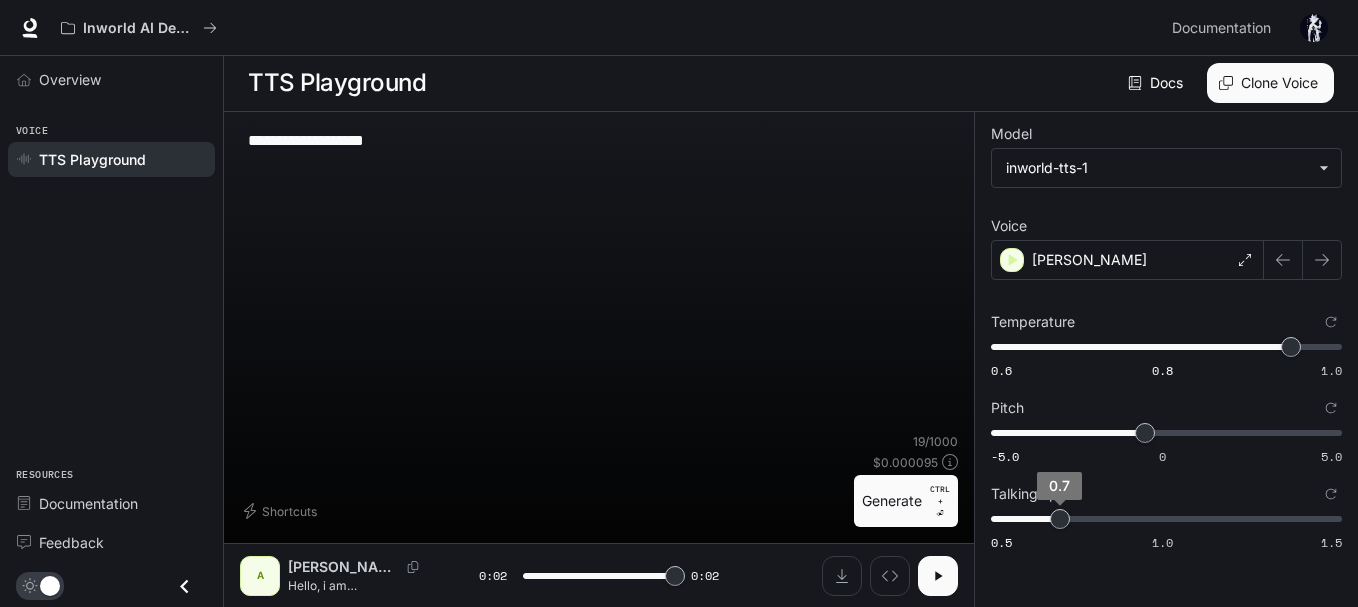 type on "*" 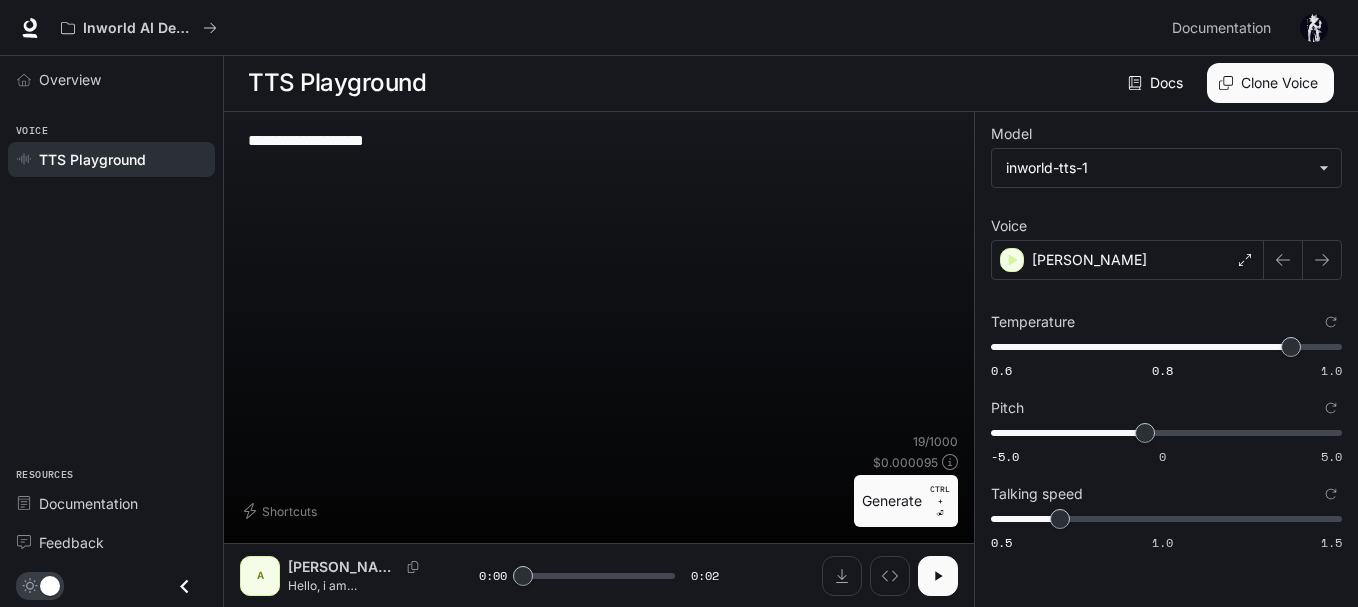 click on "Clone Voice" at bounding box center (1270, 83) 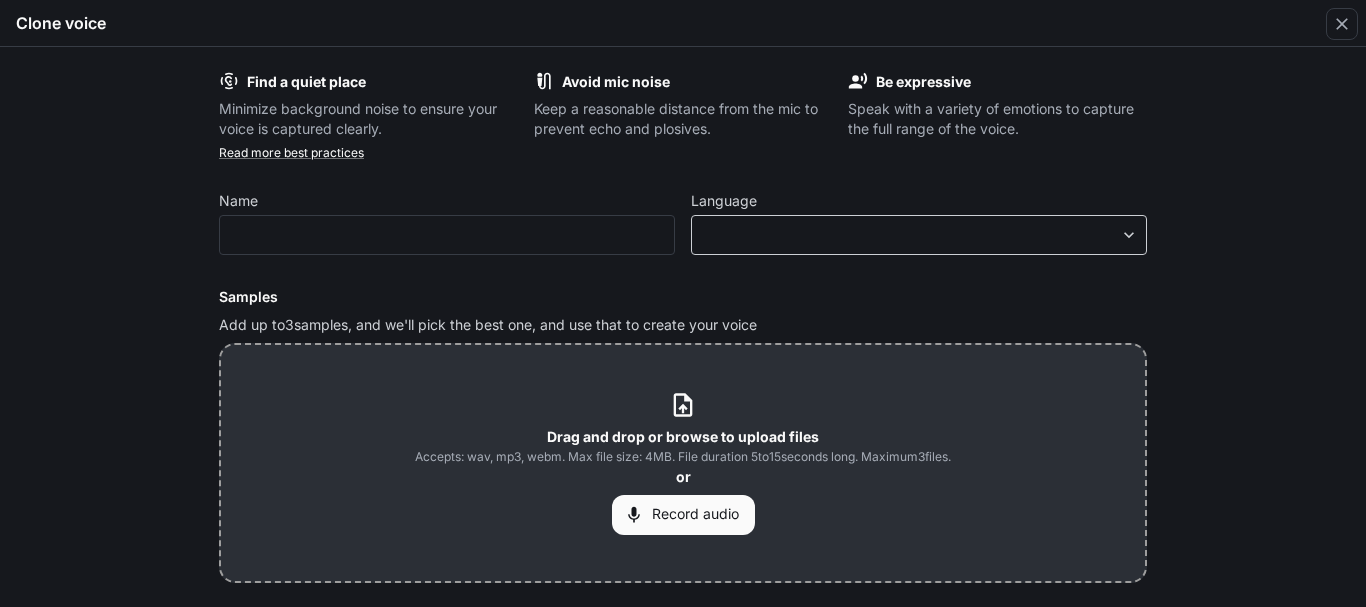 click on "**********" at bounding box center (683, 303) 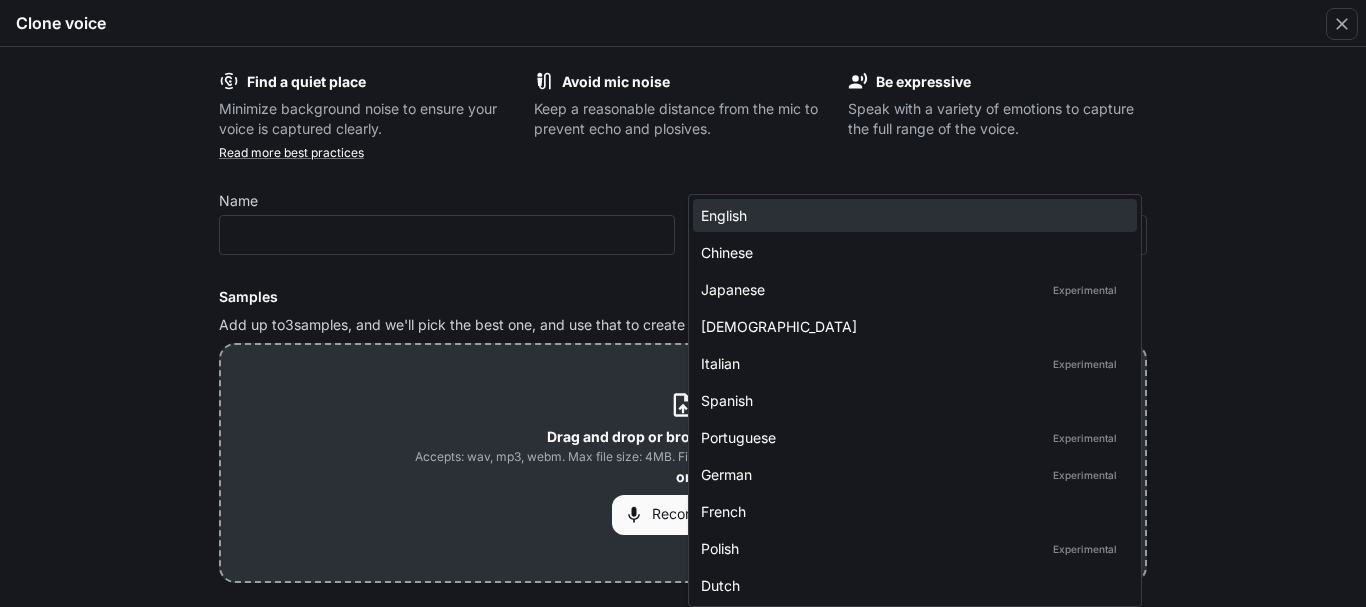 click on "English" at bounding box center (915, 215) 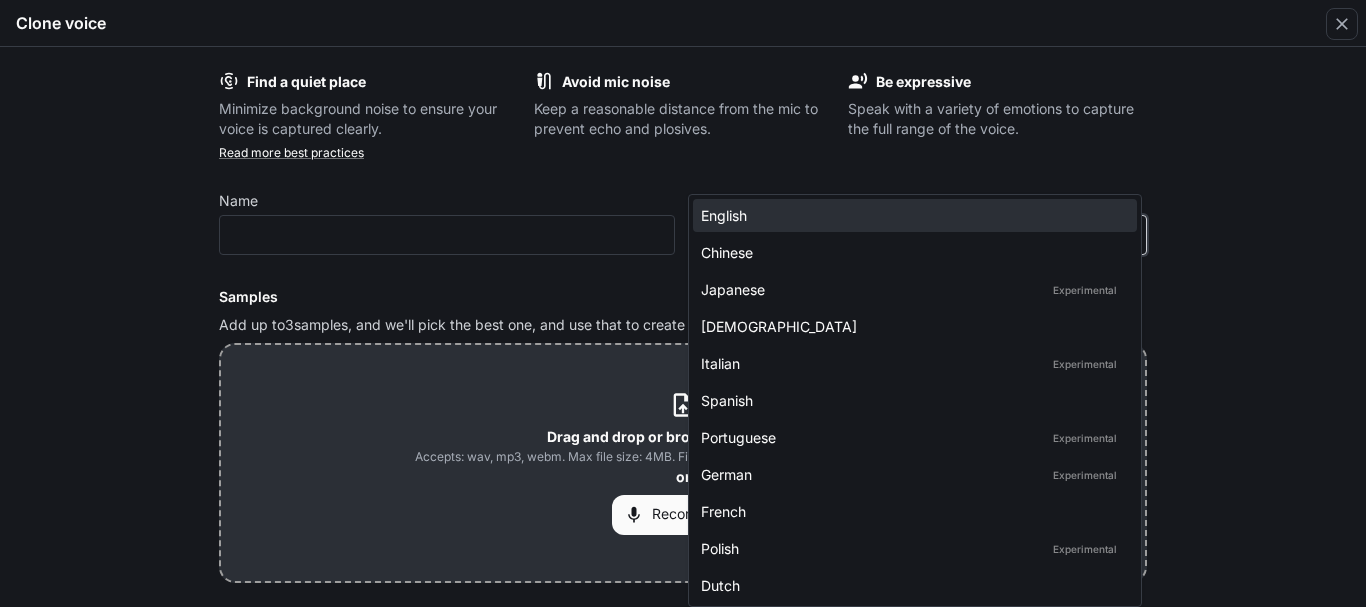 type on "*****" 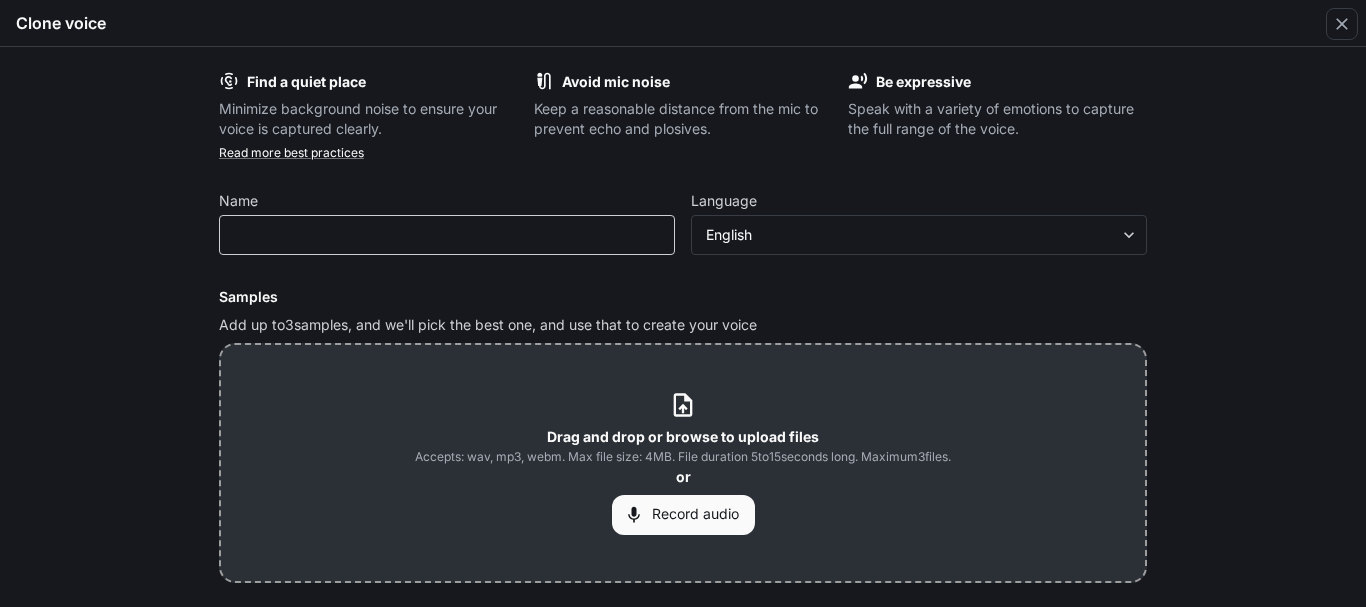 type 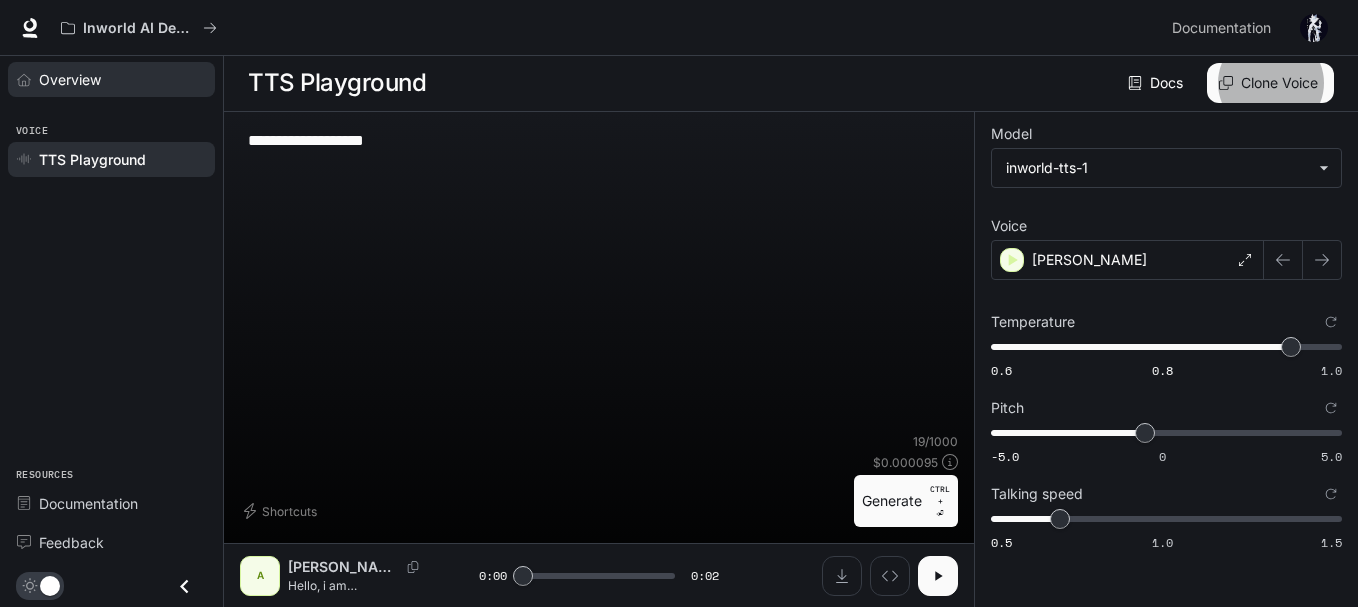 click on "Overview" at bounding box center [70, 79] 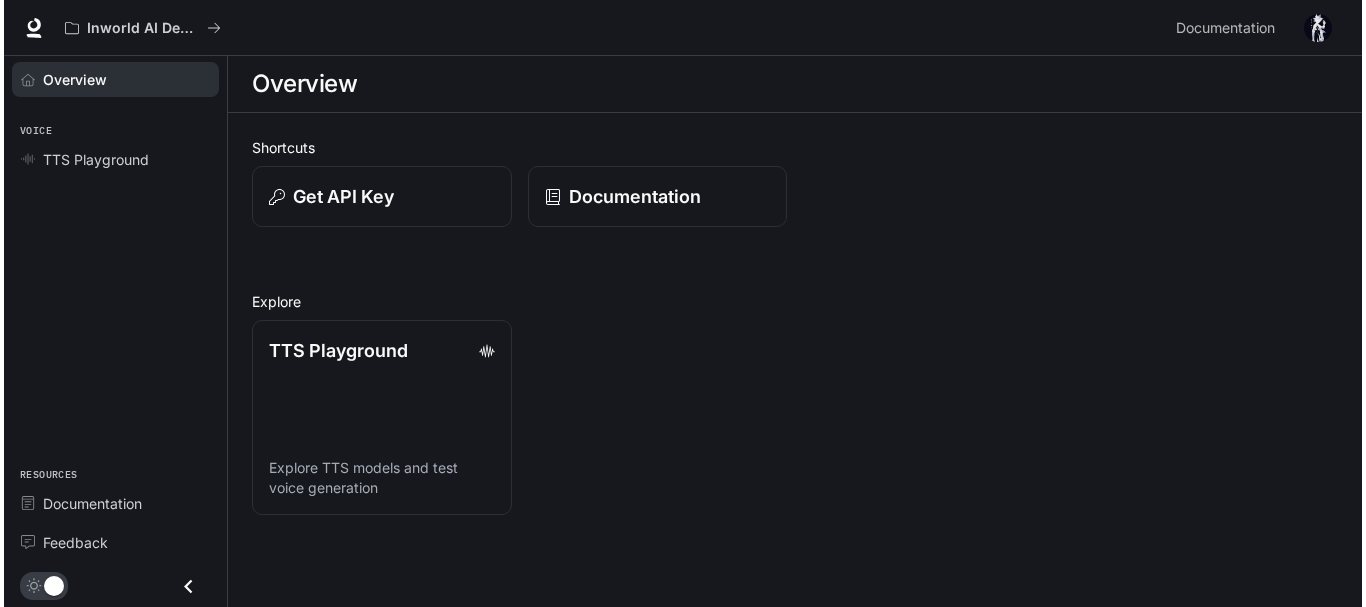 scroll, scrollTop: 0, scrollLeft: 0, axis: both 